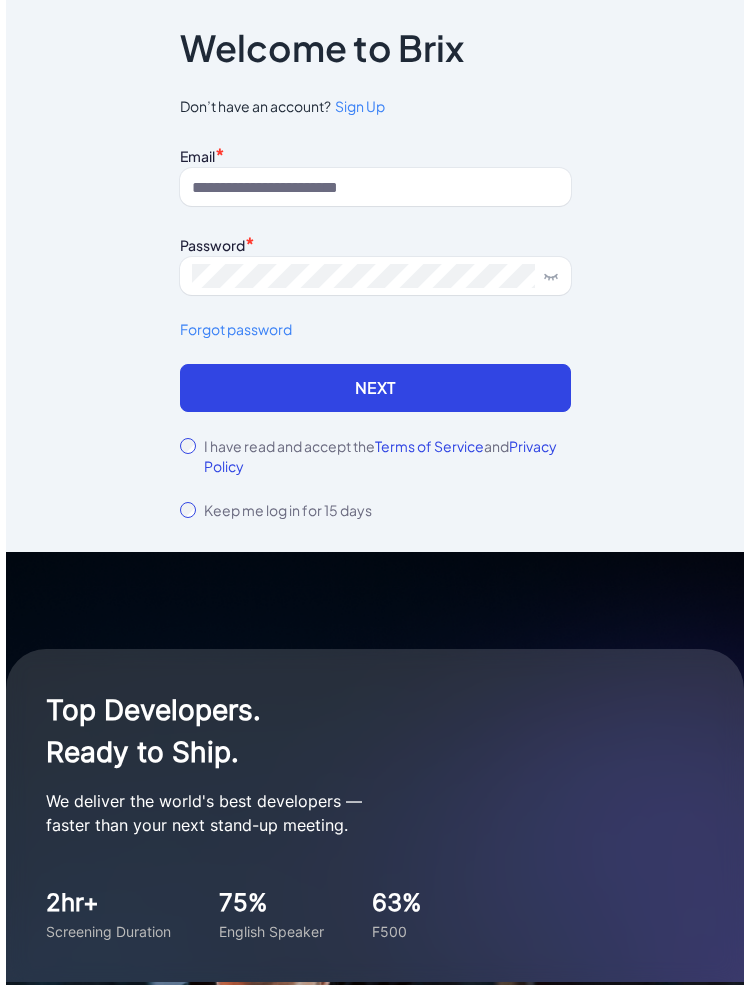 scroll, scrollTop: 0, scrollLeft: 0, axis: both 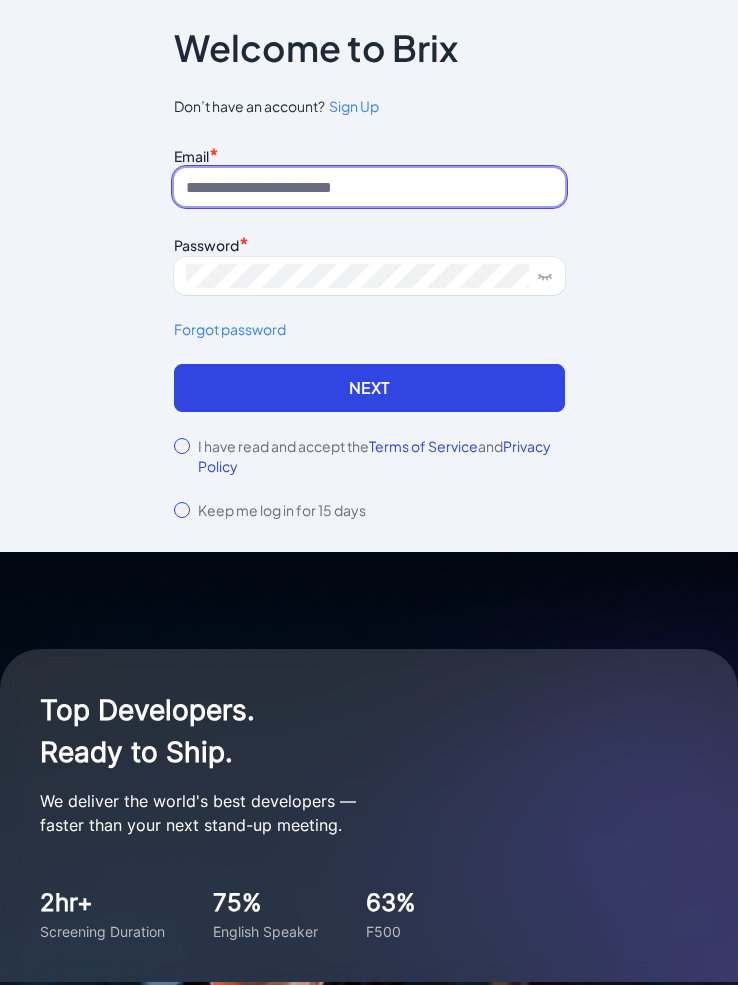 click at bounding box center [369, 187] 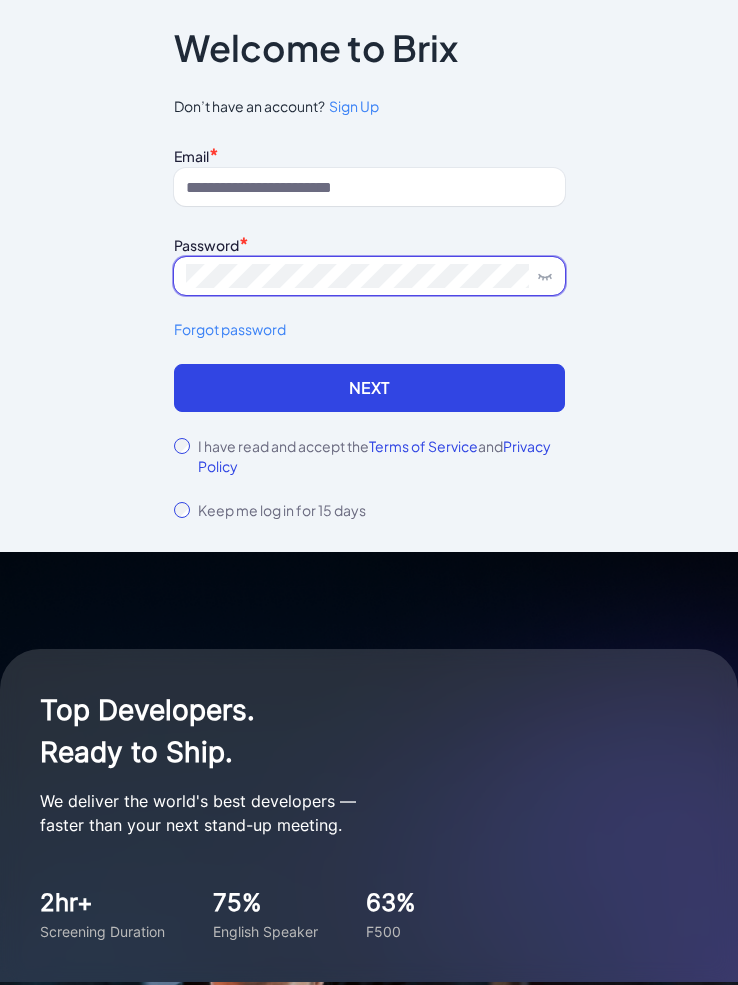 click at bounding box center (369, 276) 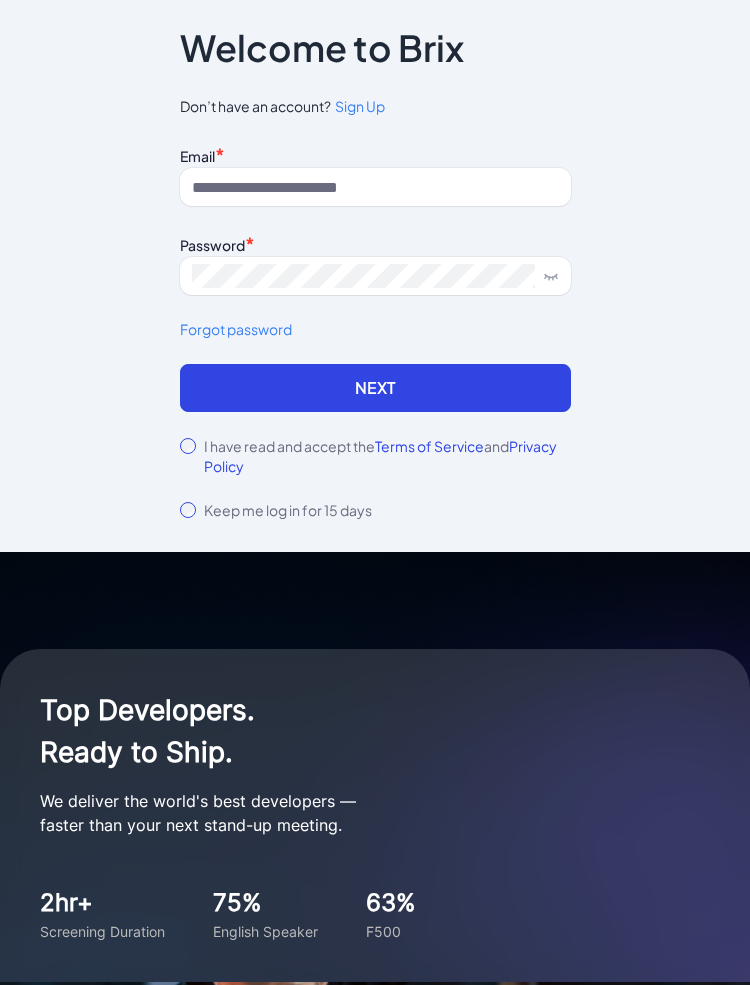 scroll, scrollTop: 12, scrollLeft: 0, axis: vertical 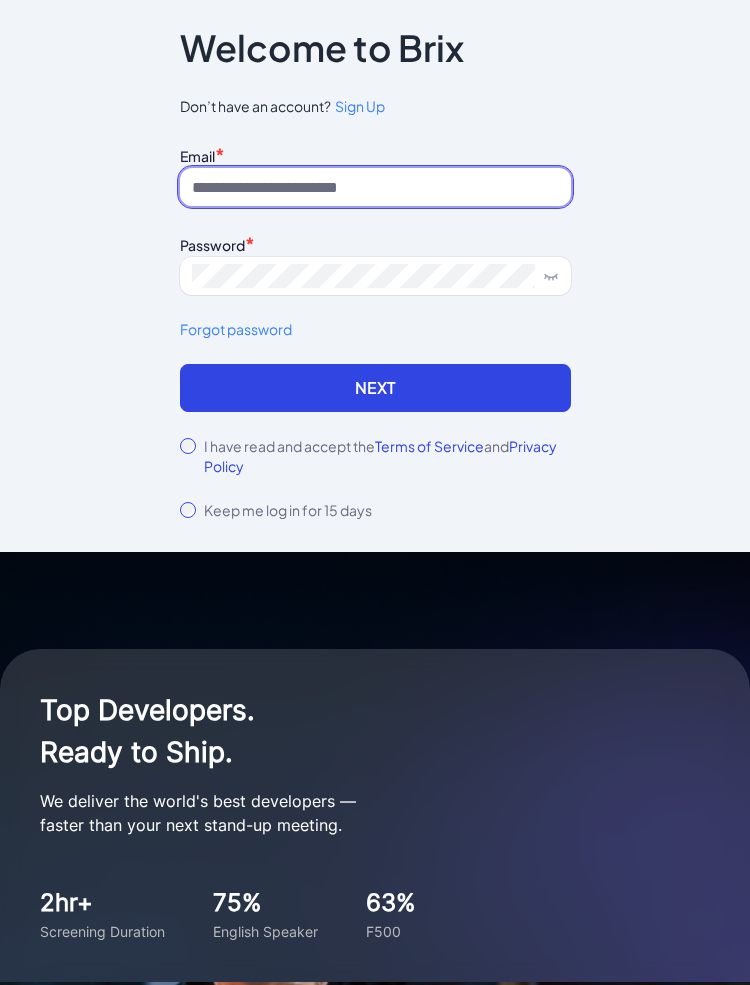 click at bounding box center (375, 187) 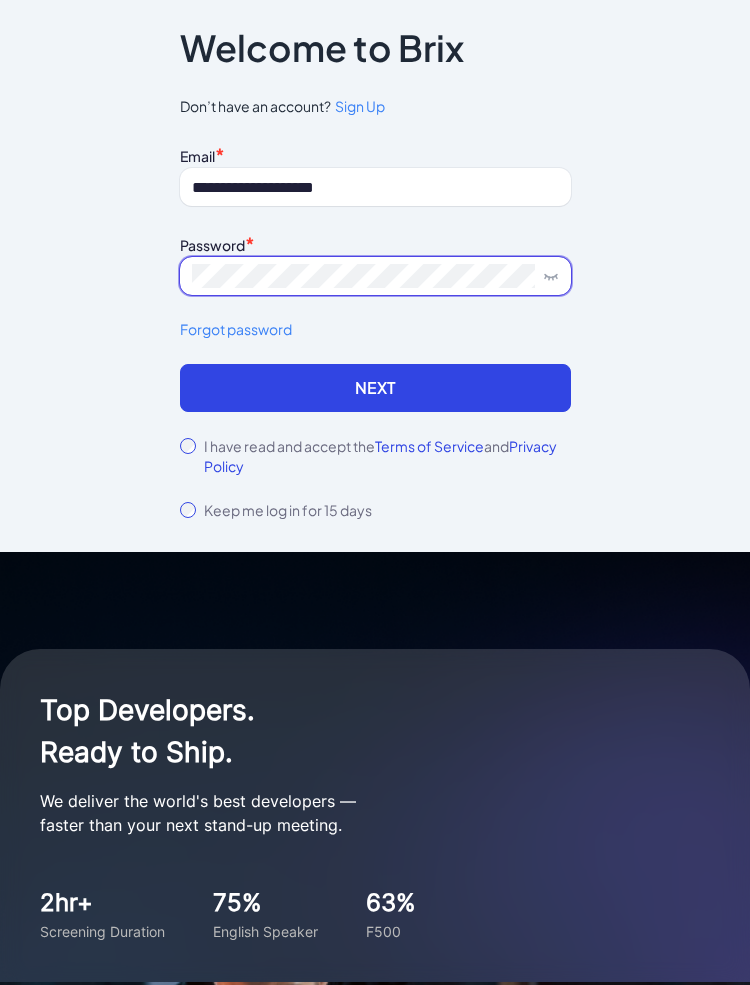 click at bounding box center (375, 276) 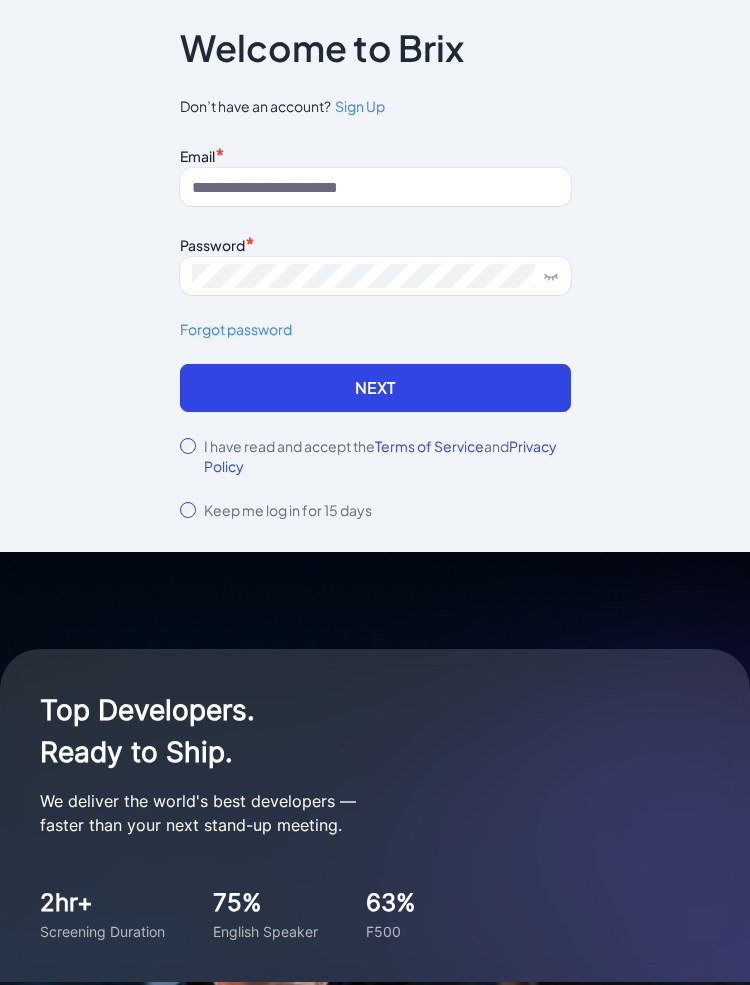 scroll, scrollTop: 0, scrollLeft: 0, axis: both 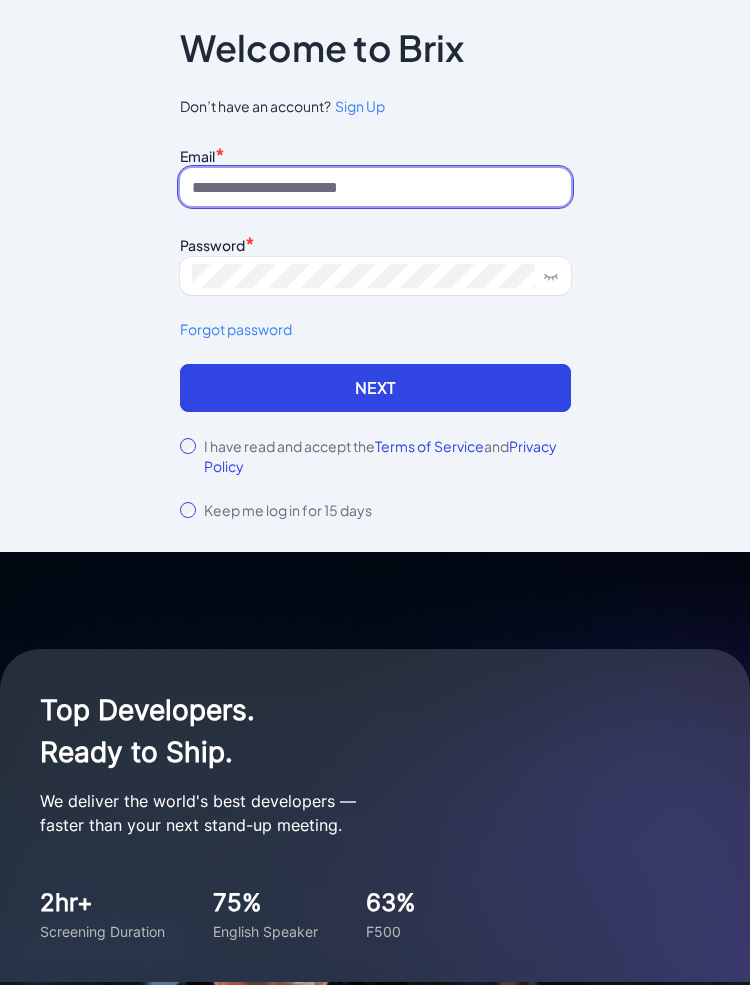 click at bounding box center (375, 187) 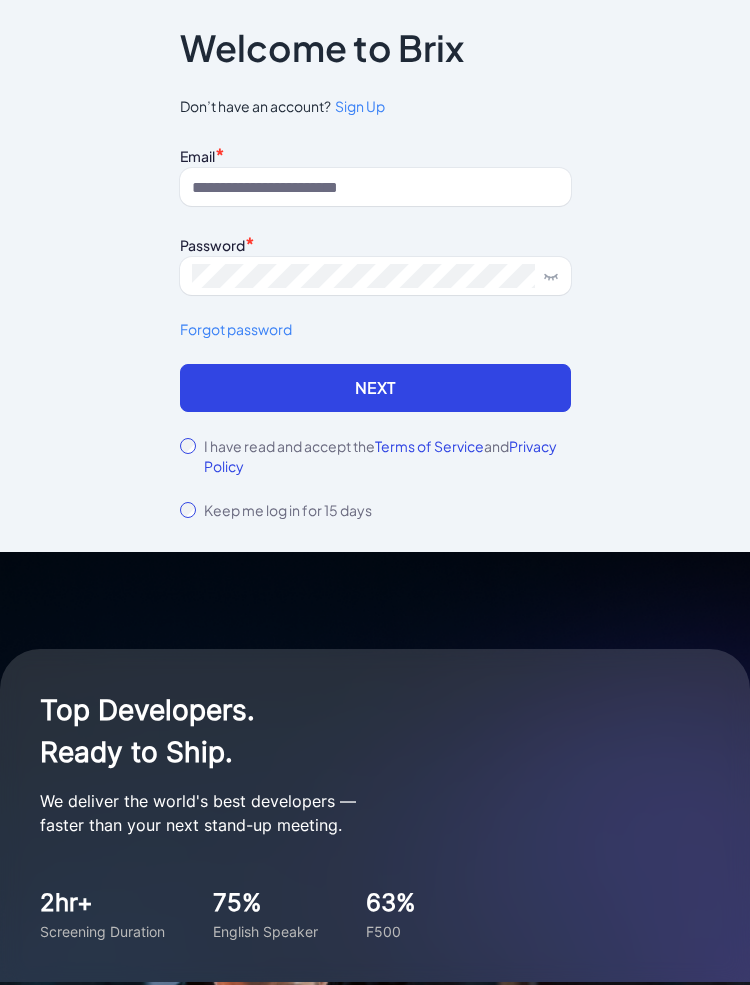click on "Notice To proceed, please agree to the  Terms of Service  and  Privary Policy . Cancel Confirm Welcome to Brix Don’t have an account? Sign Up Email * Password * Forgot password Next I have read and accept the  Terms of Service  and  Privacy Policy Keep me log in for 15 days Back Check your phone A 6-digit code was sent to [PHONE]    . Enter it within 5 mins. Send code Account temporarily locked. Please try again later. 120s Next" at bounding box center [375, 276] 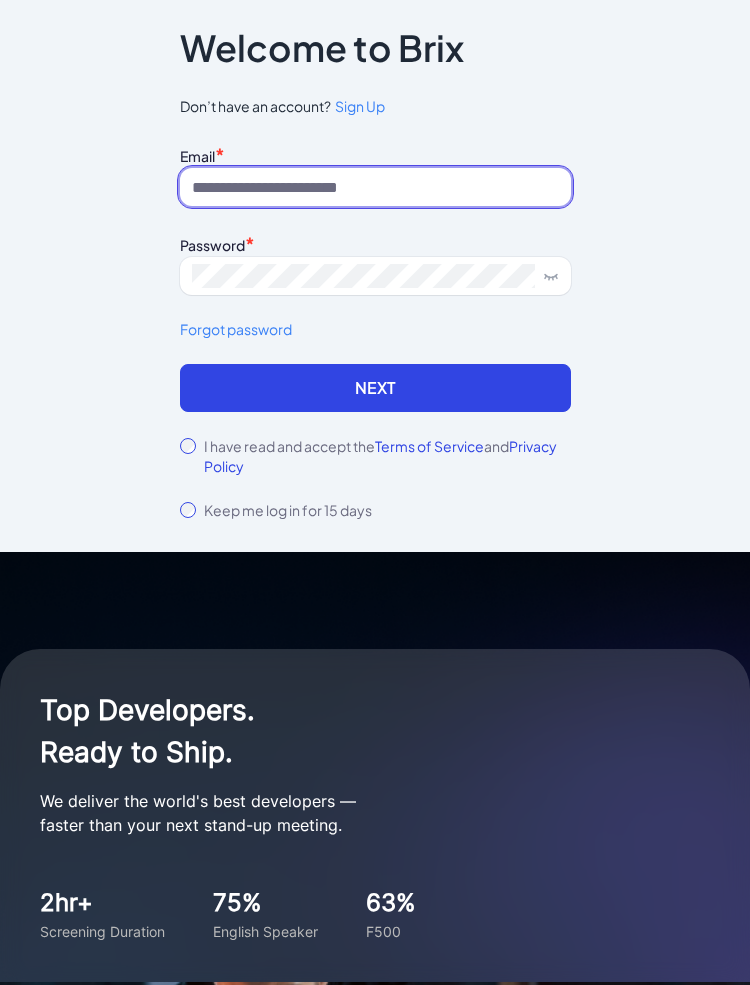 click at bounding box center [375, 187] 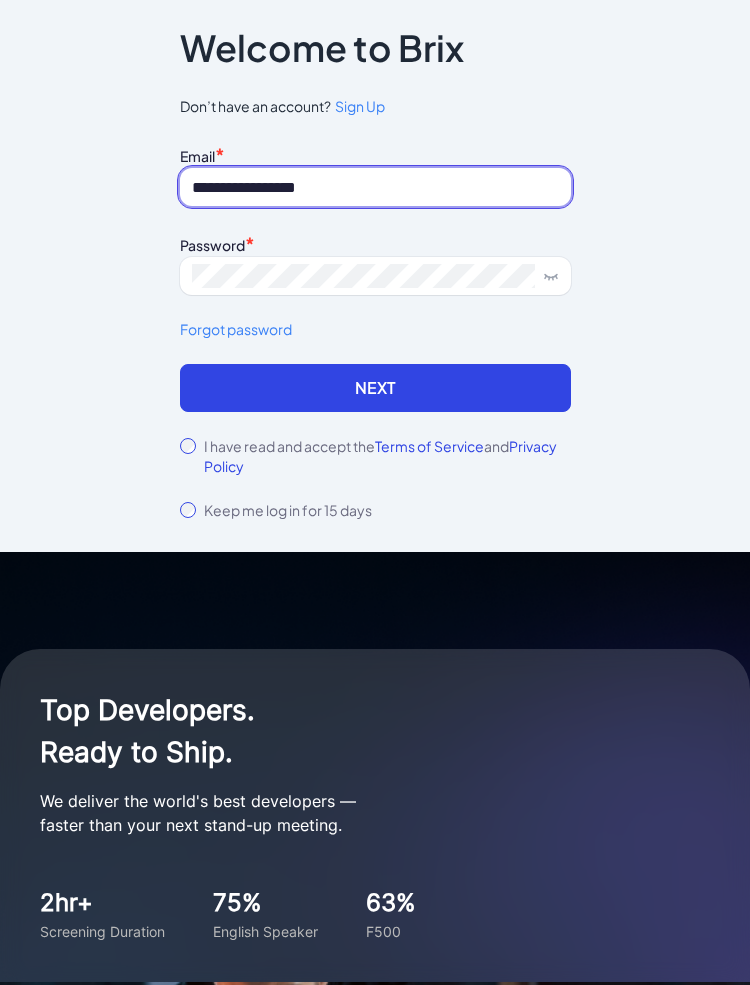 type on "**********" 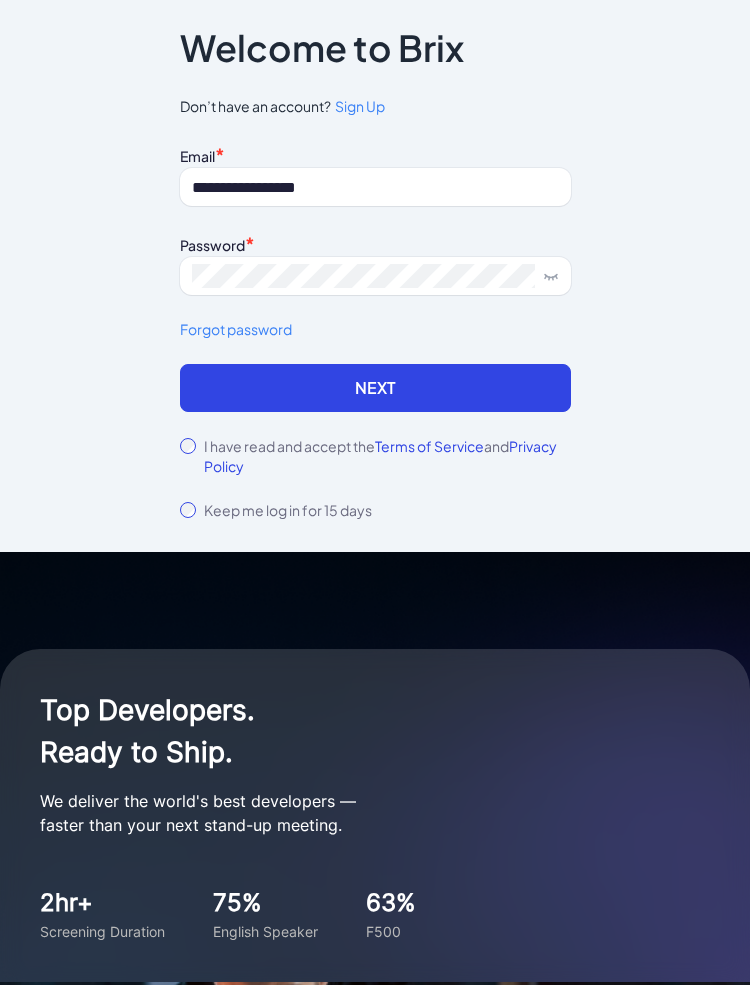 click on "Privacy Policy" at bounding box center (380, 456) 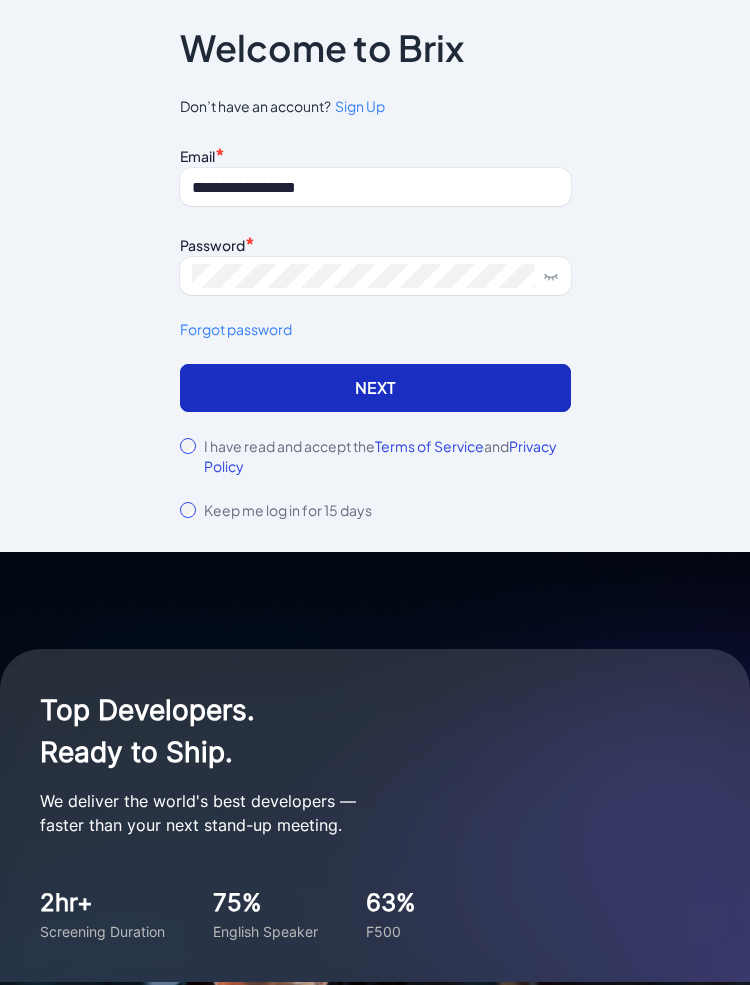 click on "Next" at bounding box center (375, 388) 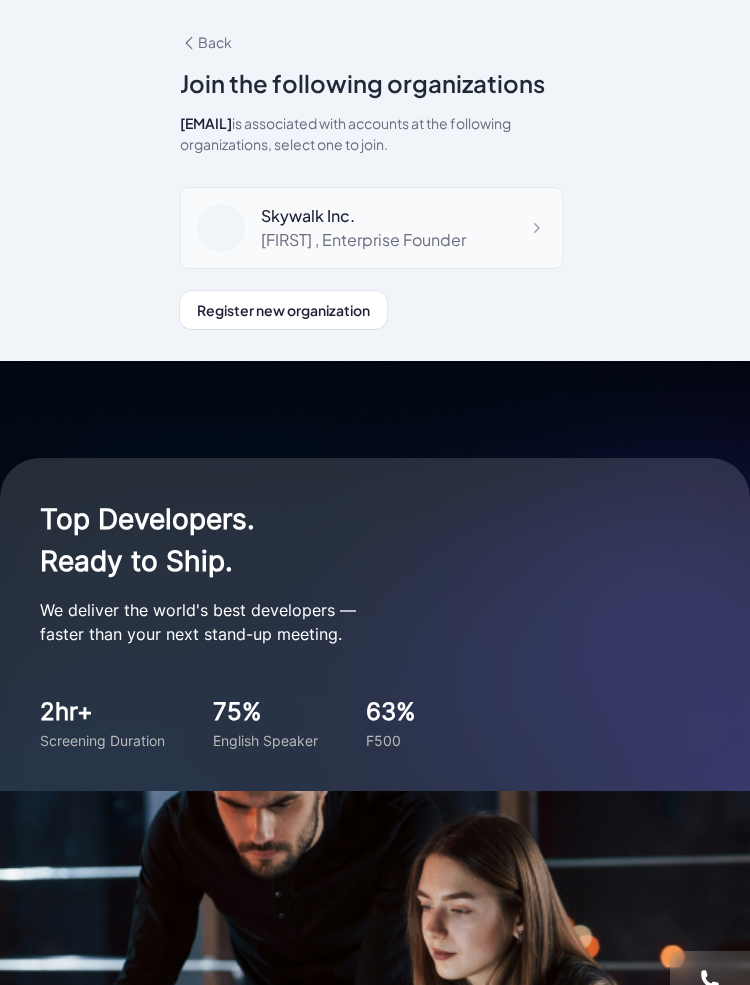 click on "Skywalk Inc." at bounding box center (363, 216) 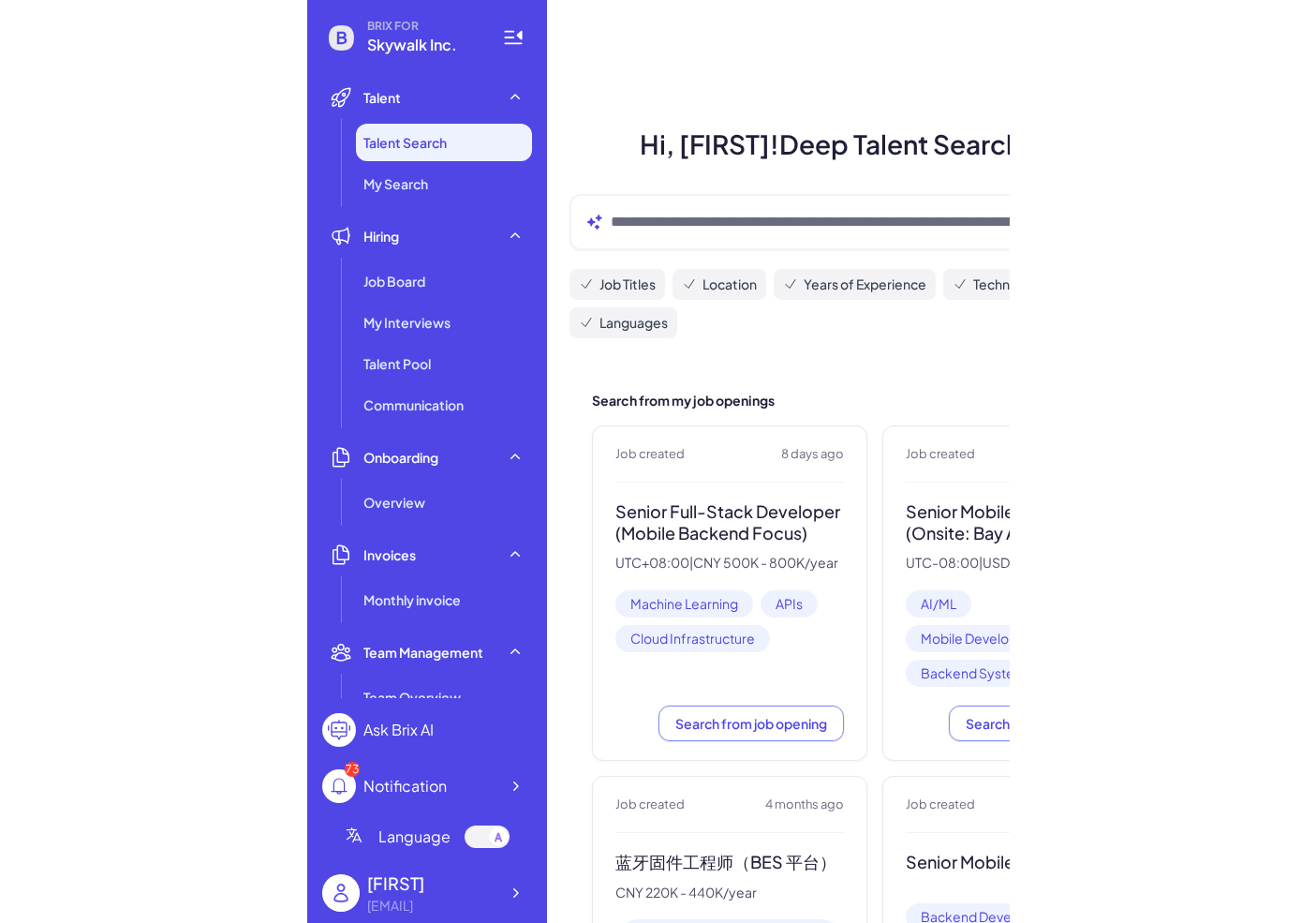 scroll, scrollTop: 0, scrollLeft: 0, axis: both 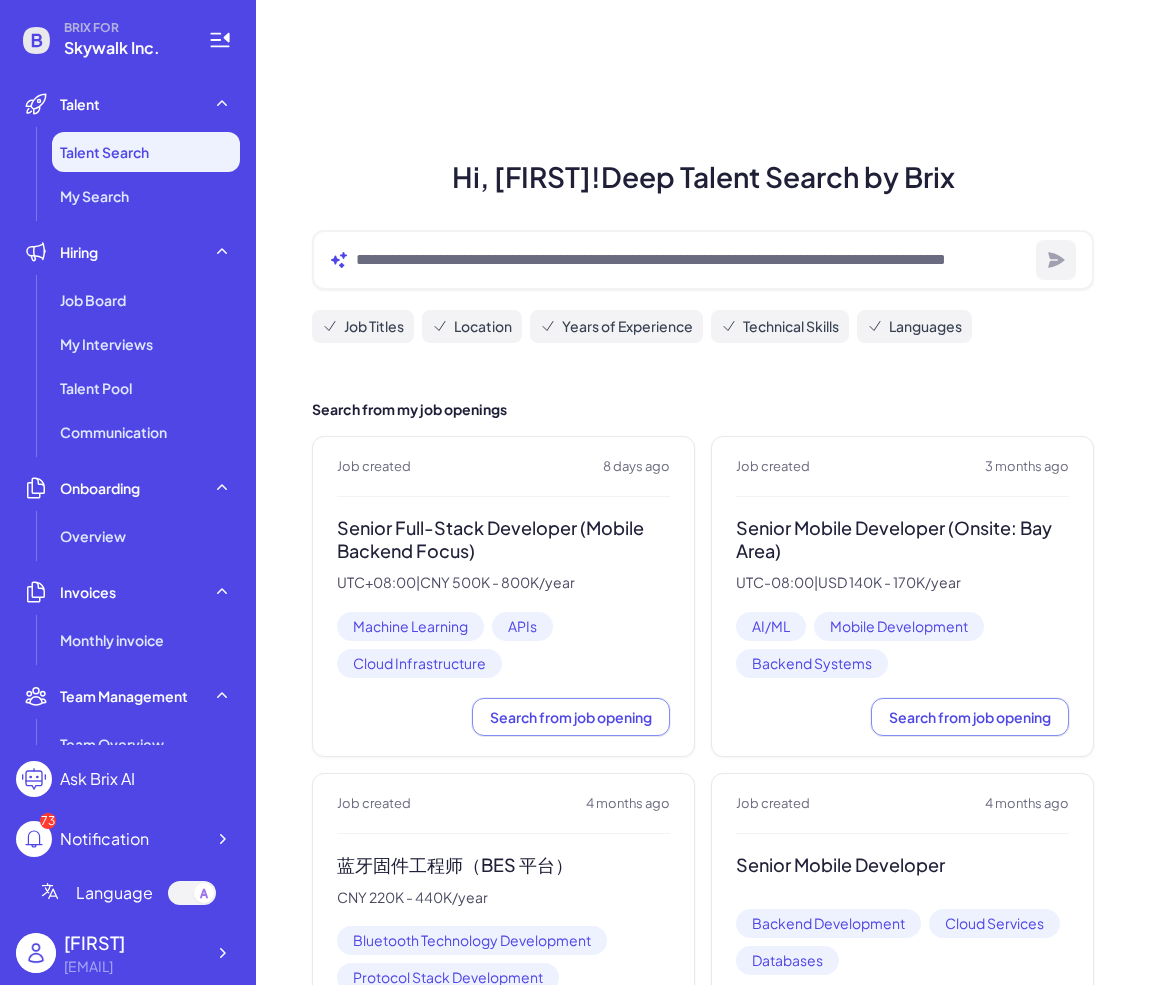 click on "Senior Full-Stack Developer (Mobile Backend Focus)" at bounding box center (503, 539) 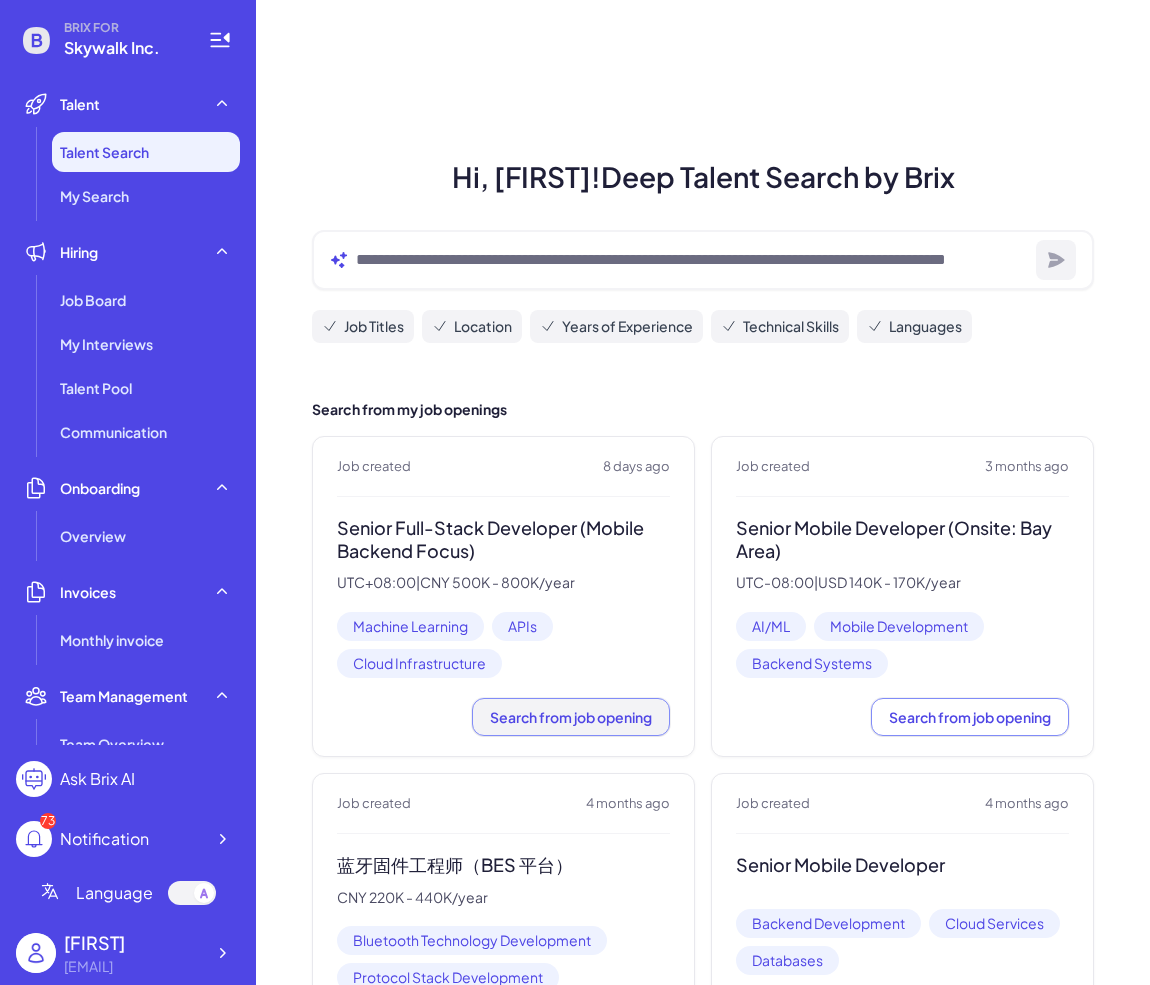 click on "Search from job opening" at bounding box center [571, 717] 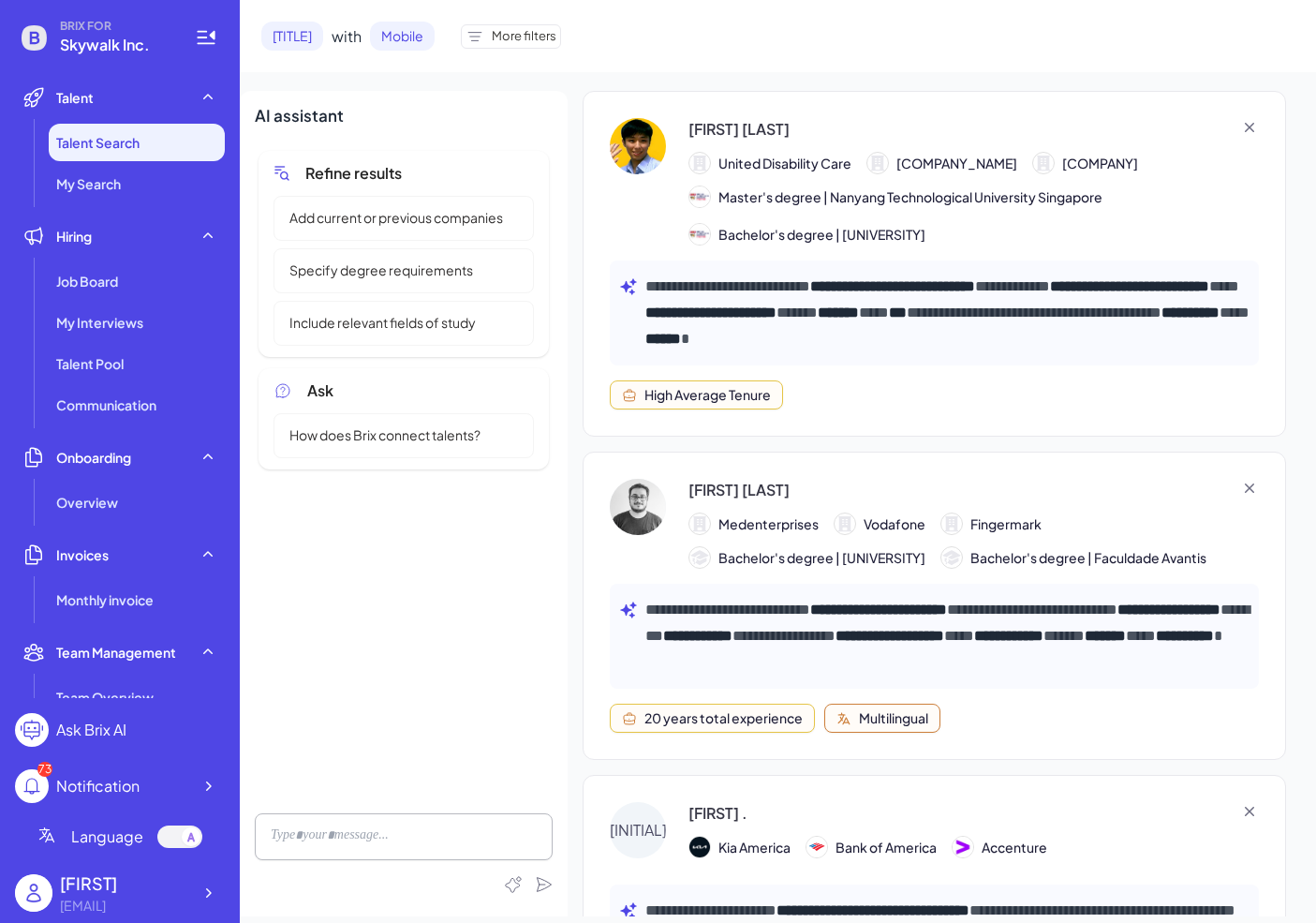 scroll, scrollTop: 0, scrollLeft: 0, axis: both 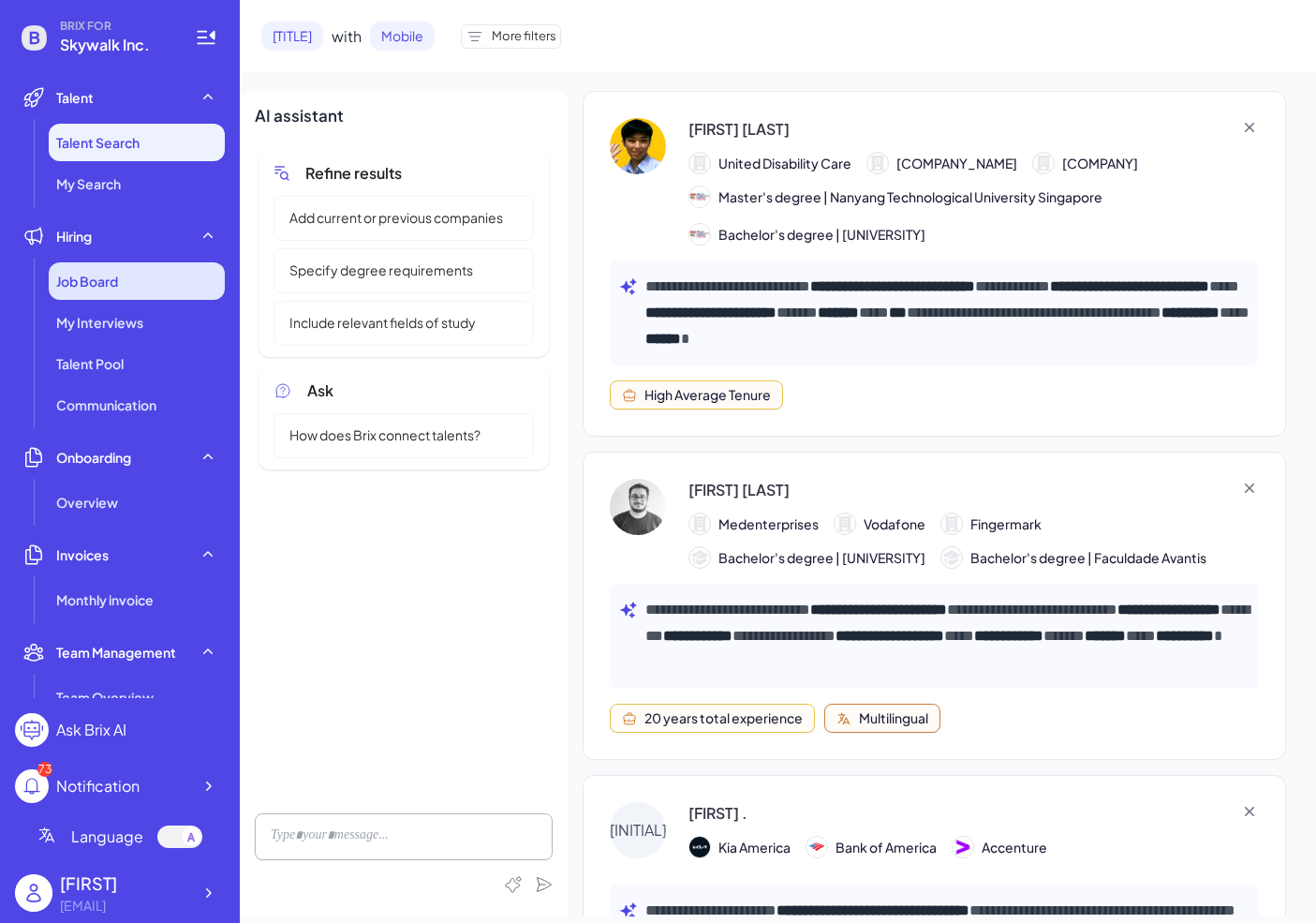 click on "Job Board" at bounding box center (137, 281) 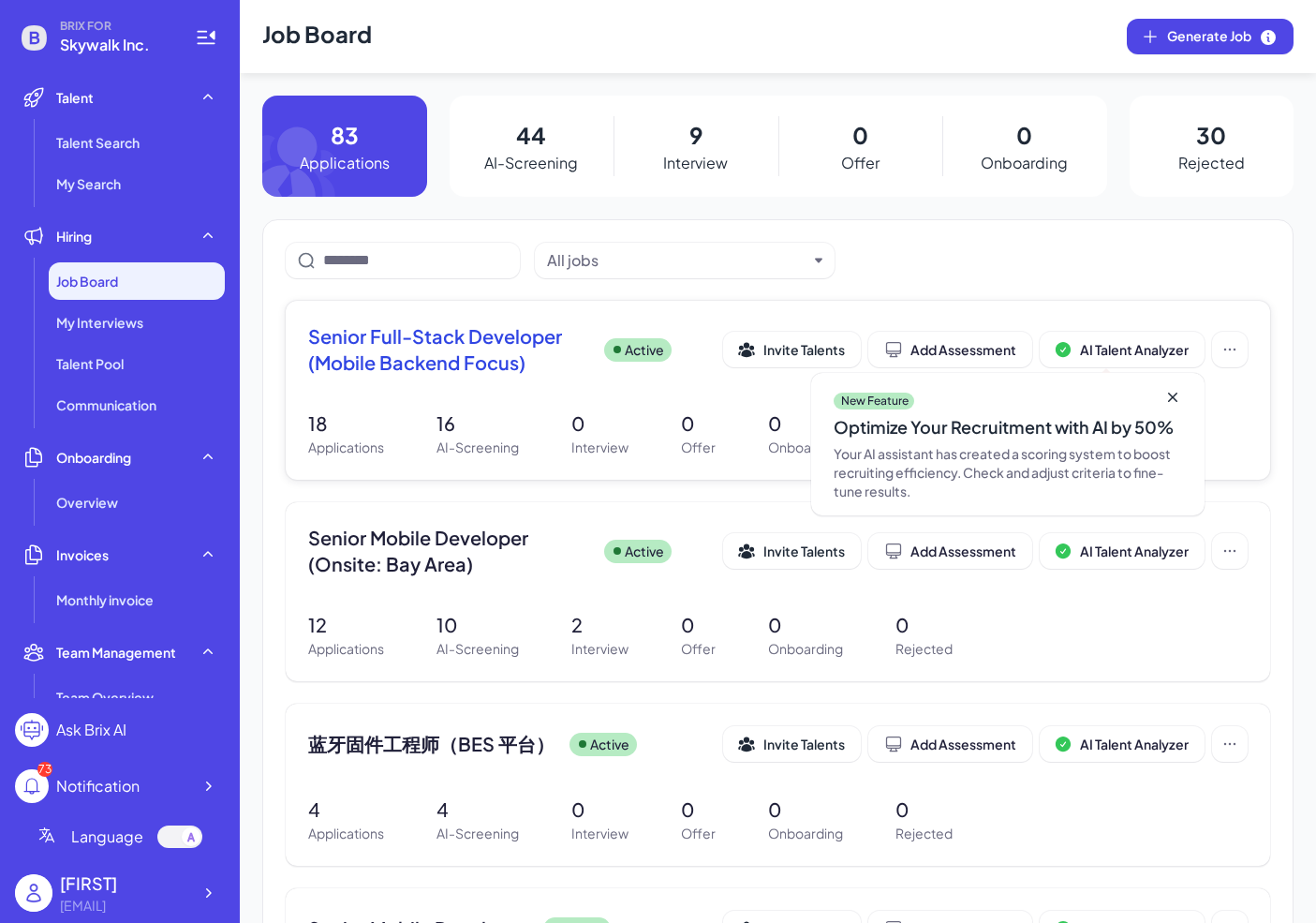 click on "Senior APP Backend Development & Team Lead Active Invite Talents Add Assessment AI Talent Analyzer New Feature Optimize Your Recruitment with AI by 50% Your AI assistant has created a scoring system to boost recruiting efficiency. Check and adjust criteria to fine-tune results." at bounding box center (777, 355) 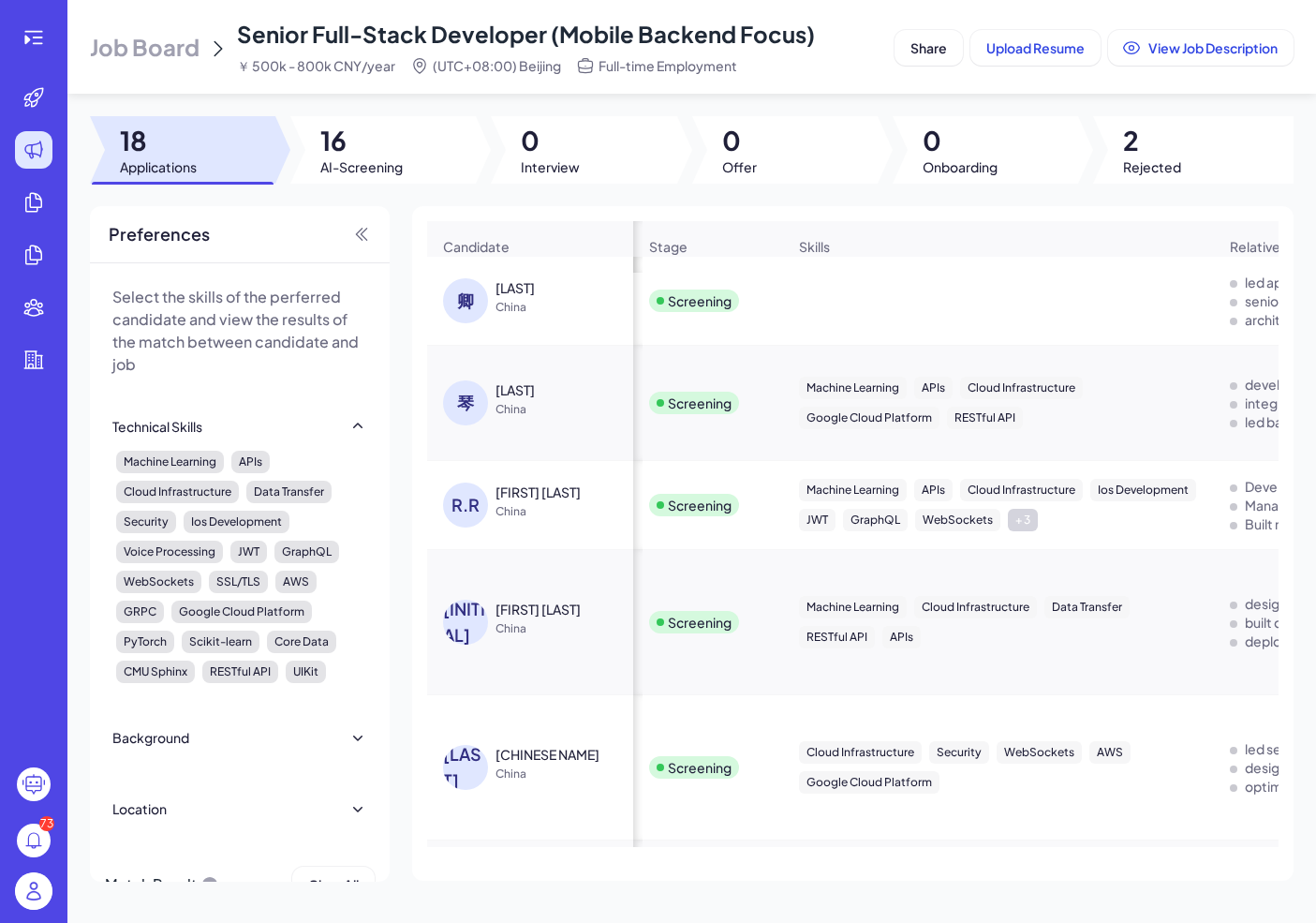 scroll, scrollTop: 20, scrollLeft: 17, axis: both 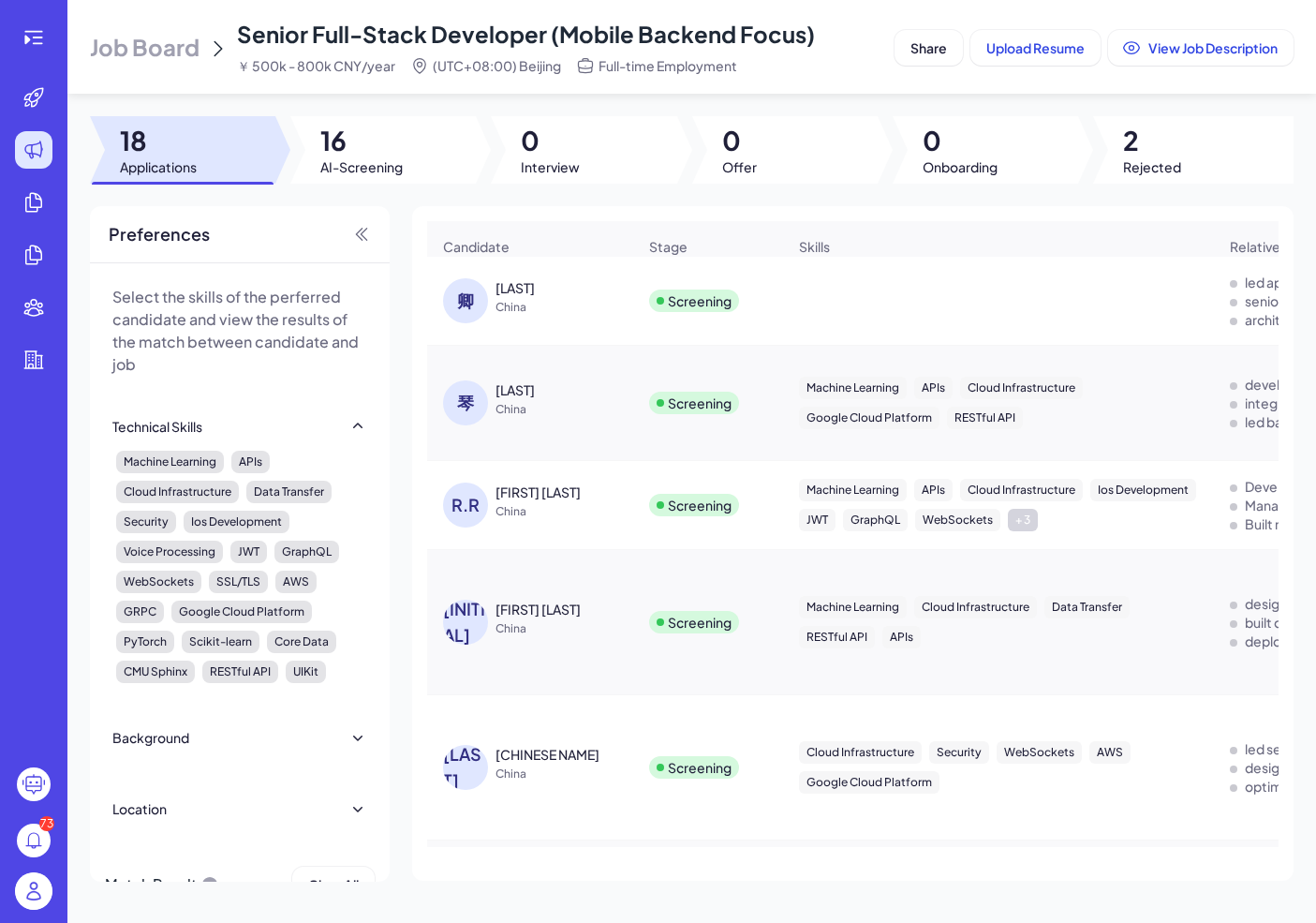 click on "[FIRST] [LAST]" at bounding box center [538, 492] 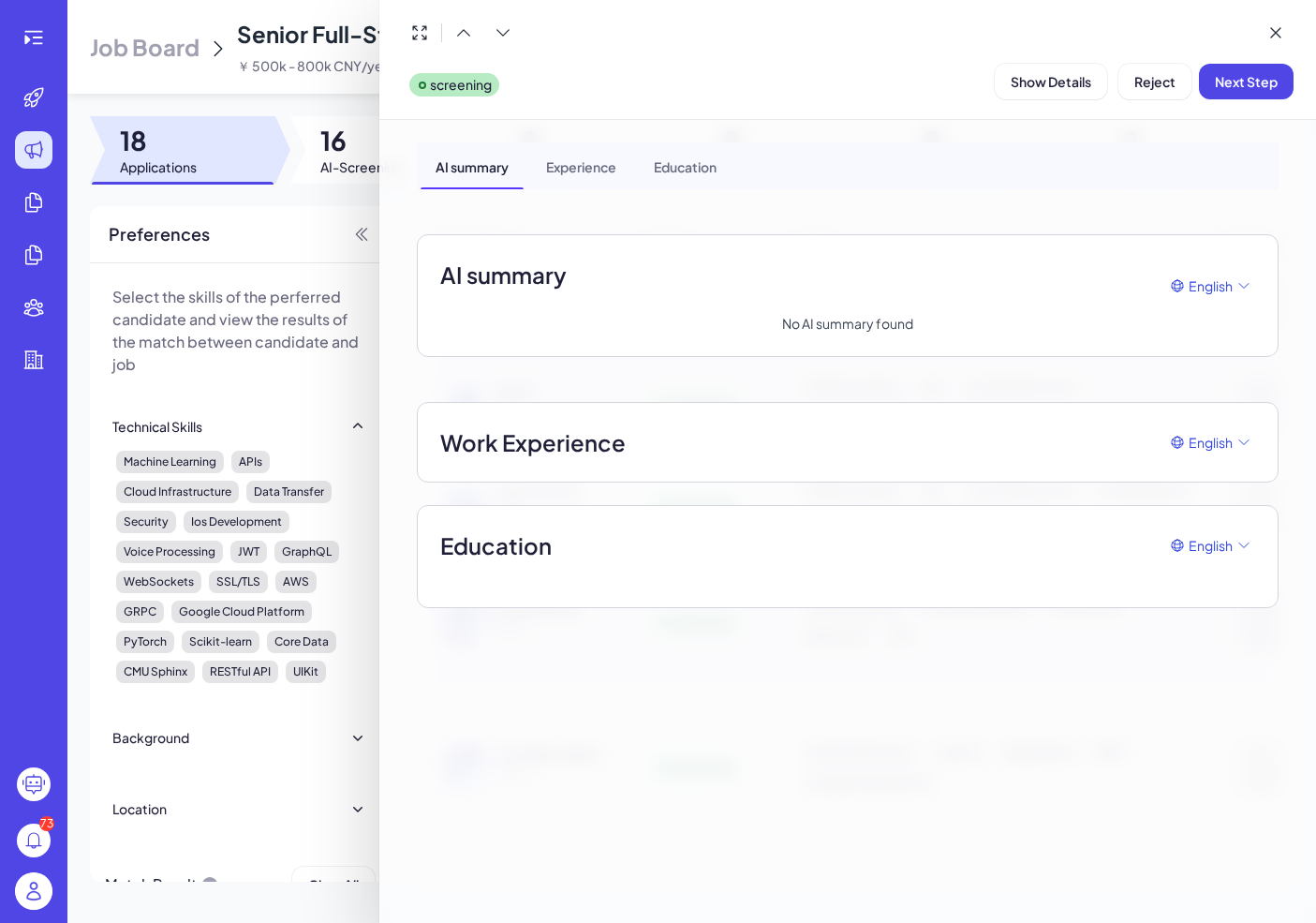 click at bounding box center [658, 461] 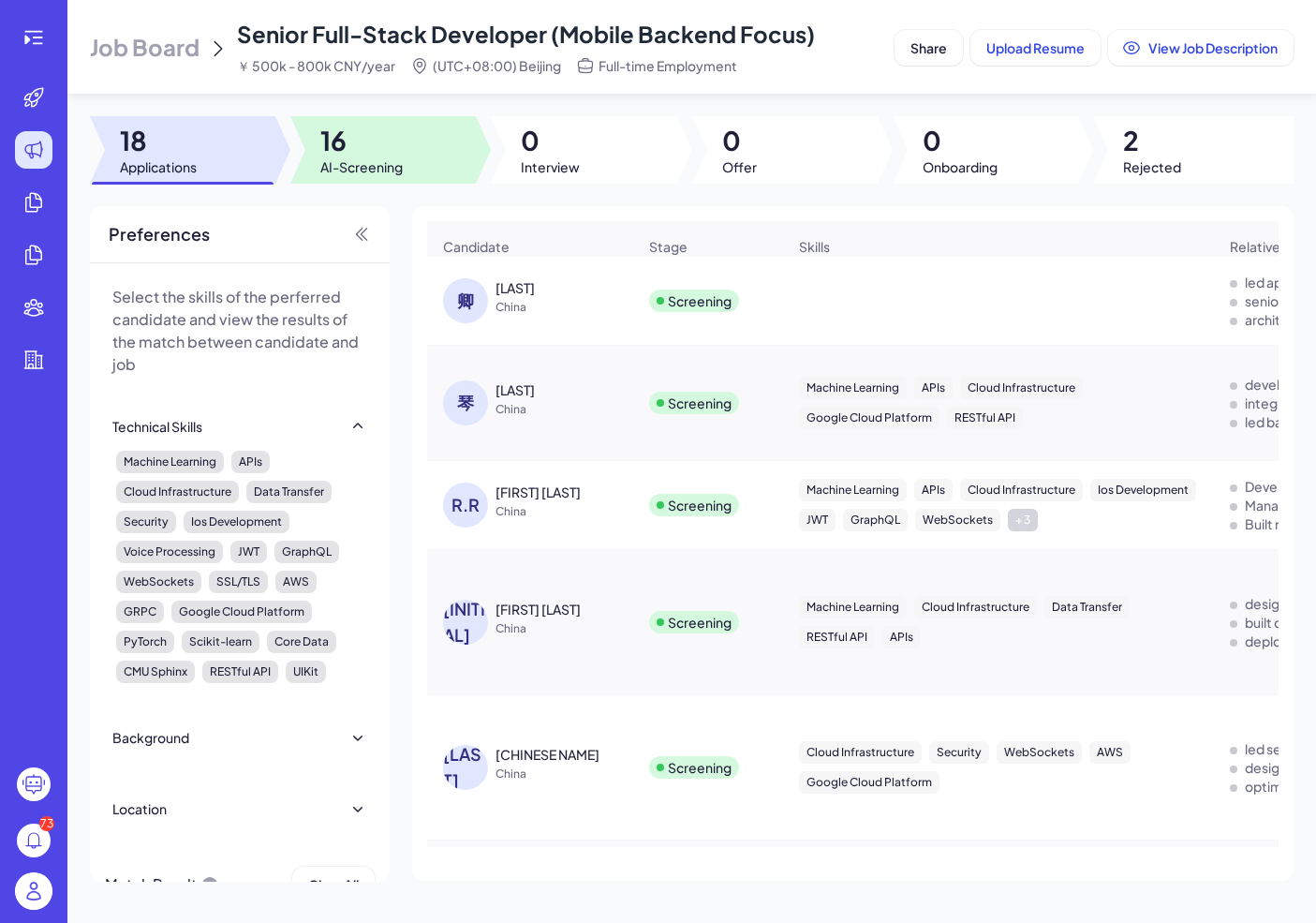 click on "16" at bounding box center [362, 141] 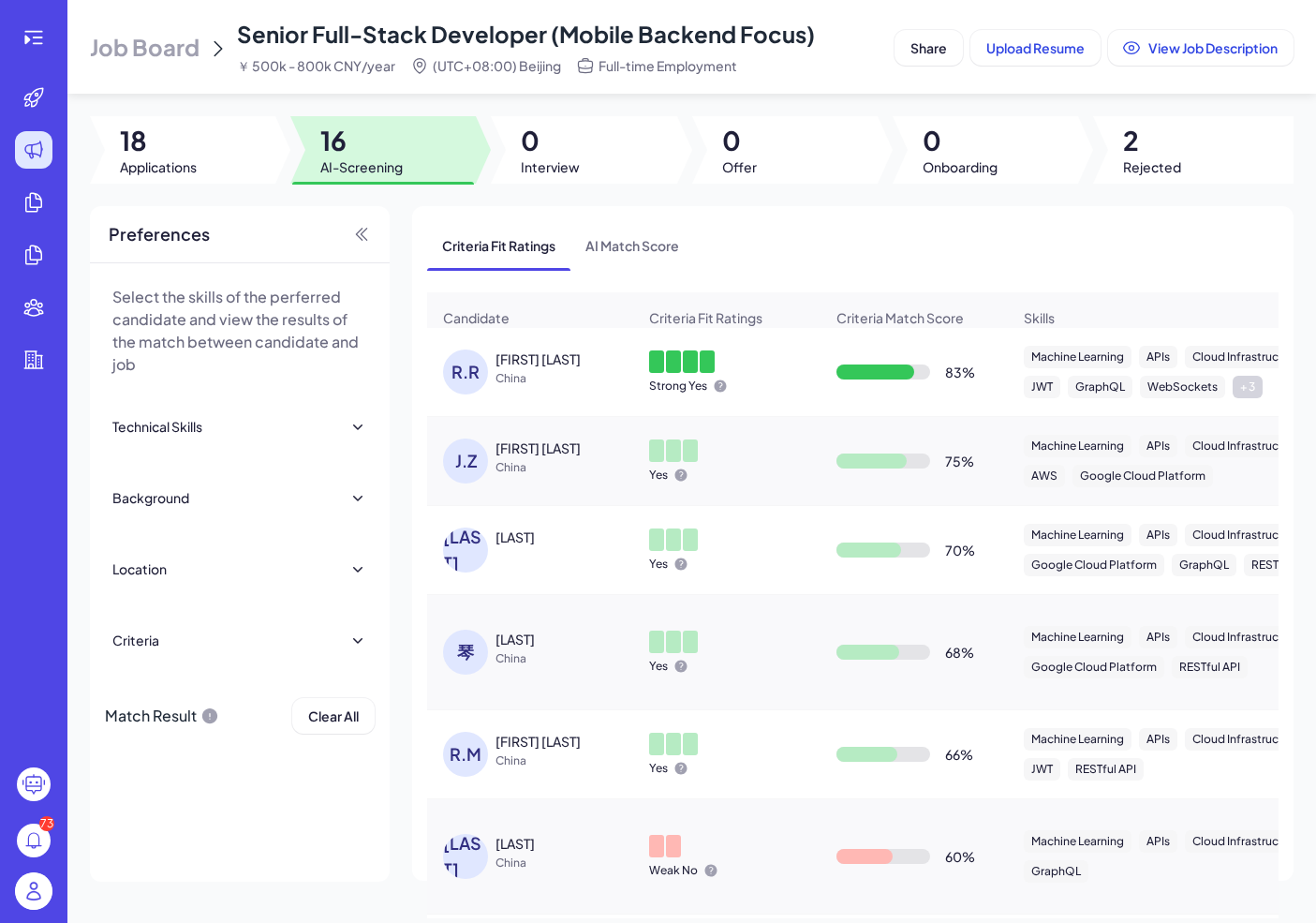 click on "[FIRST] [LAST] [LOCATION]" at bounding box center (566, 368) 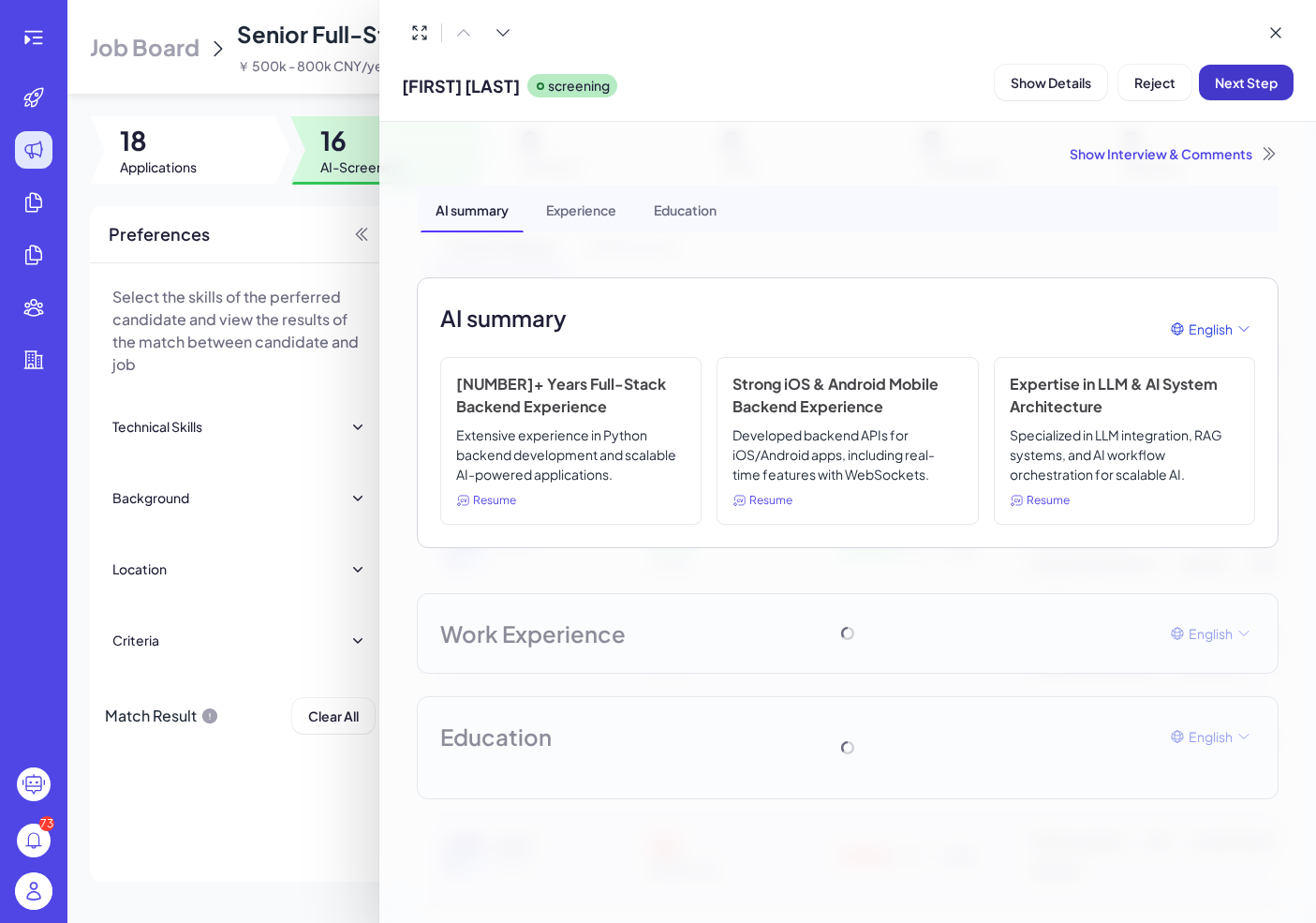 click on "Next Step" at bounding box center (1246, 82) 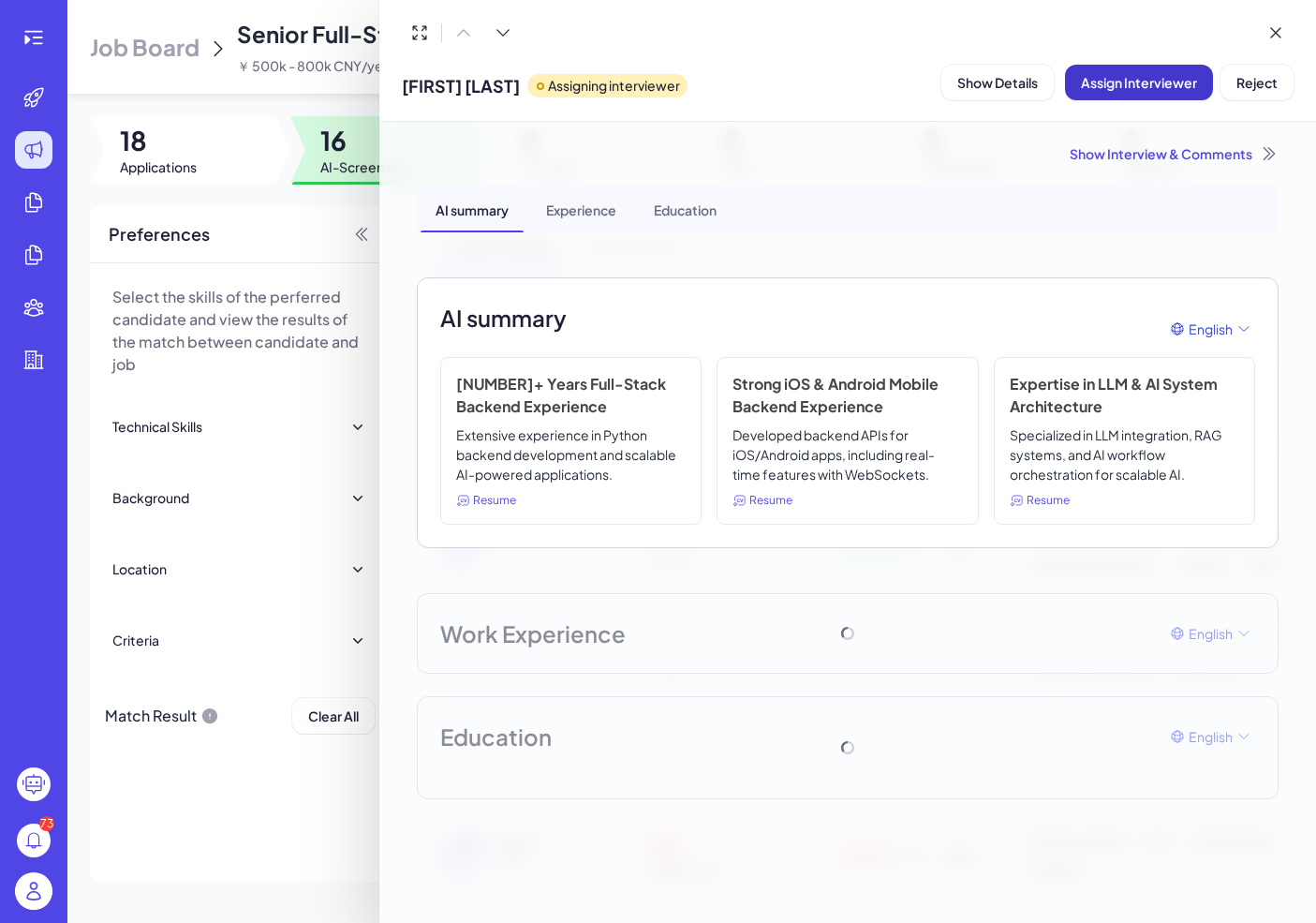 click on "Assign Interviewer" at bounding box center (1139, 82) 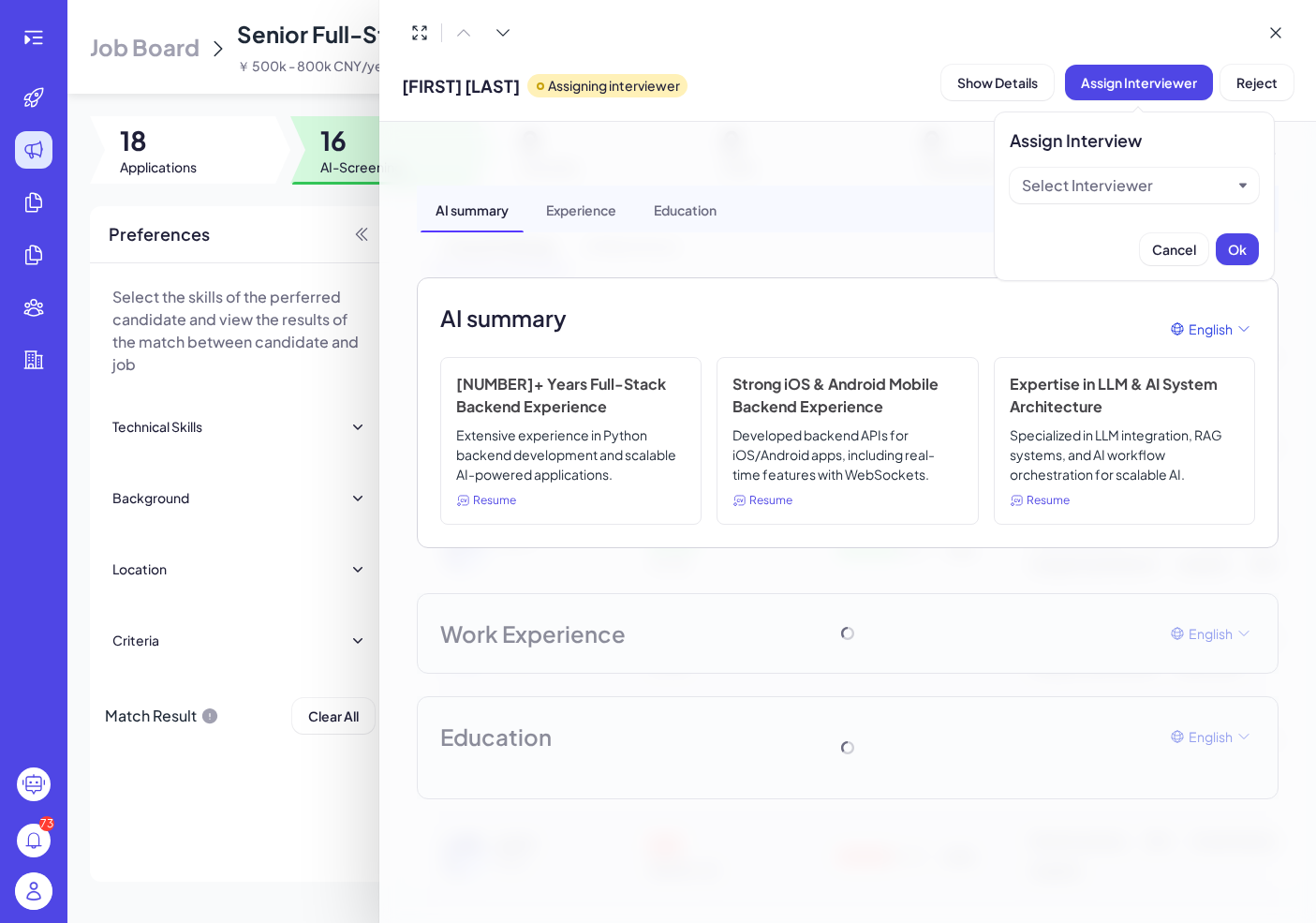 click on "Select Interviewer" at bounding box center (1087, 186) 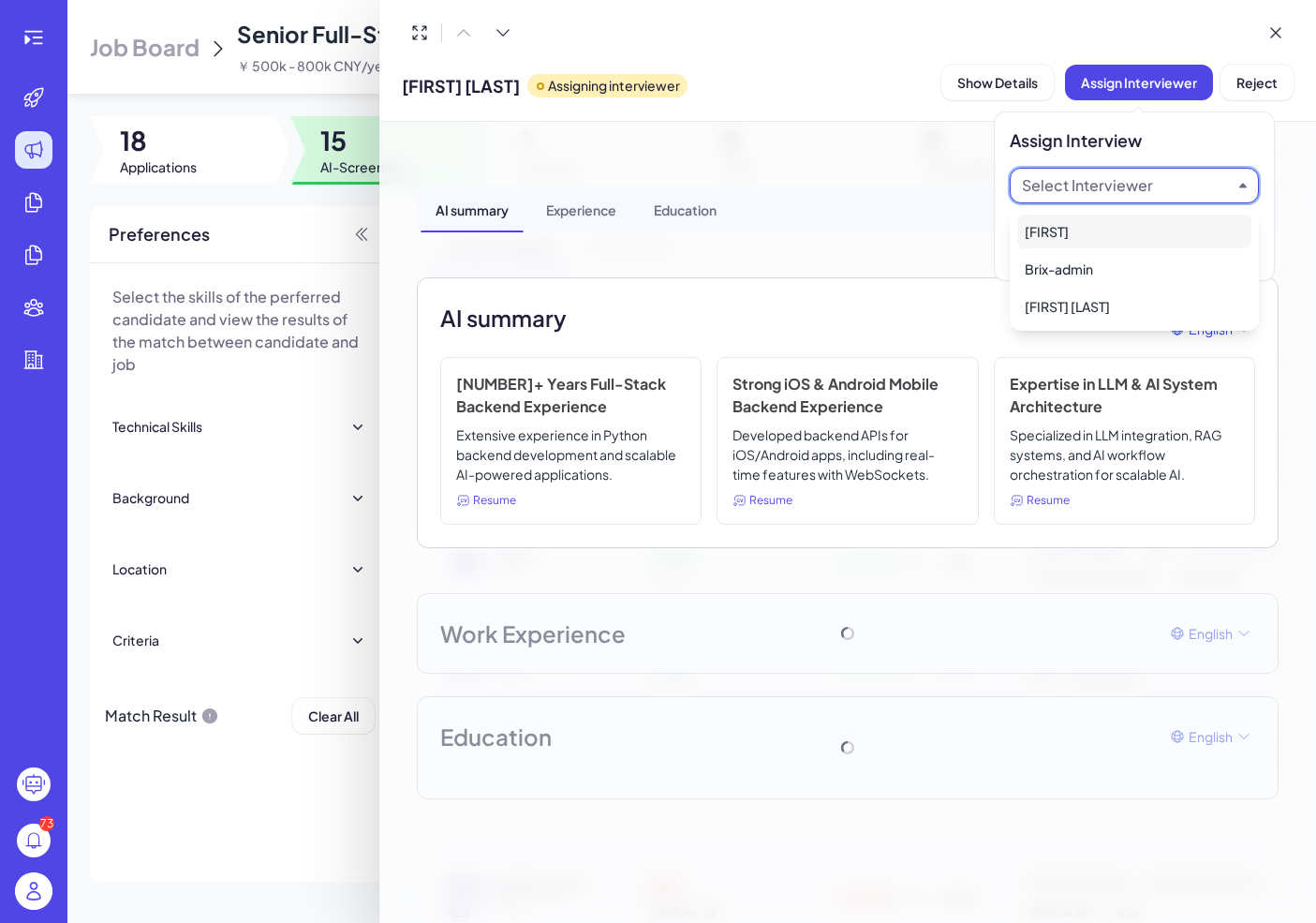 click on "[FIRST]" at bounding box center (1134, 231) 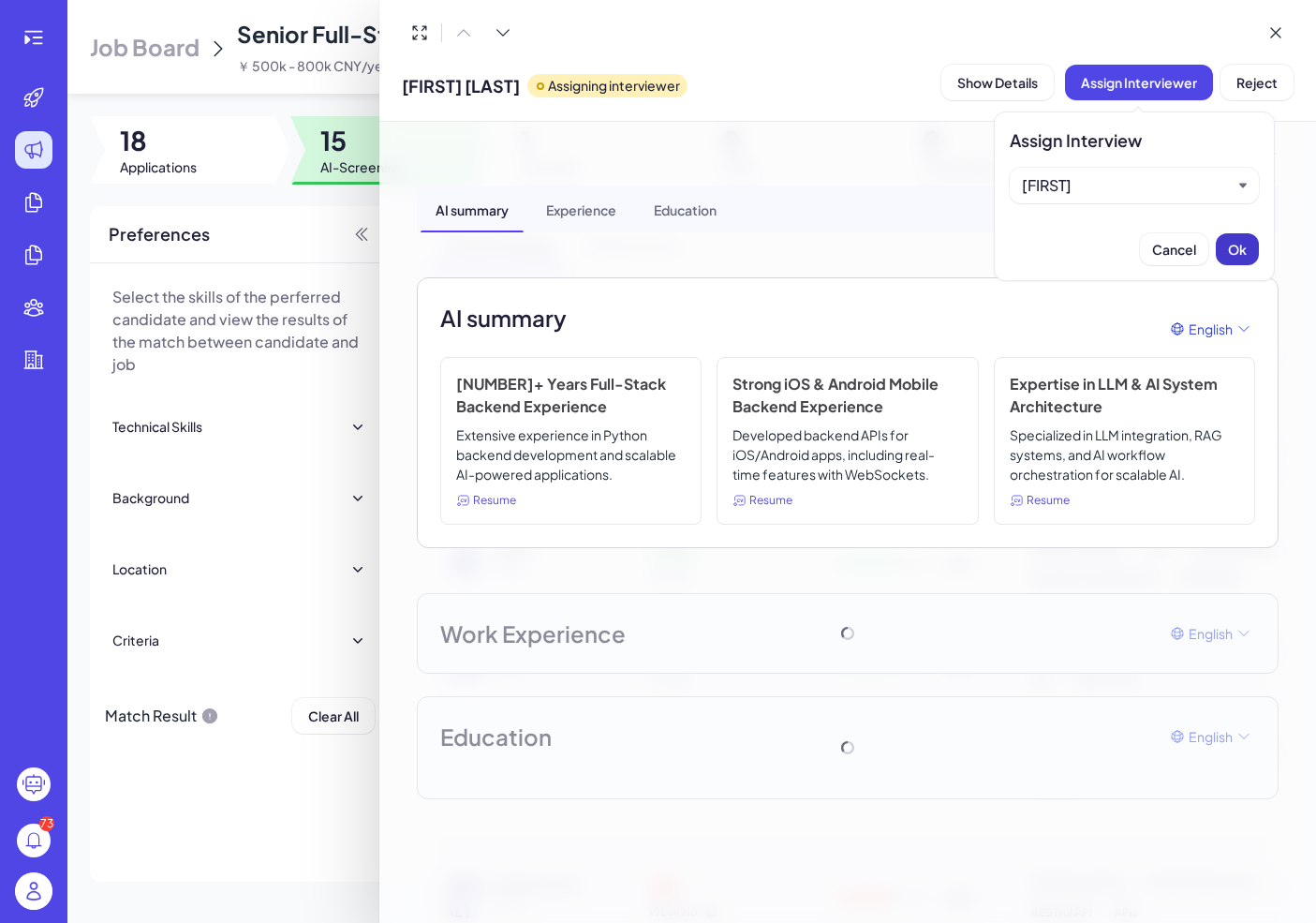 click on "Ok" at bounding box center [1237, 249] 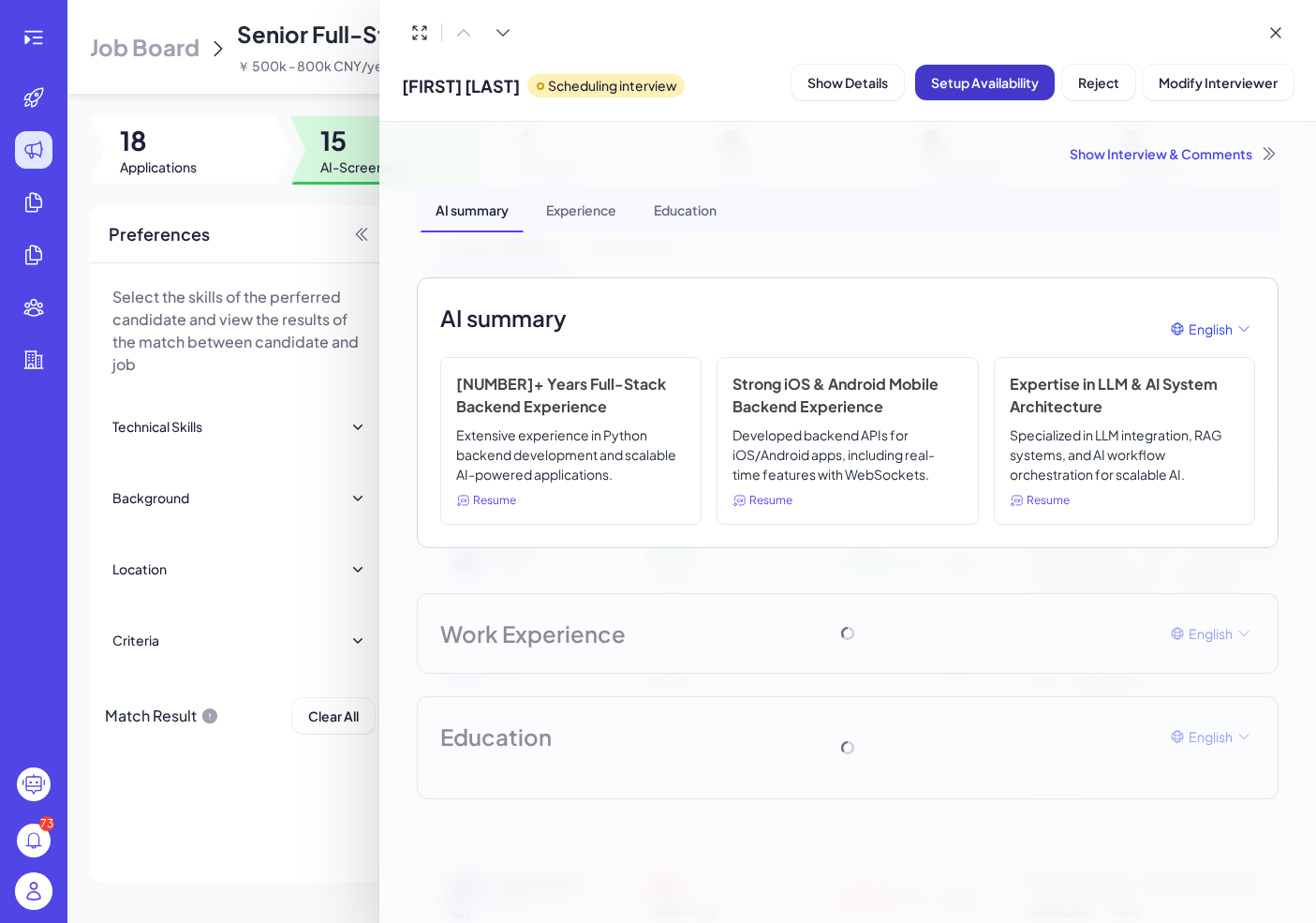 click on "Setup Availability" at bounding box center [984, 82] 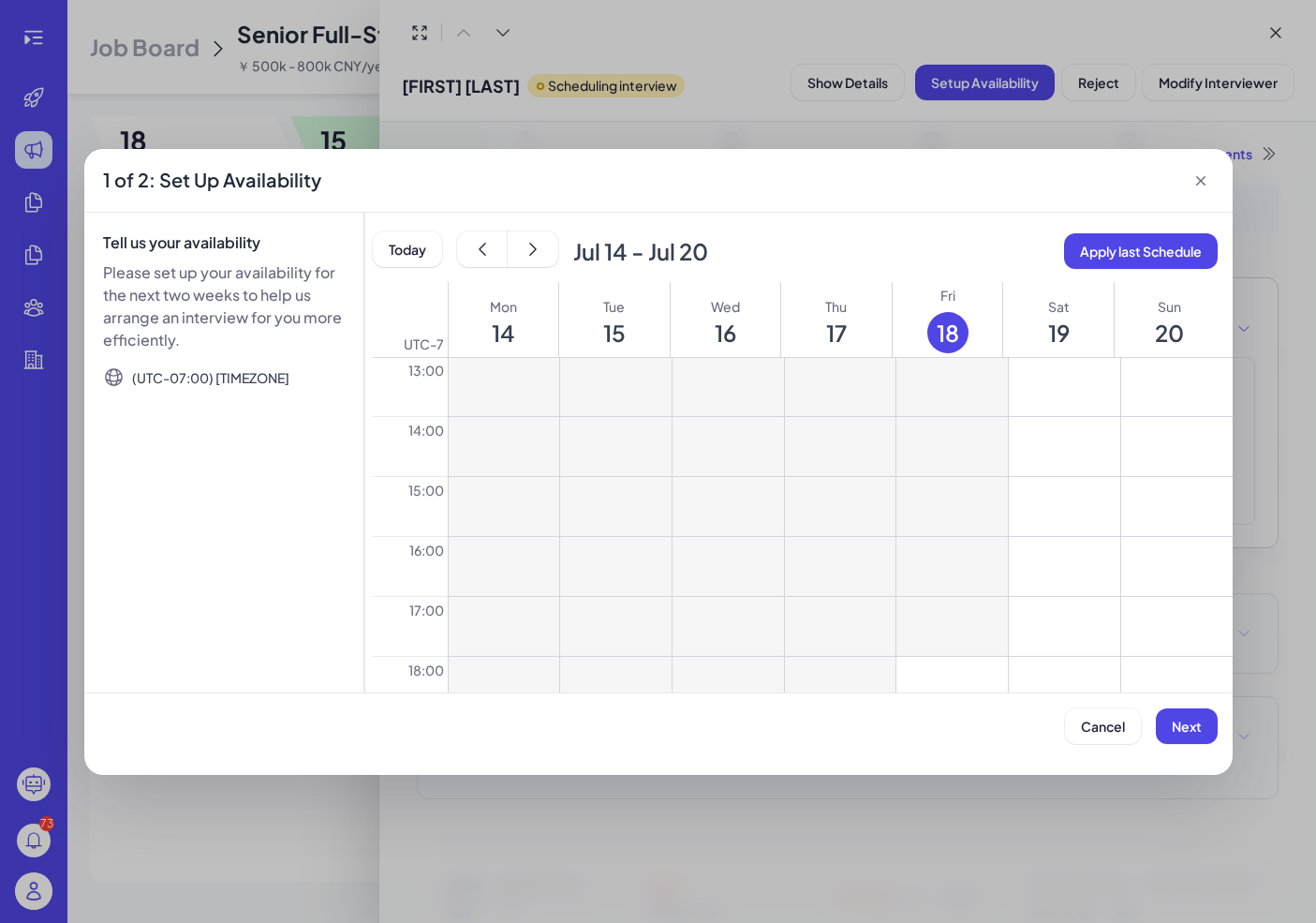 scroll, scrollTop: 793, scrollLeft: 0, axis: vertical 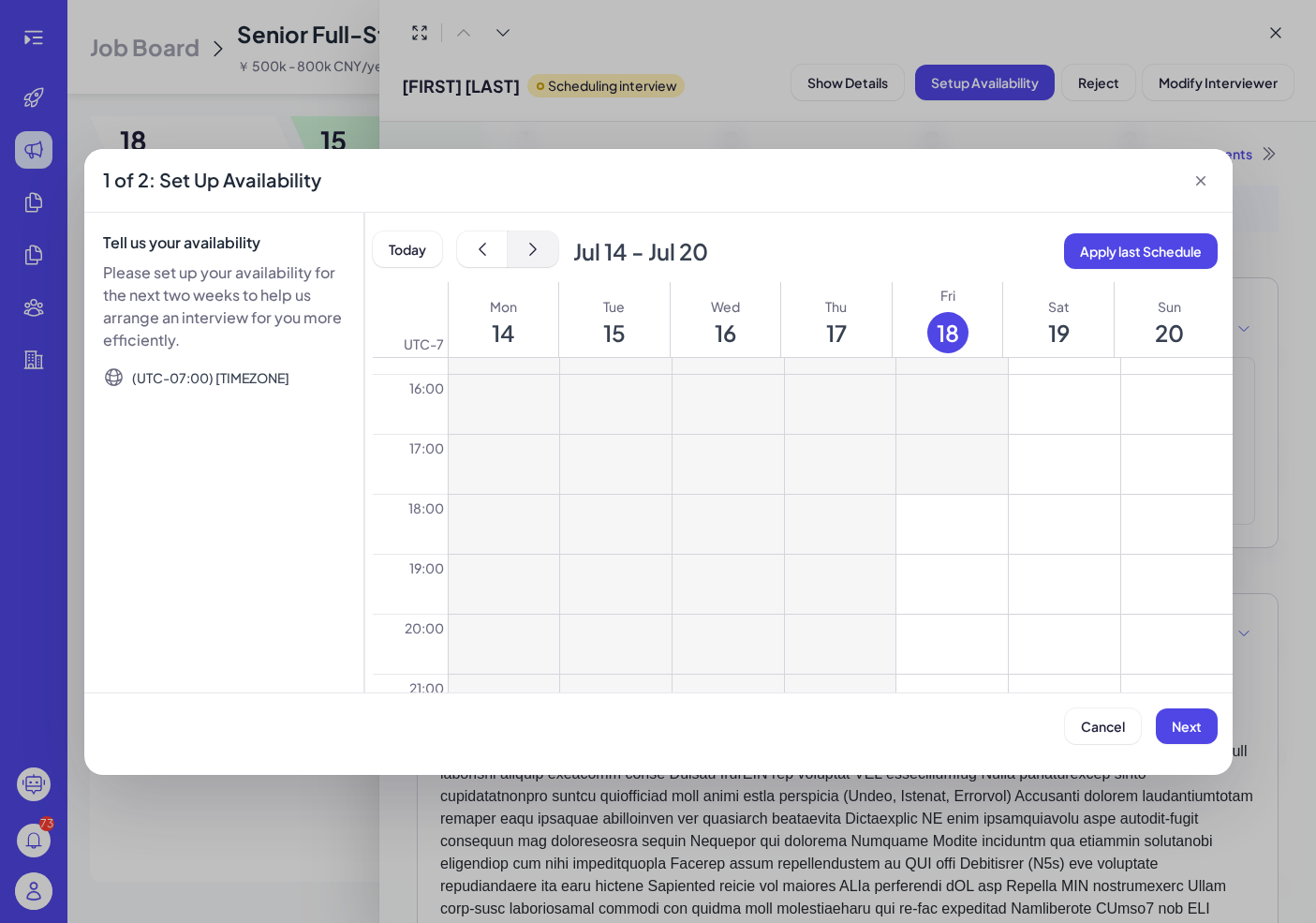 click at bounding box center (533, 249) 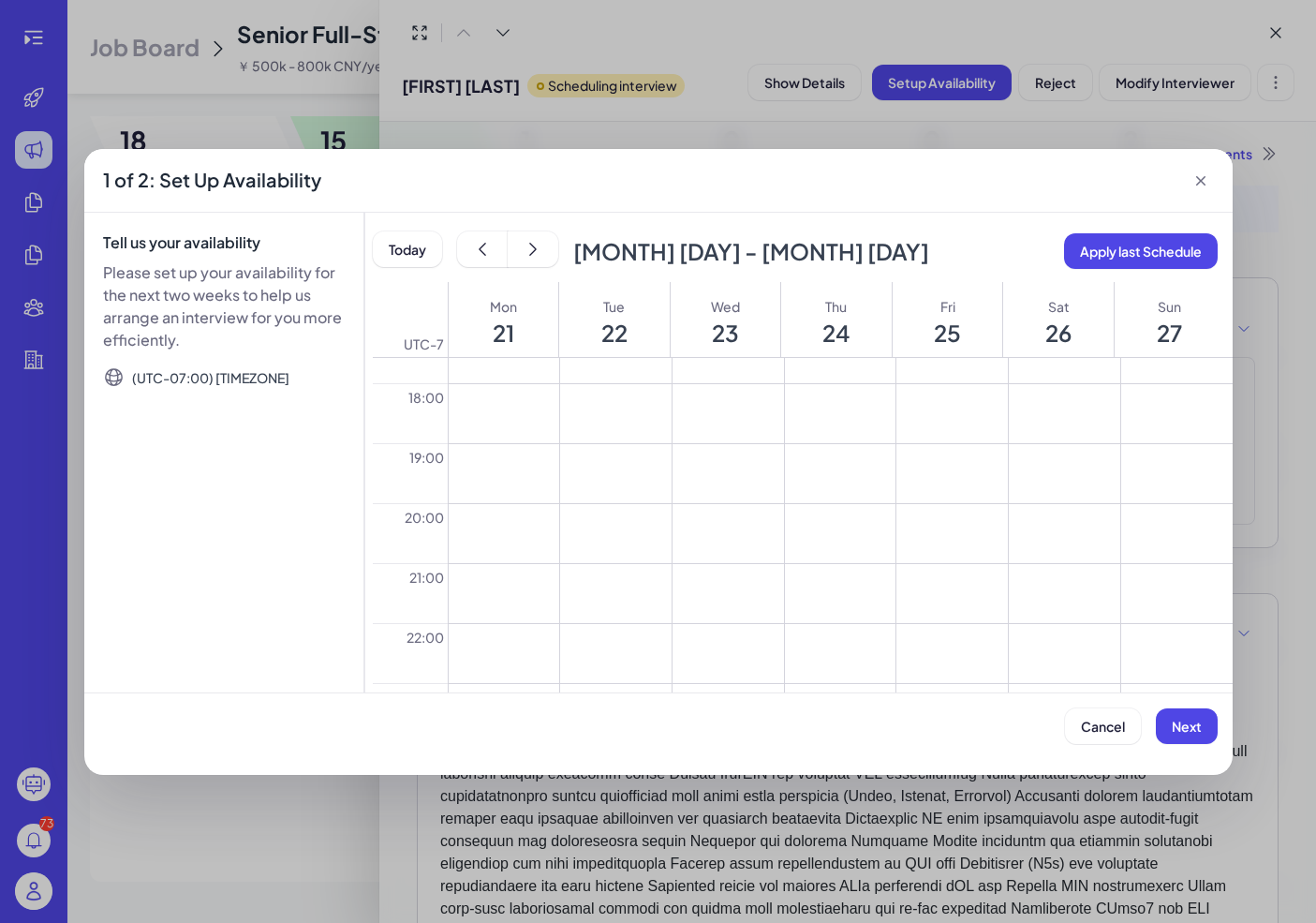 scroll, scrollTop: 1105, scrollLeft: 0, axis: vertical 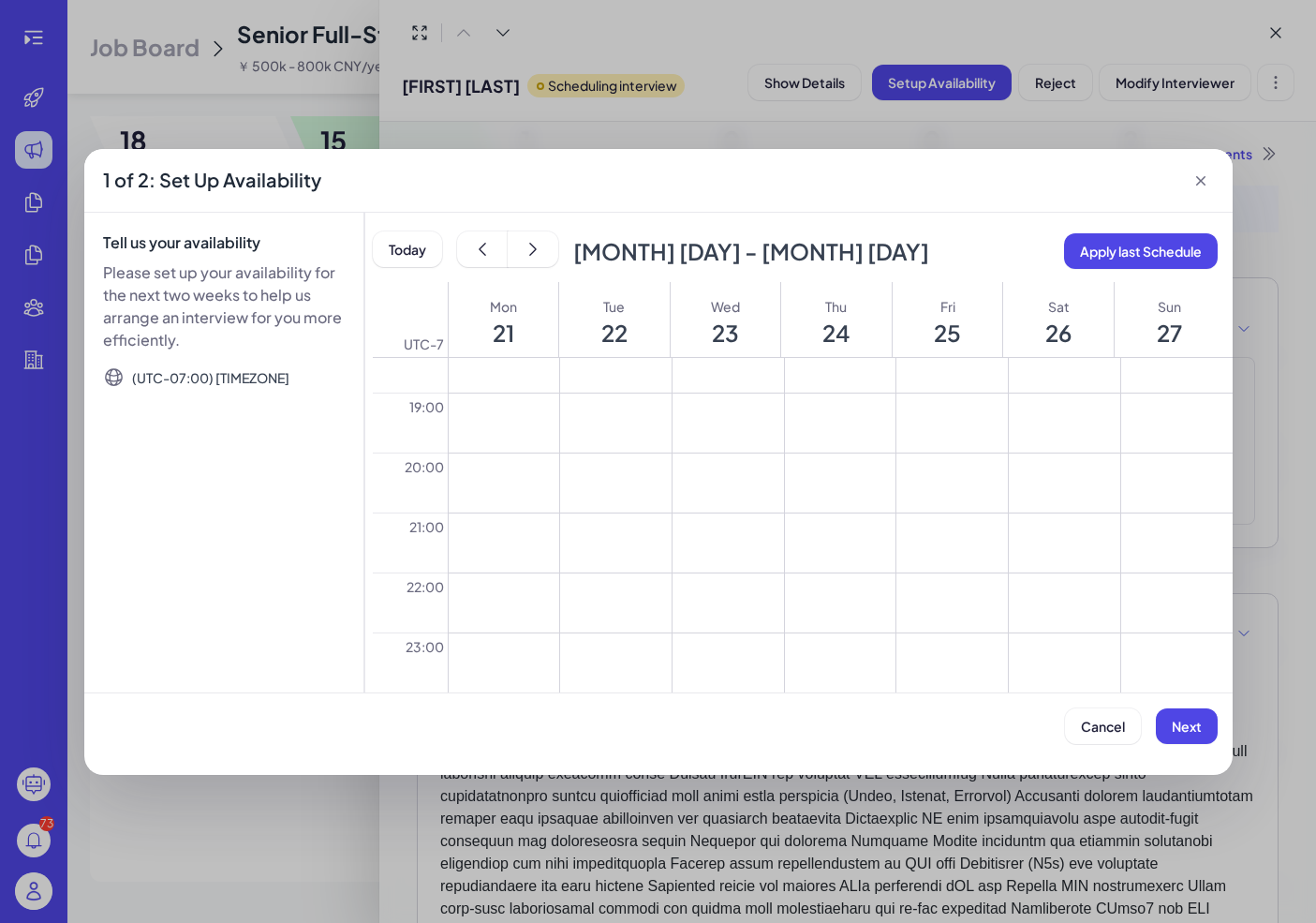 click at bounding box center (504, 483) 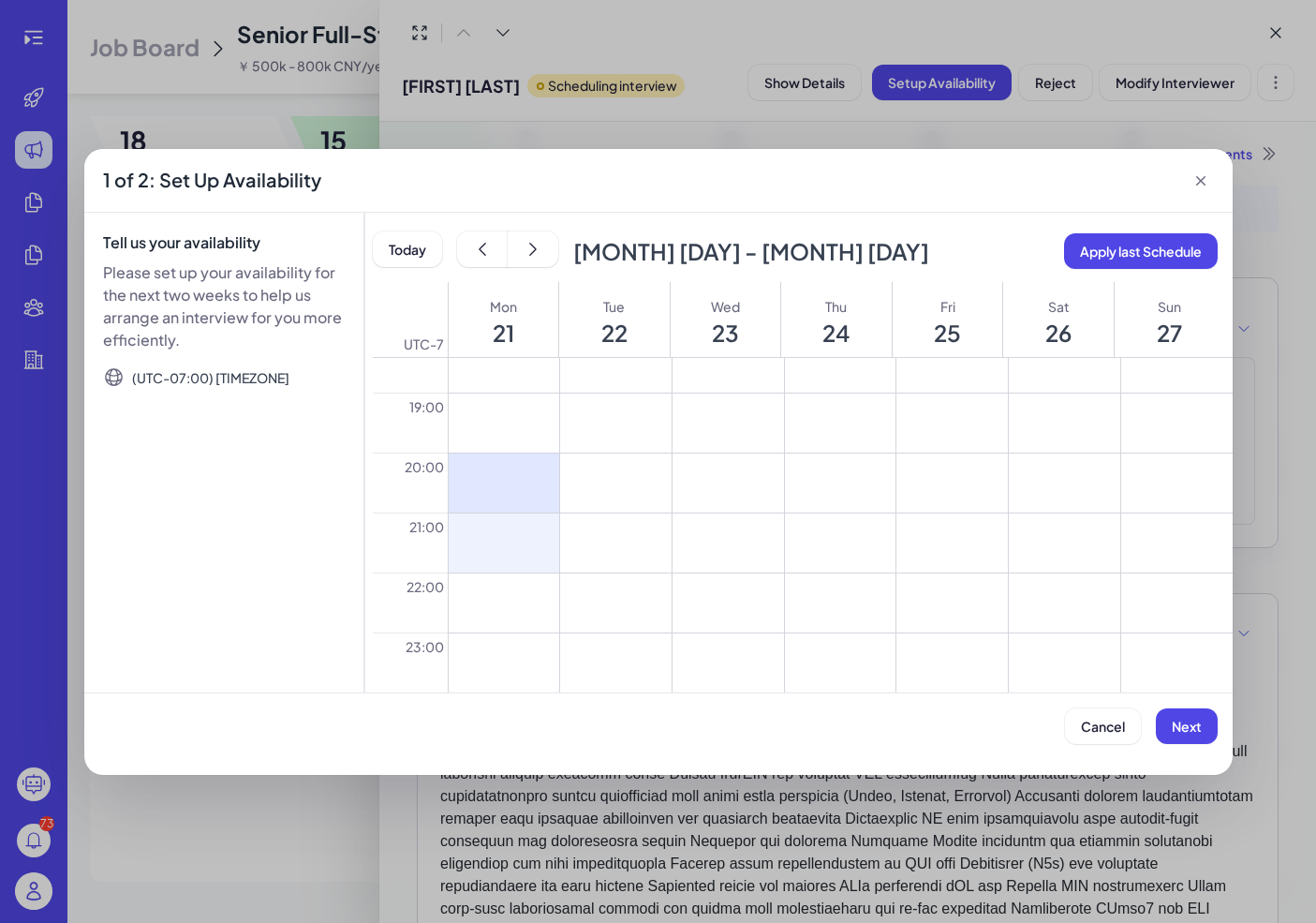 click at bounding box center (504, 543) 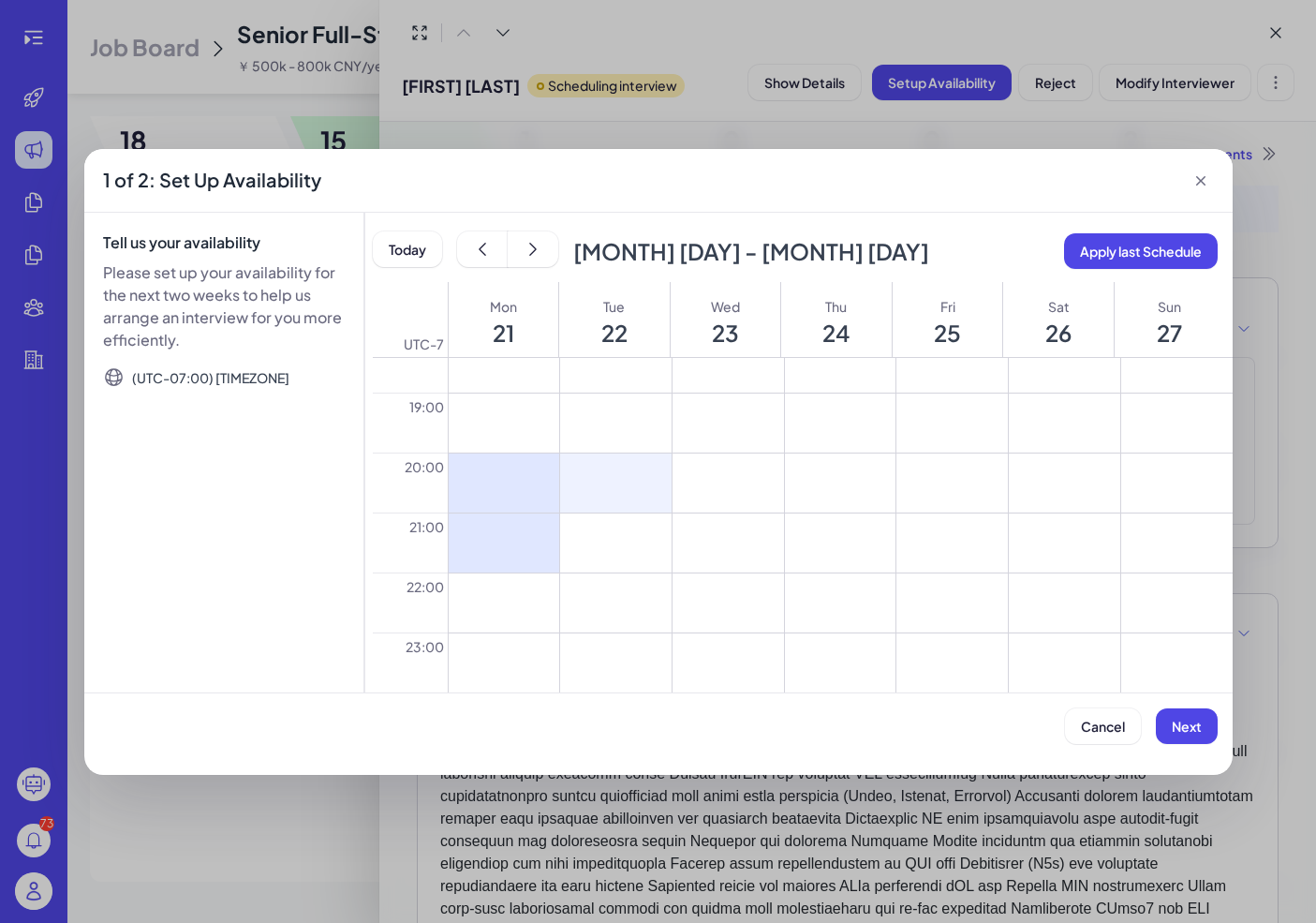 click at bounding box center [615, 483] 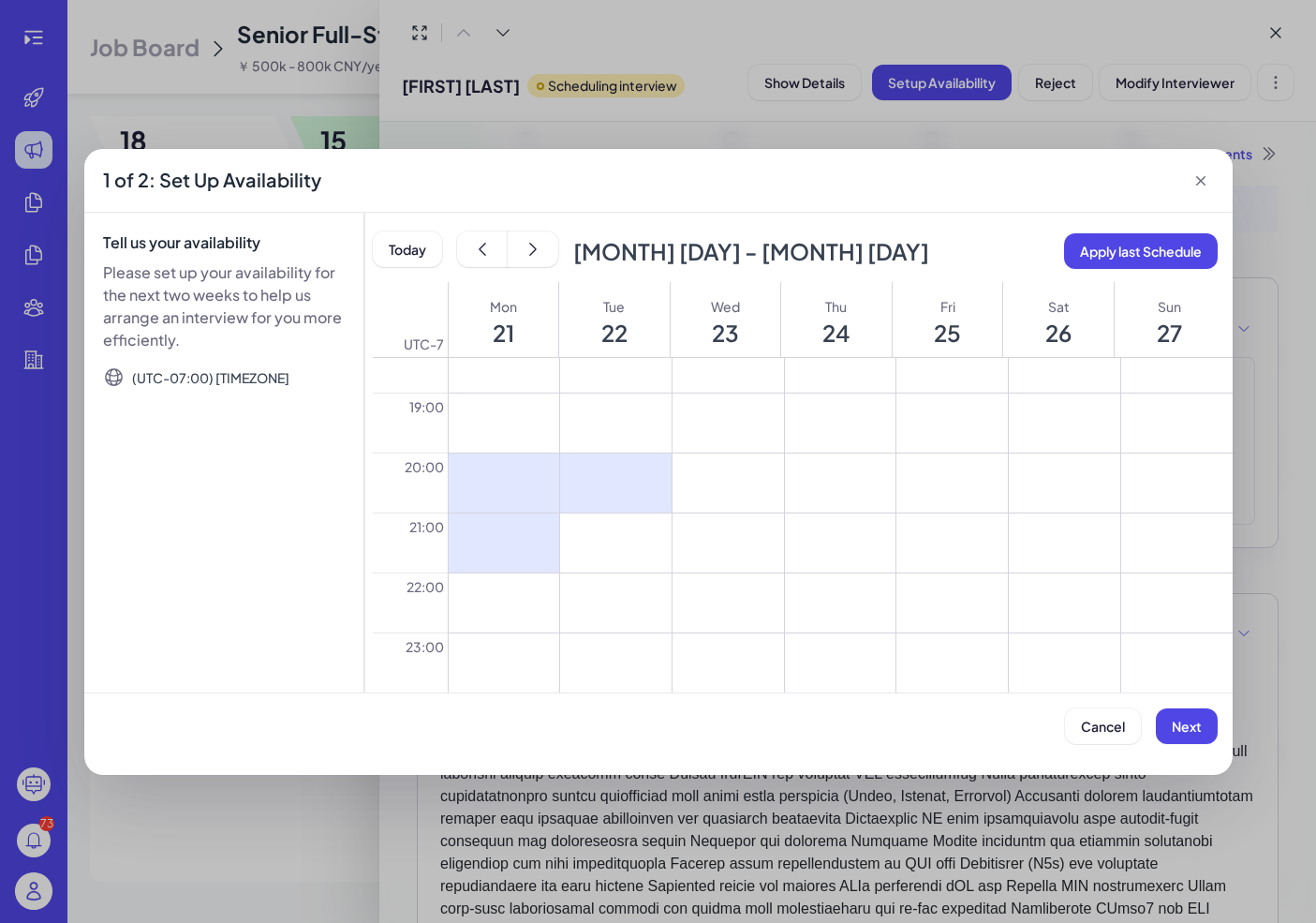 click at bounding box center [615, 543] 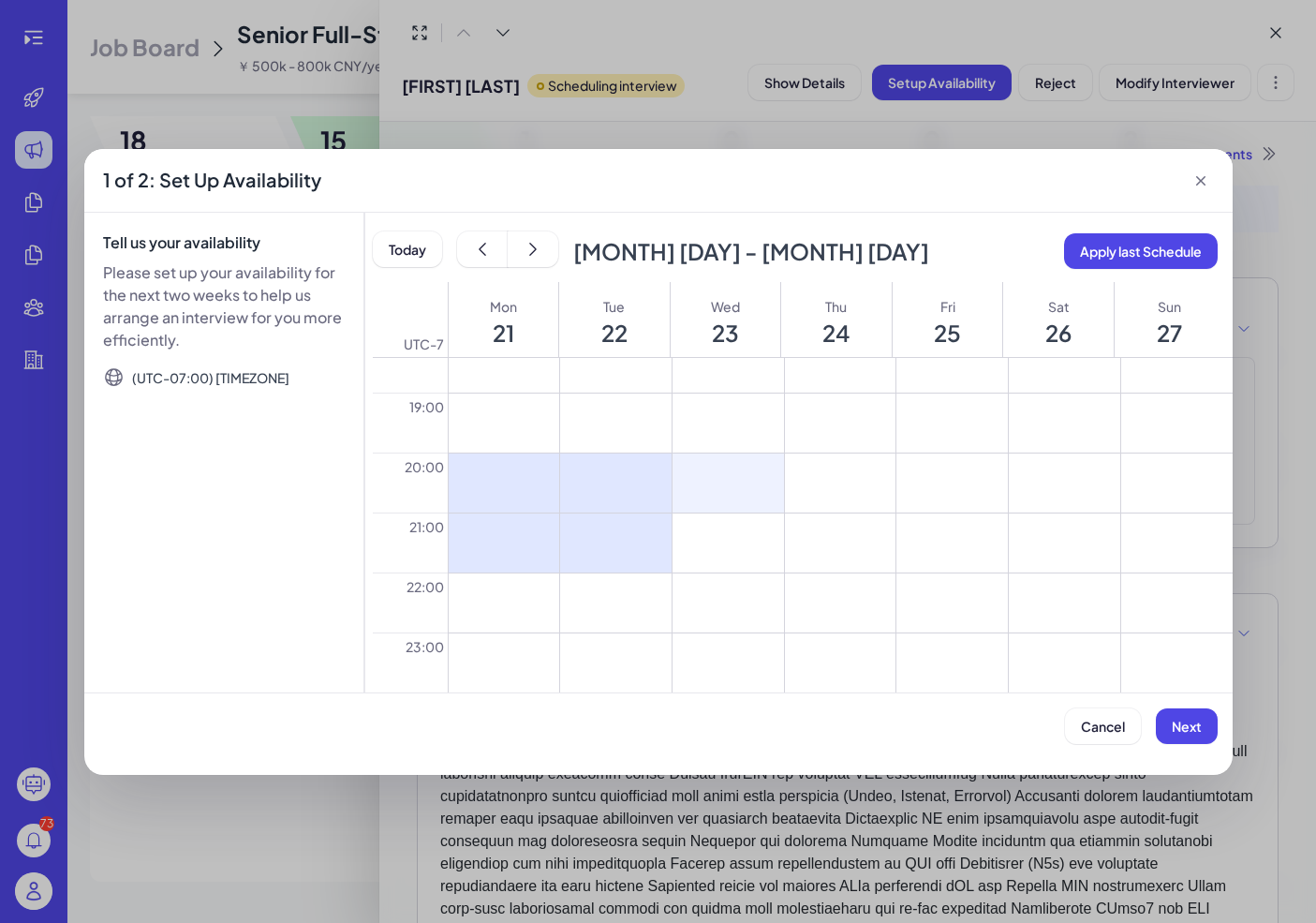 click at bounding box center (728, 483) 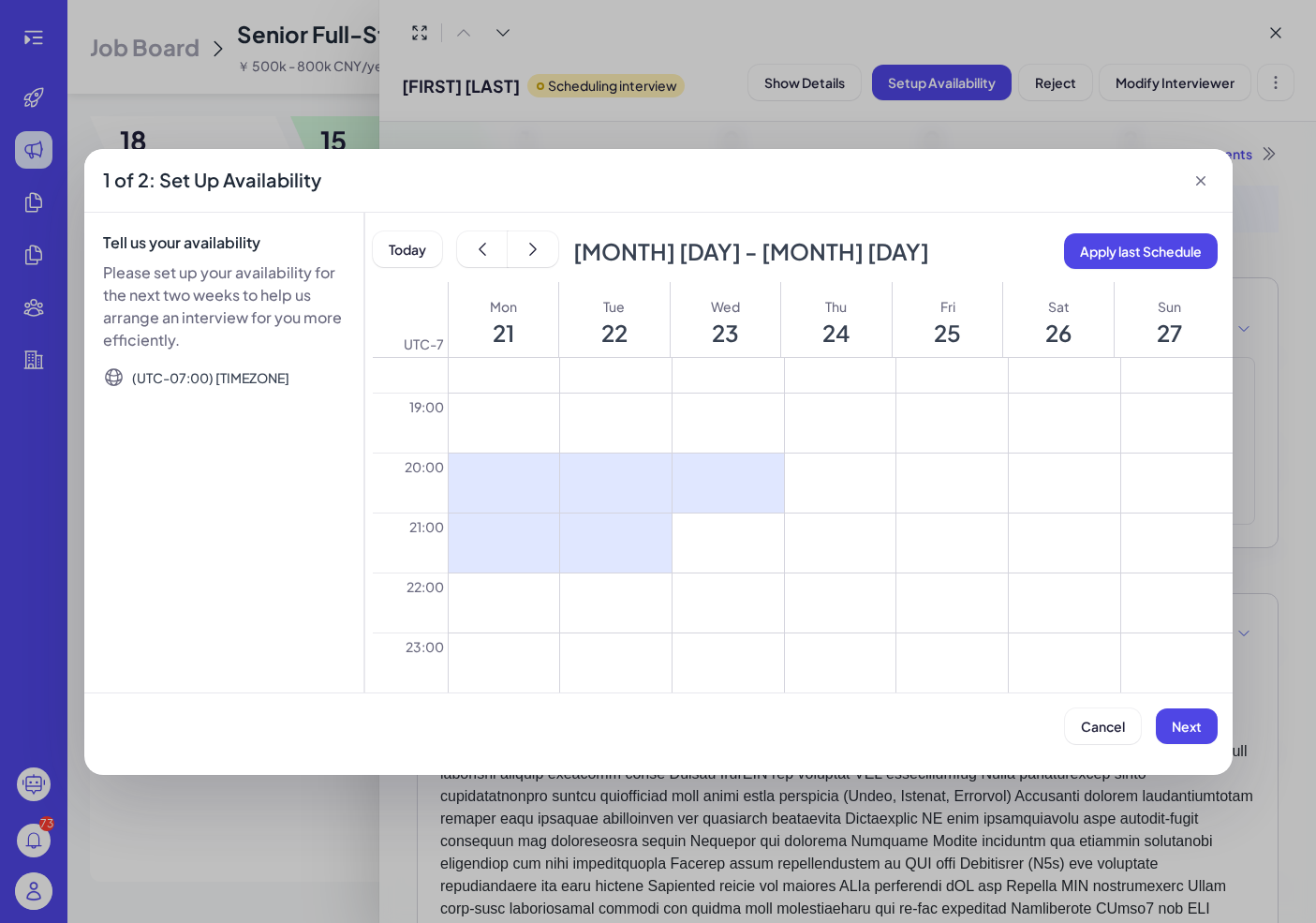 click at bounding box center (728, 543) 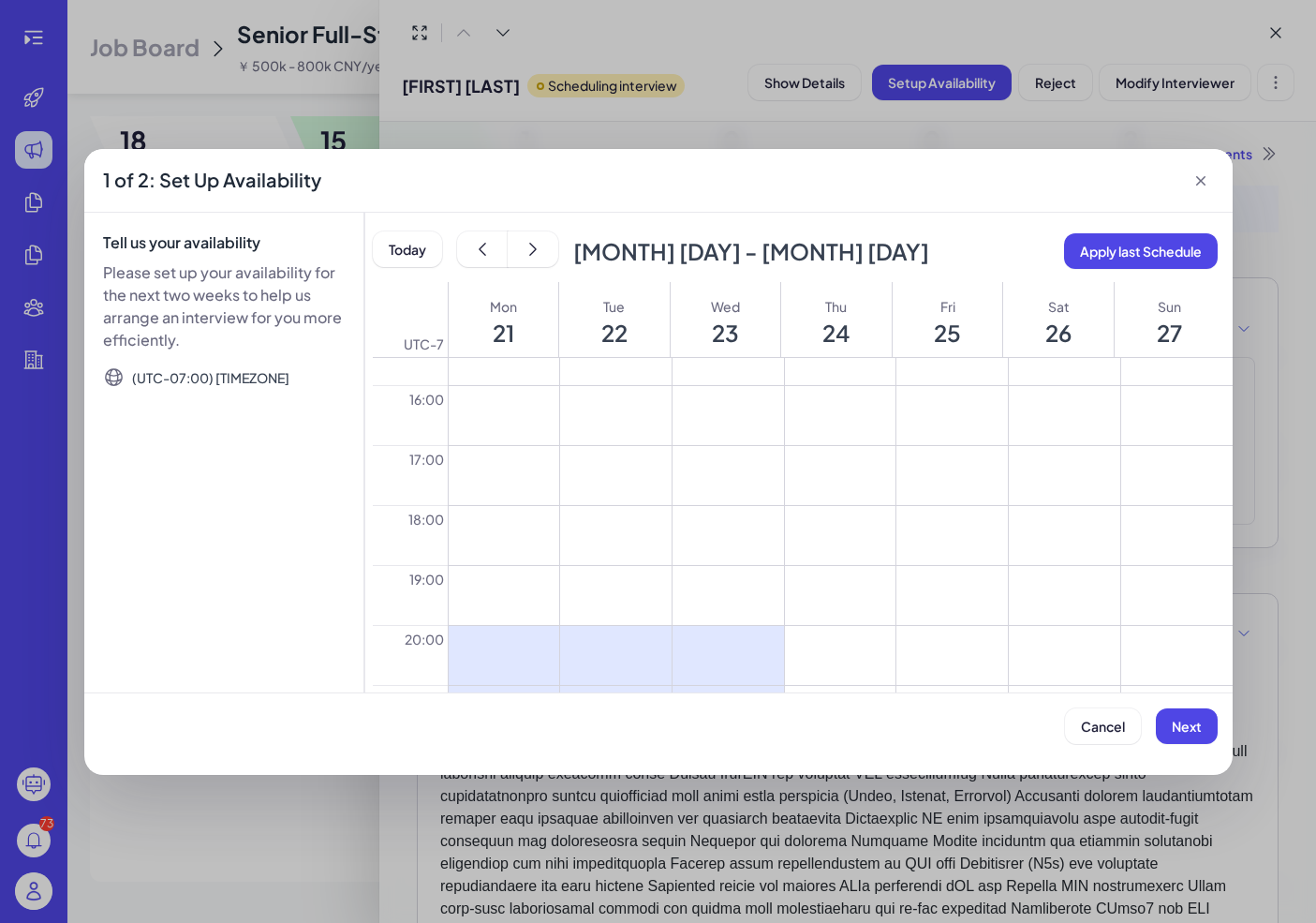 scroll, scrollTop: 923, scrollLeft: 0, axis: vertical 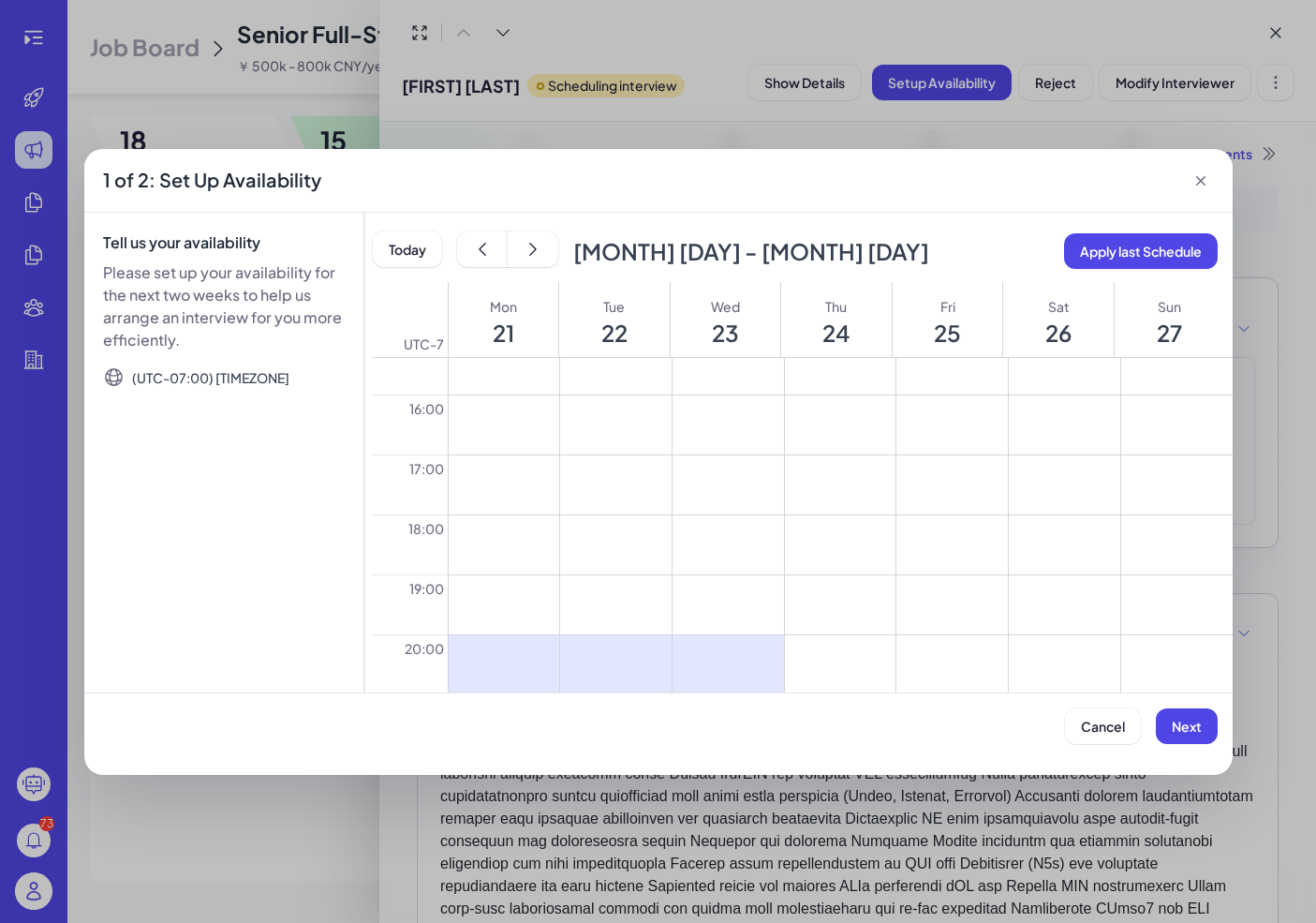 click at bounding box center [615, 424] 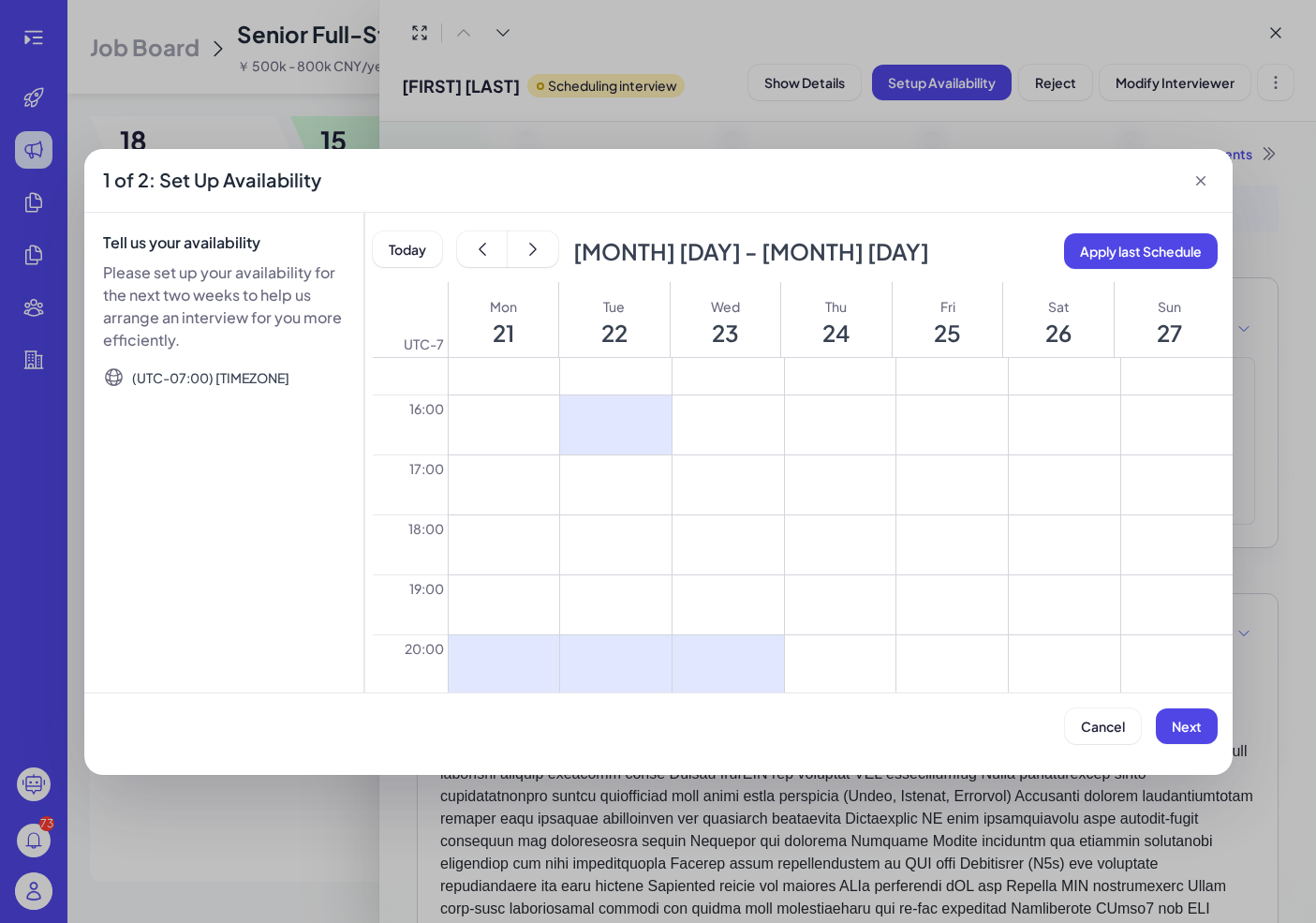 click at bounding box center (615, 484) 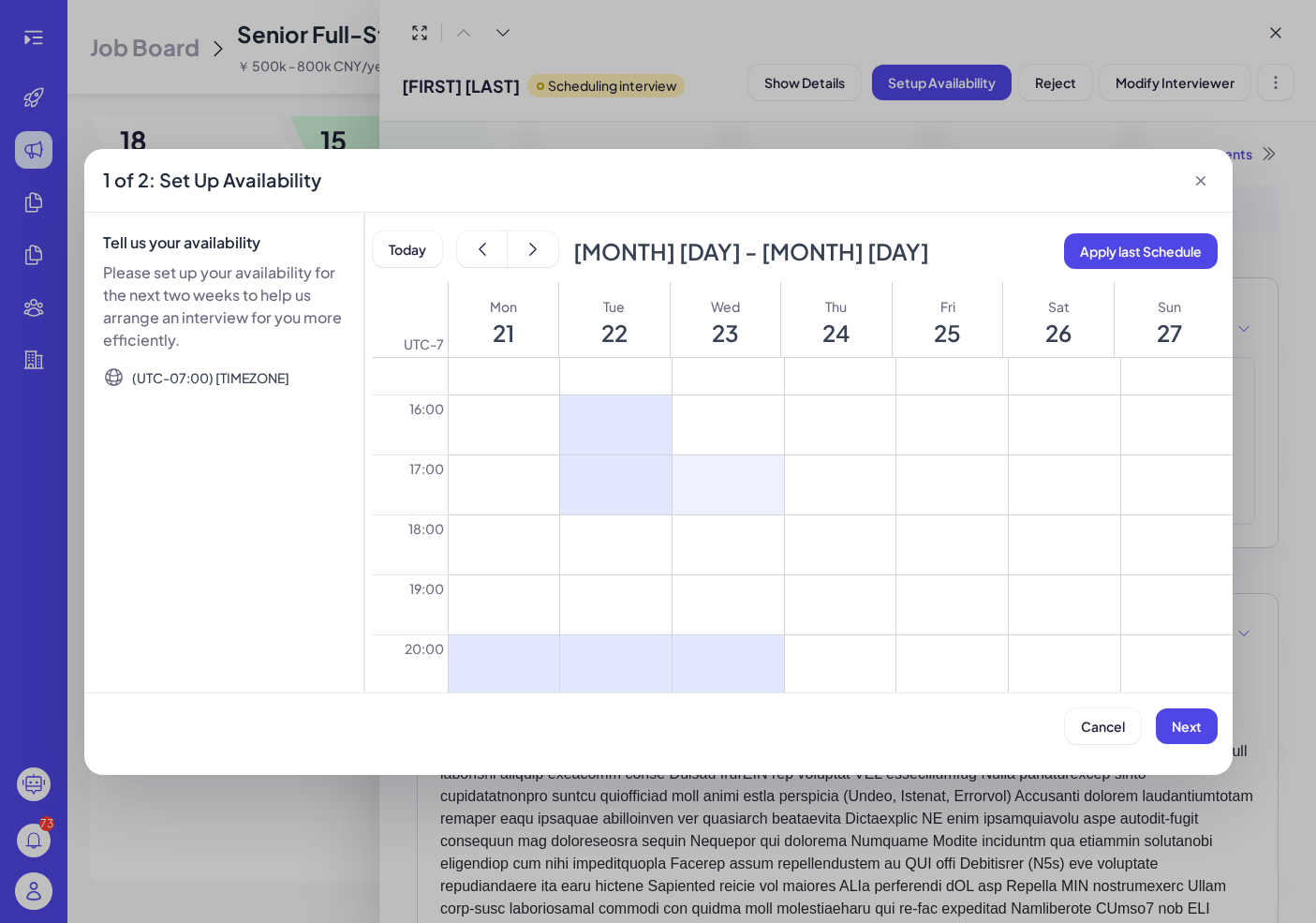 click at bounding box center (728, 484) 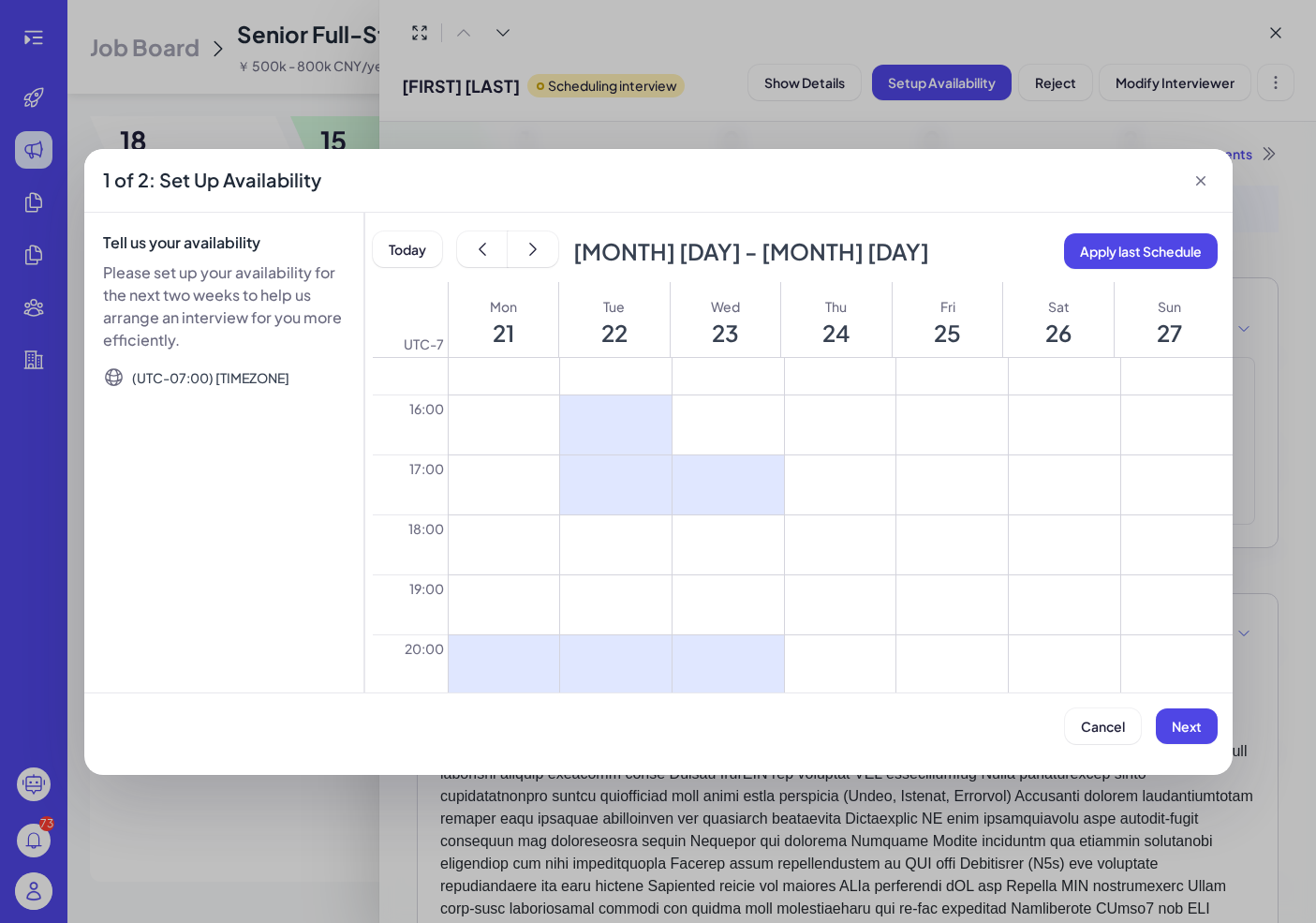 click at bounding box center [728, 424] 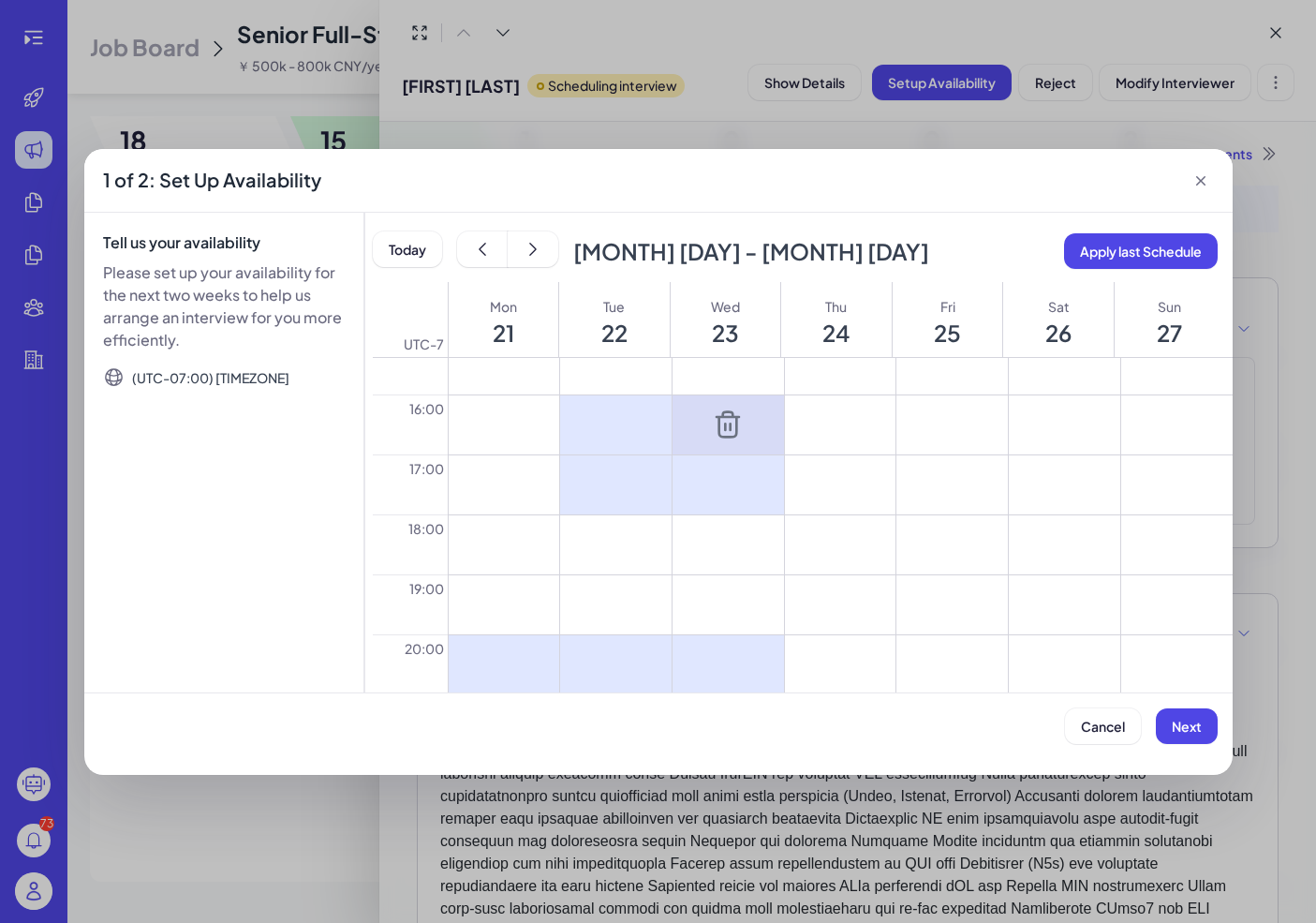 click 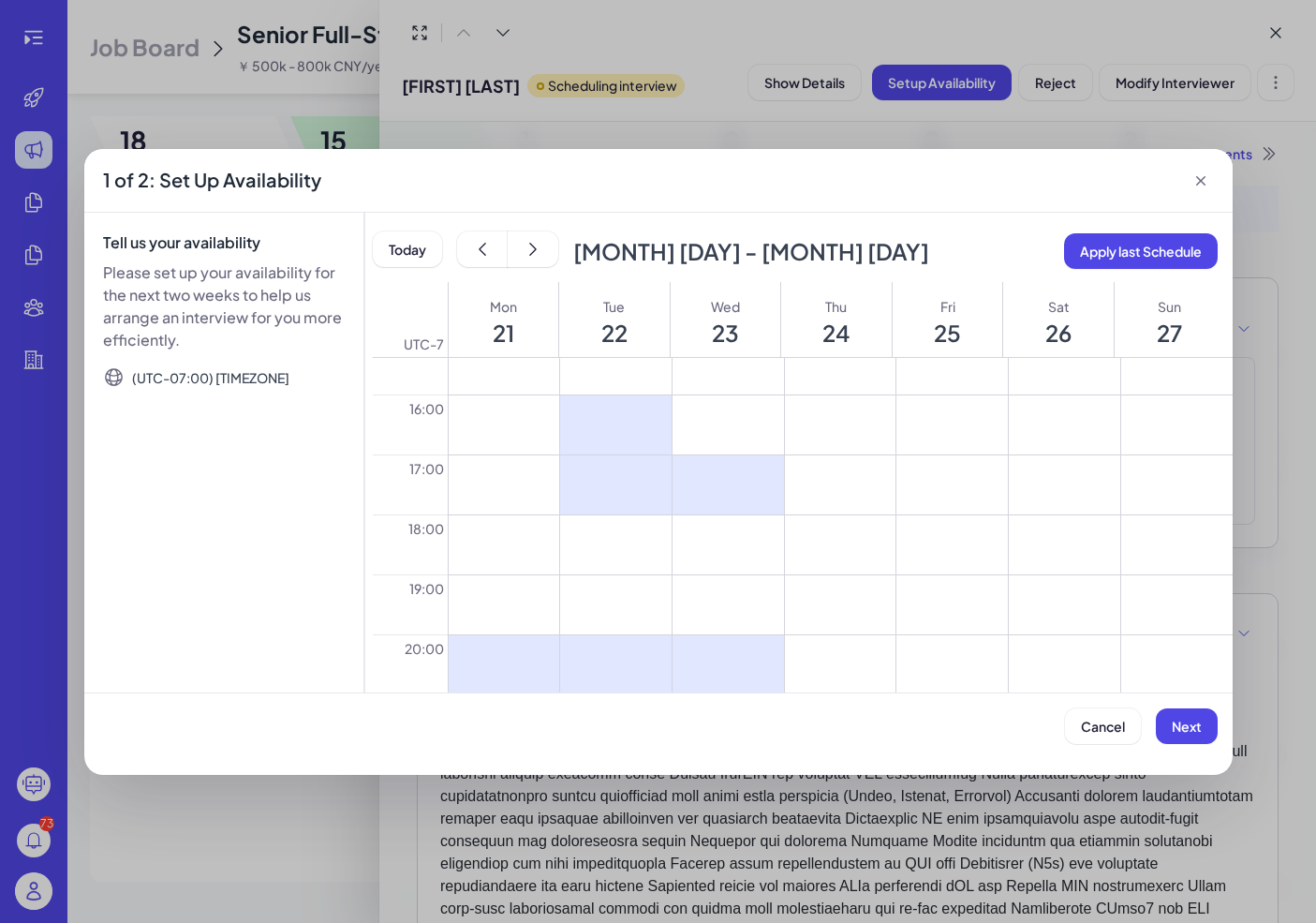 click at bounding box center [840, 424] 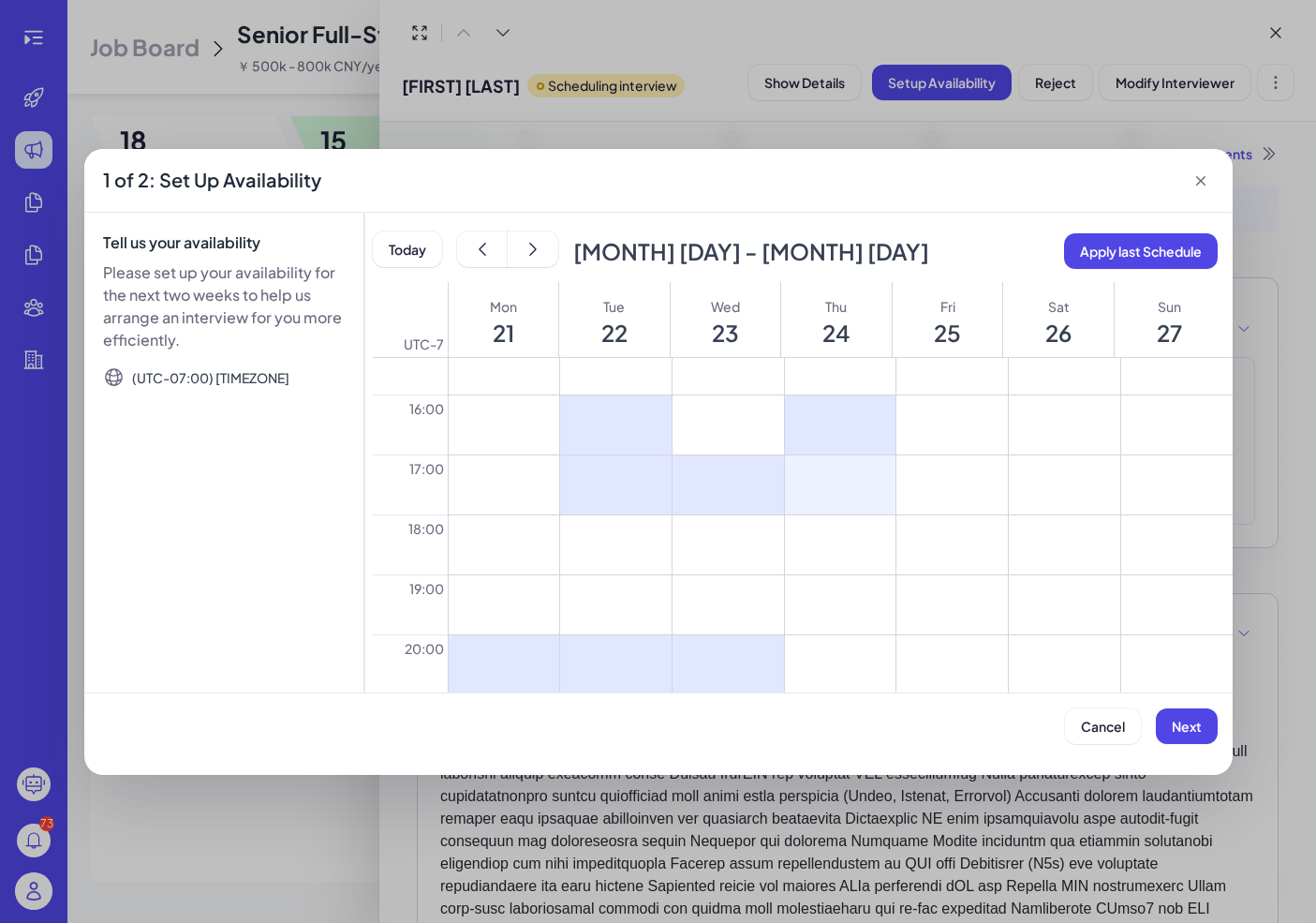 click at bounding box center (840, 484) 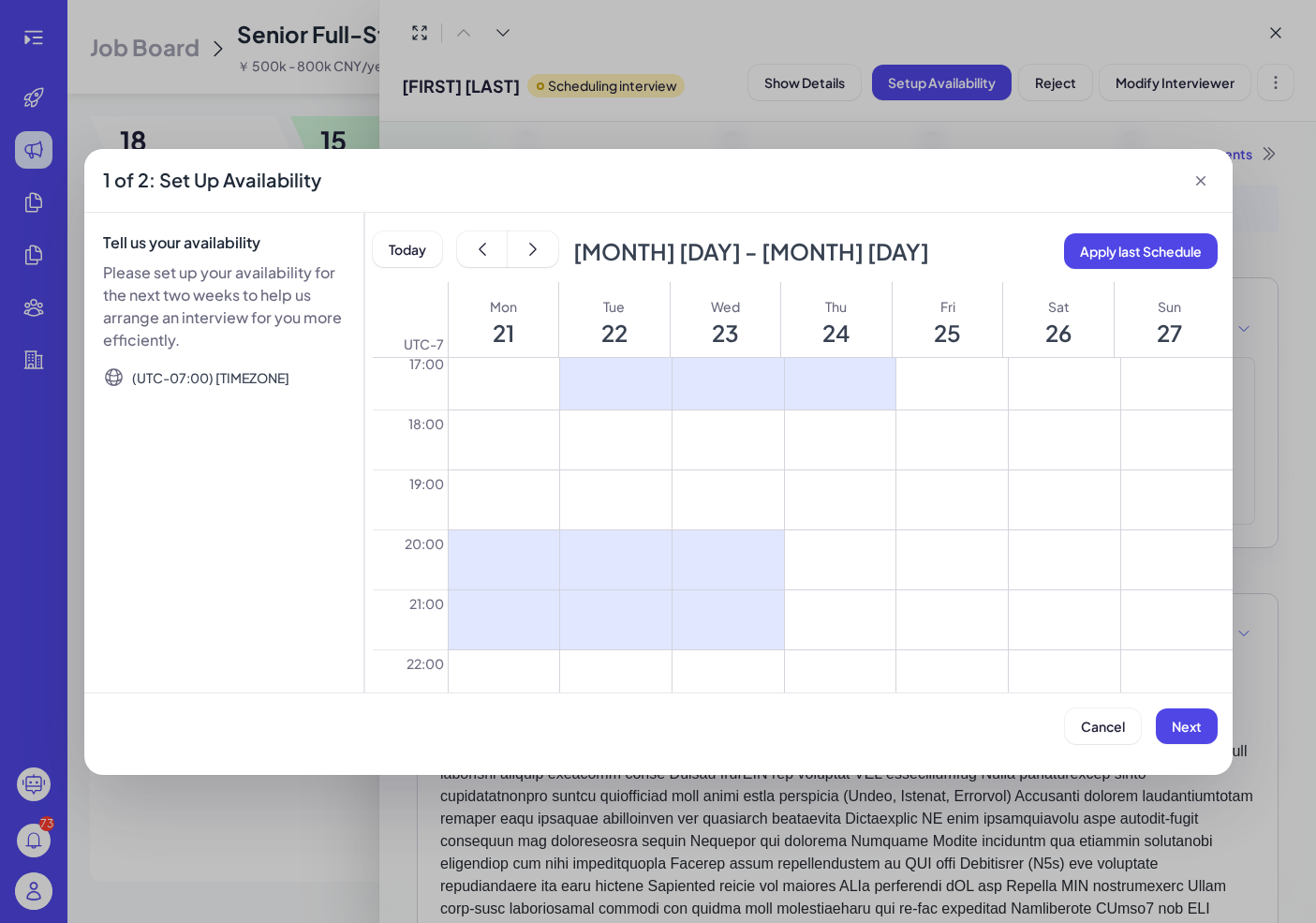 scroll, scrollTop: 1052, scrollLeft: 0, axis: vertical 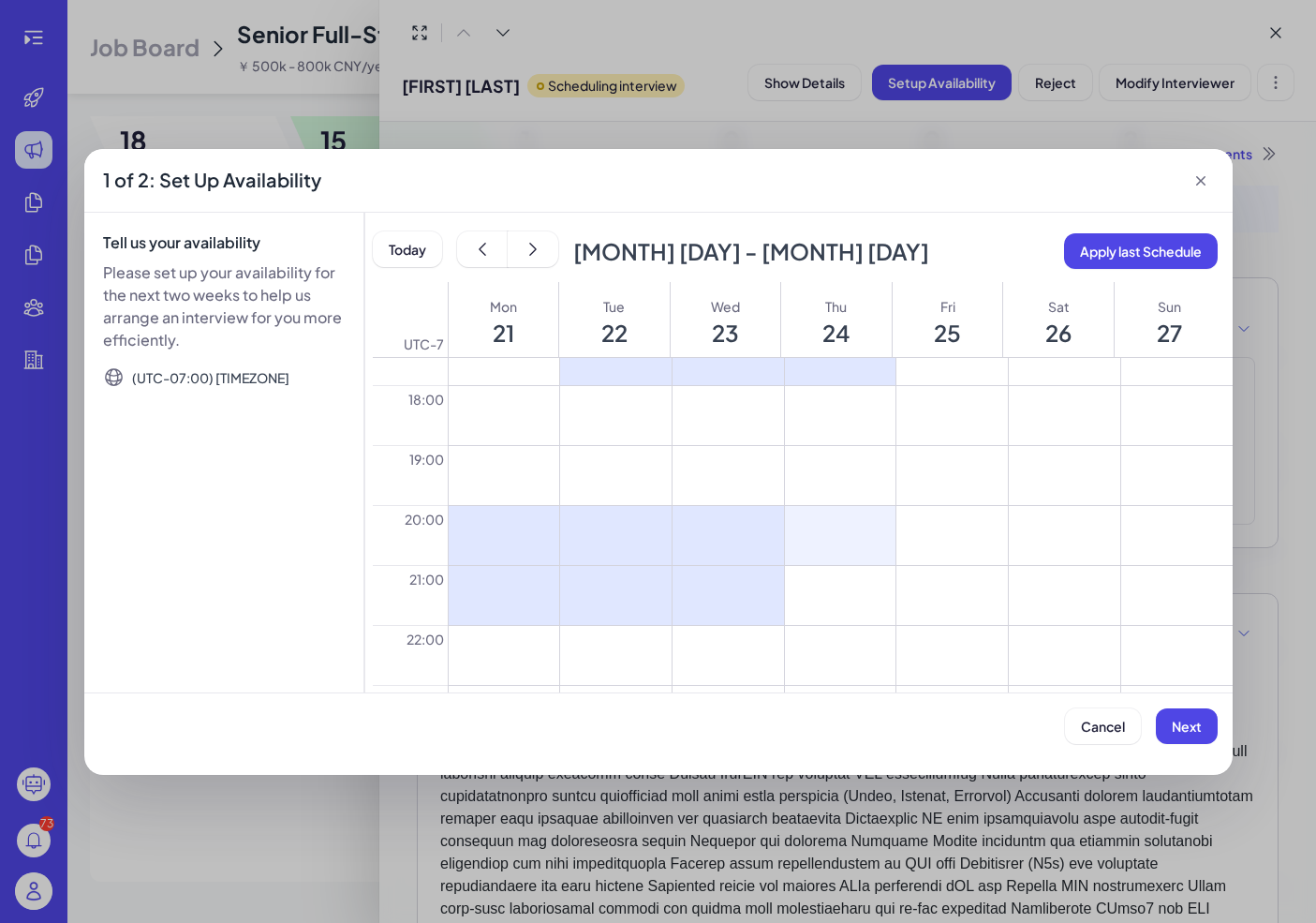 click at bounding box center [840, 535] 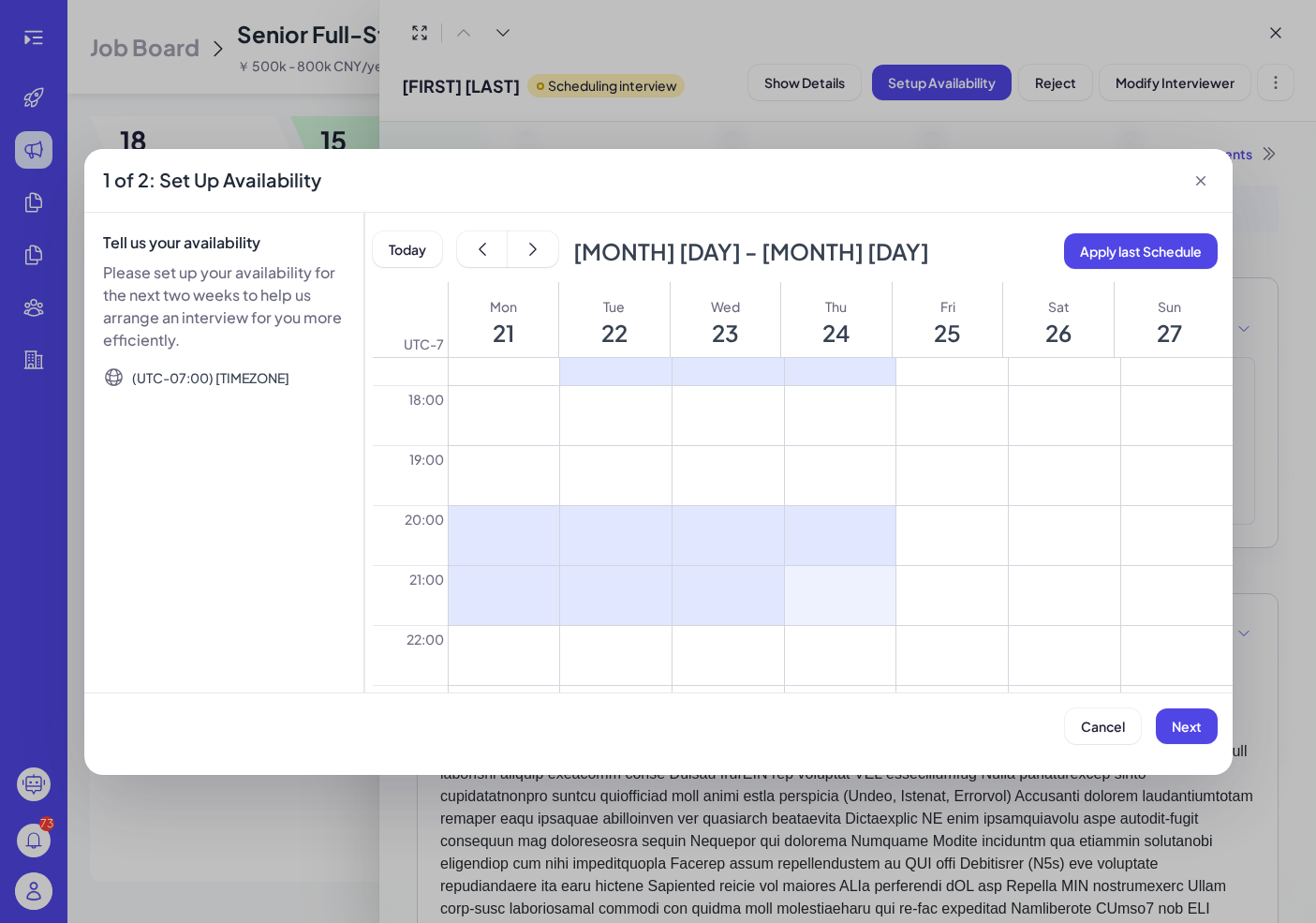click at bounding box center (840, 595) 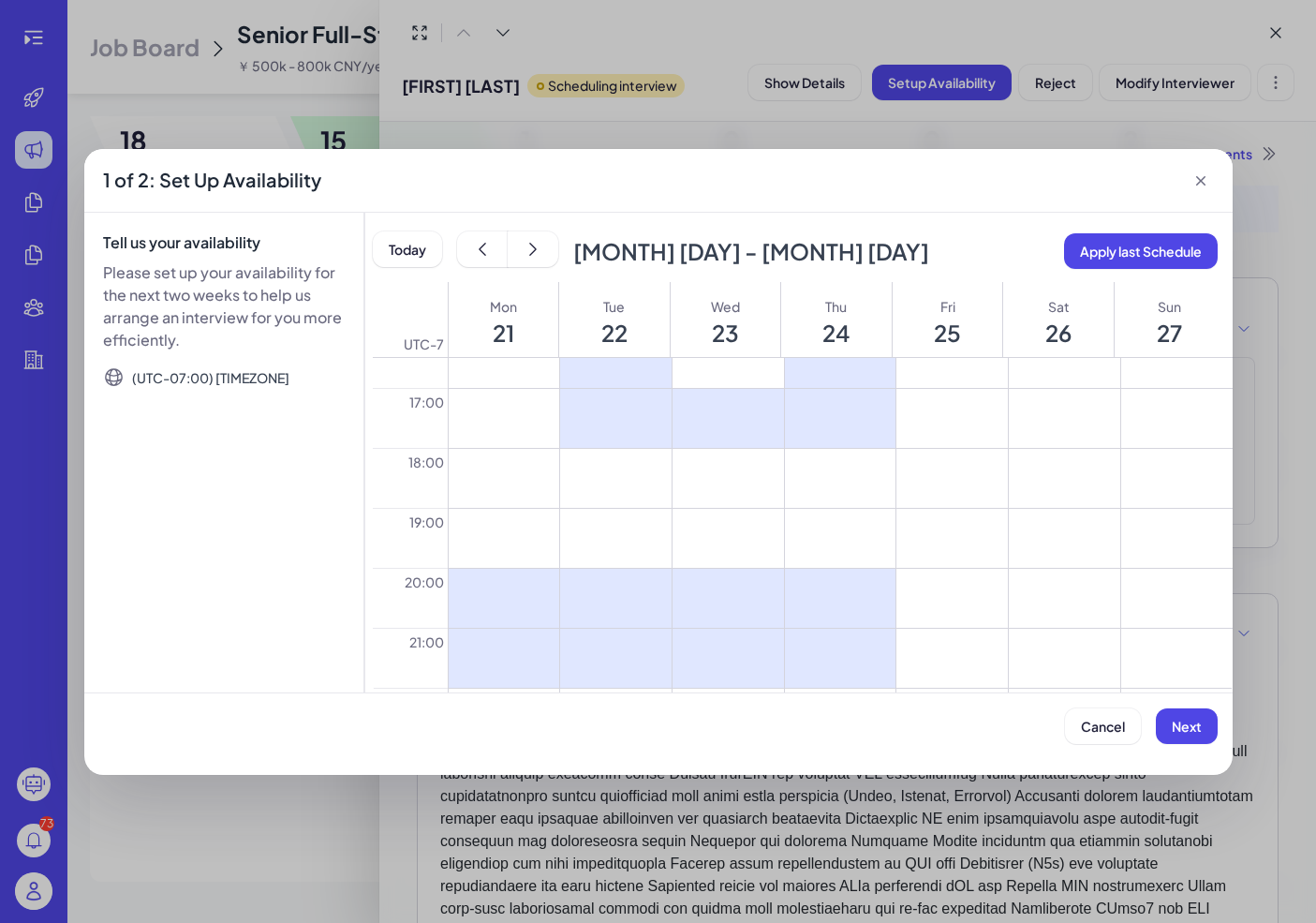scroll, scrollTop: 945, scrollLeft: 0, axis: vertical 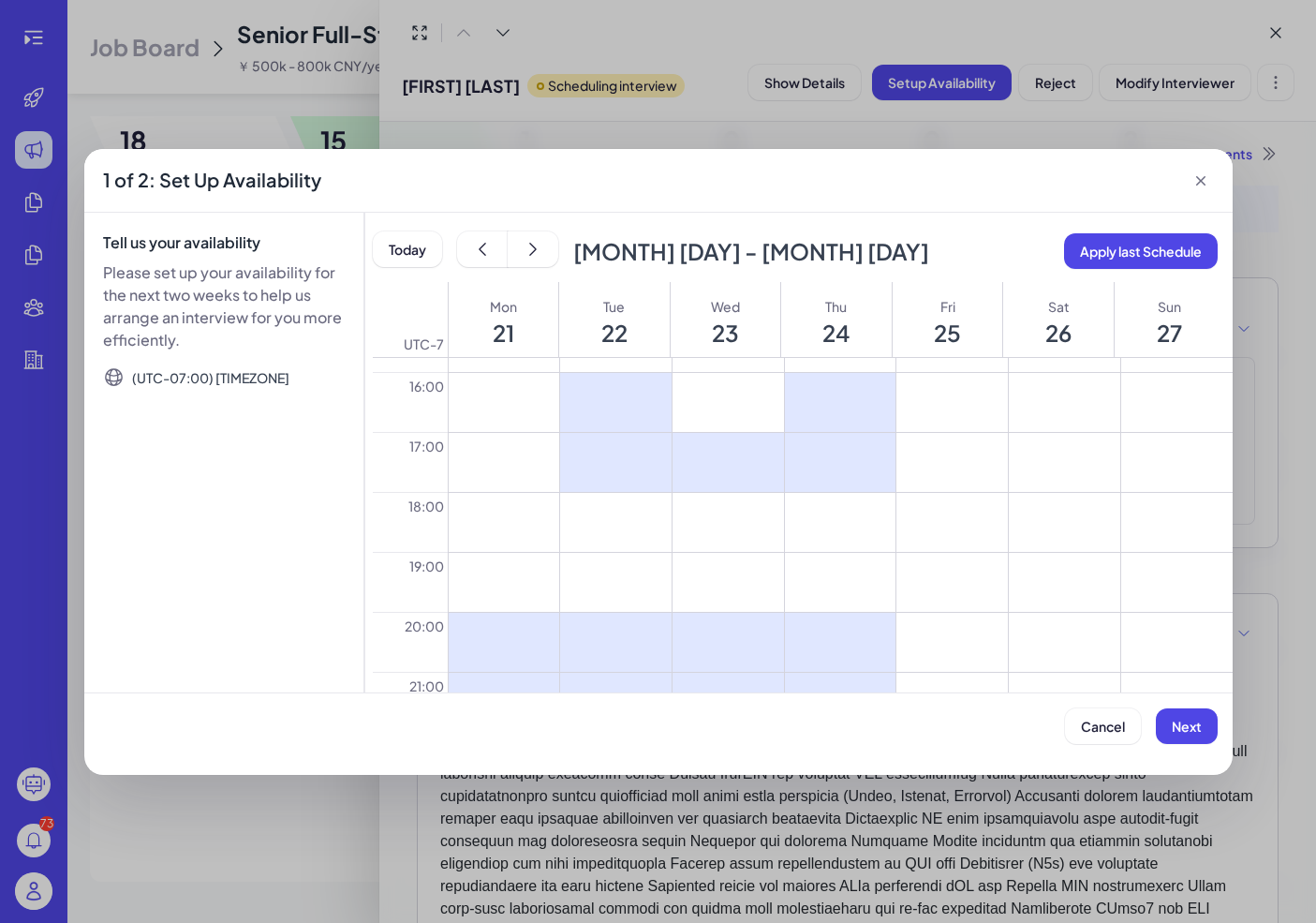 click at bounding box center [952, 402] 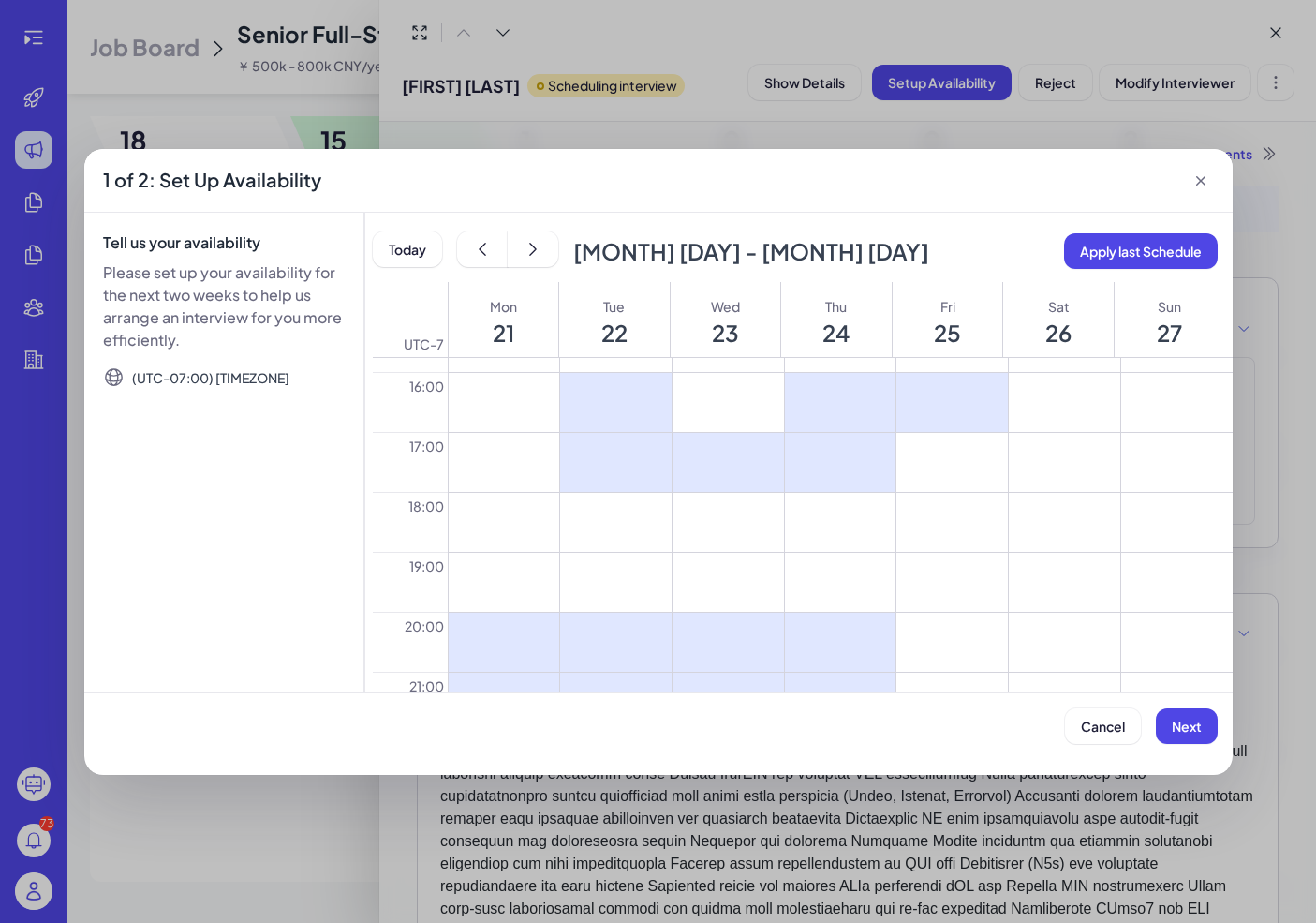 click at bounding box center (952, 462) 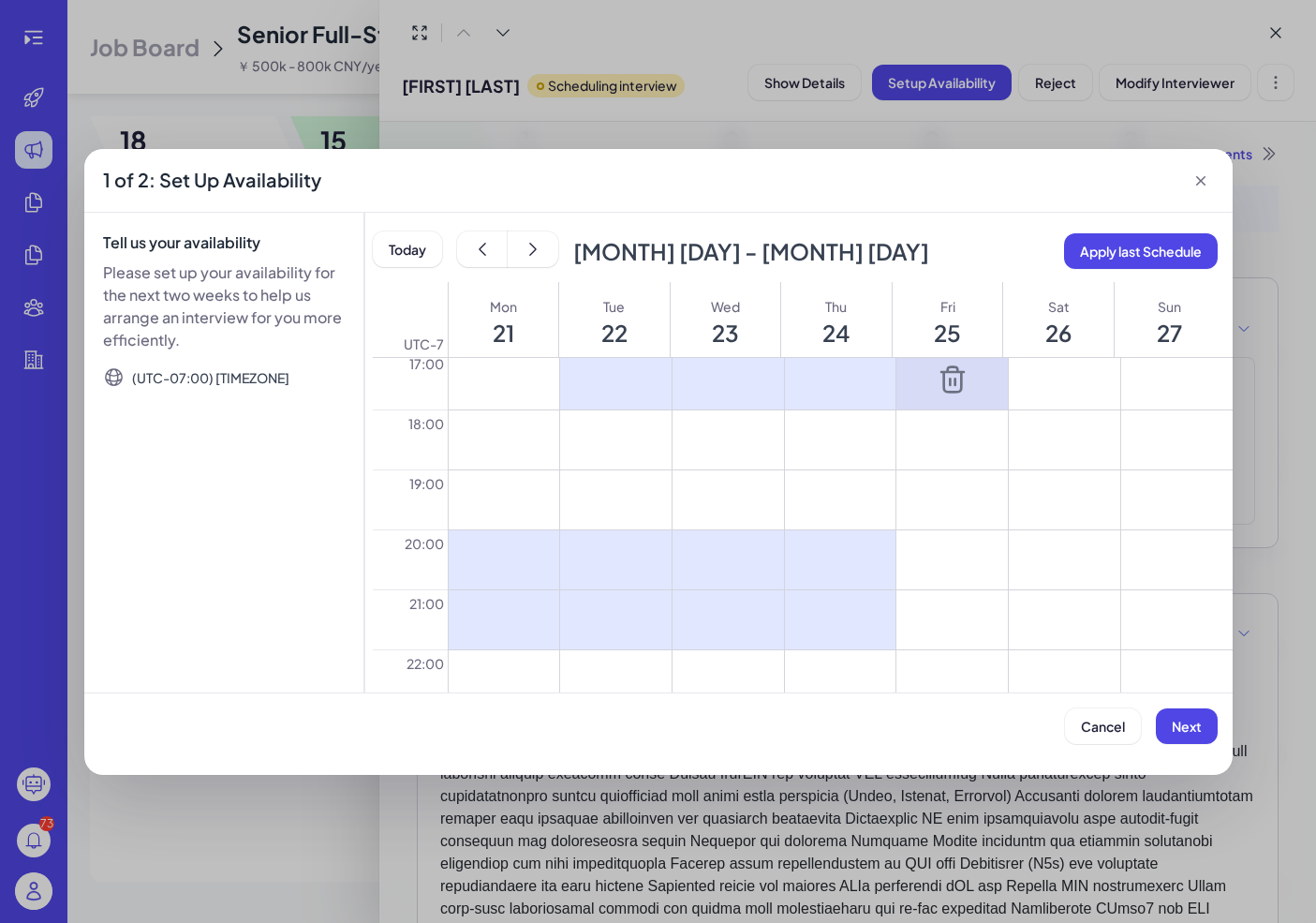 scroll, scrollTop: 1046, scrollLeft: 0, axis: vertical 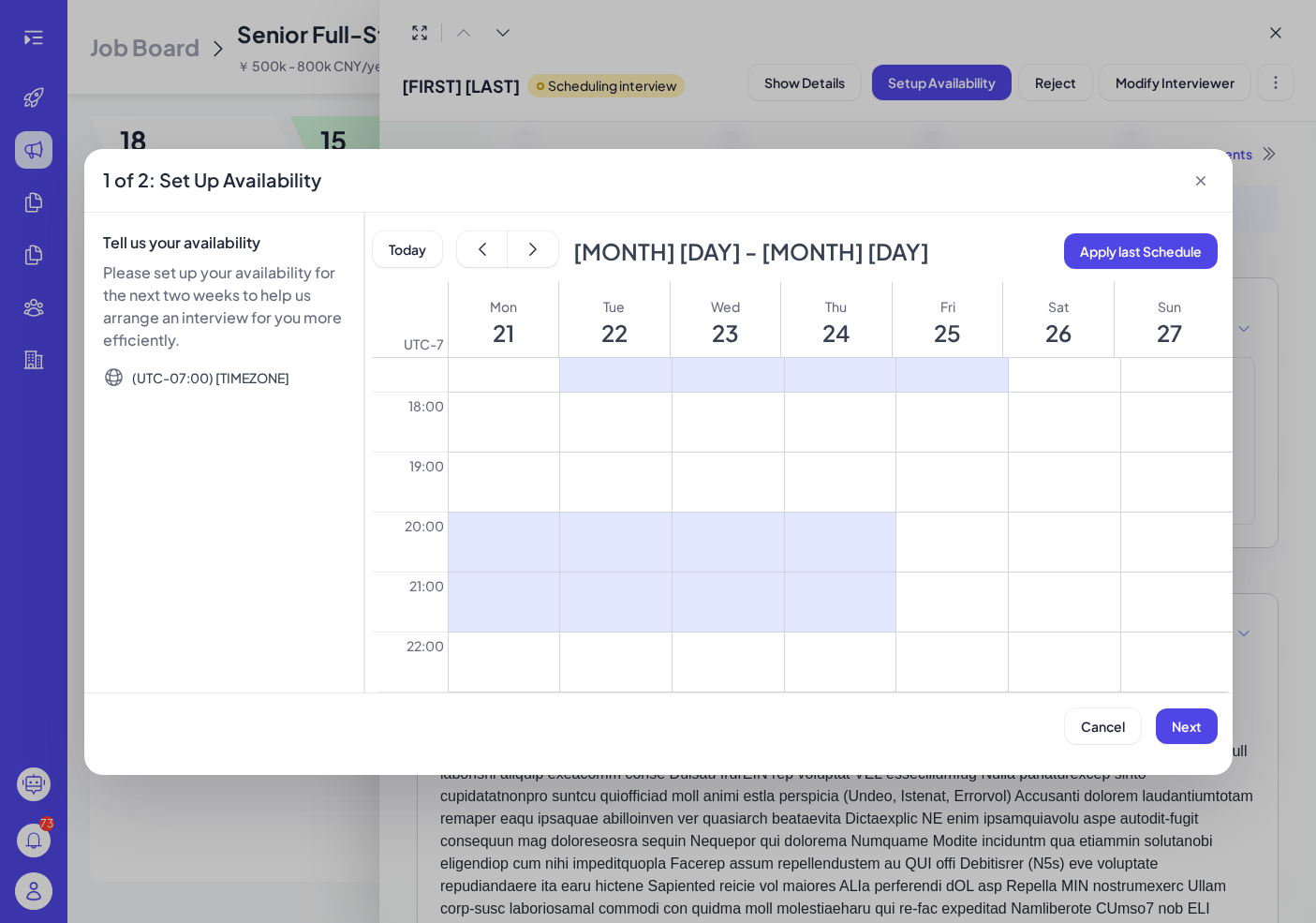 click at bounding box center [952, 542] 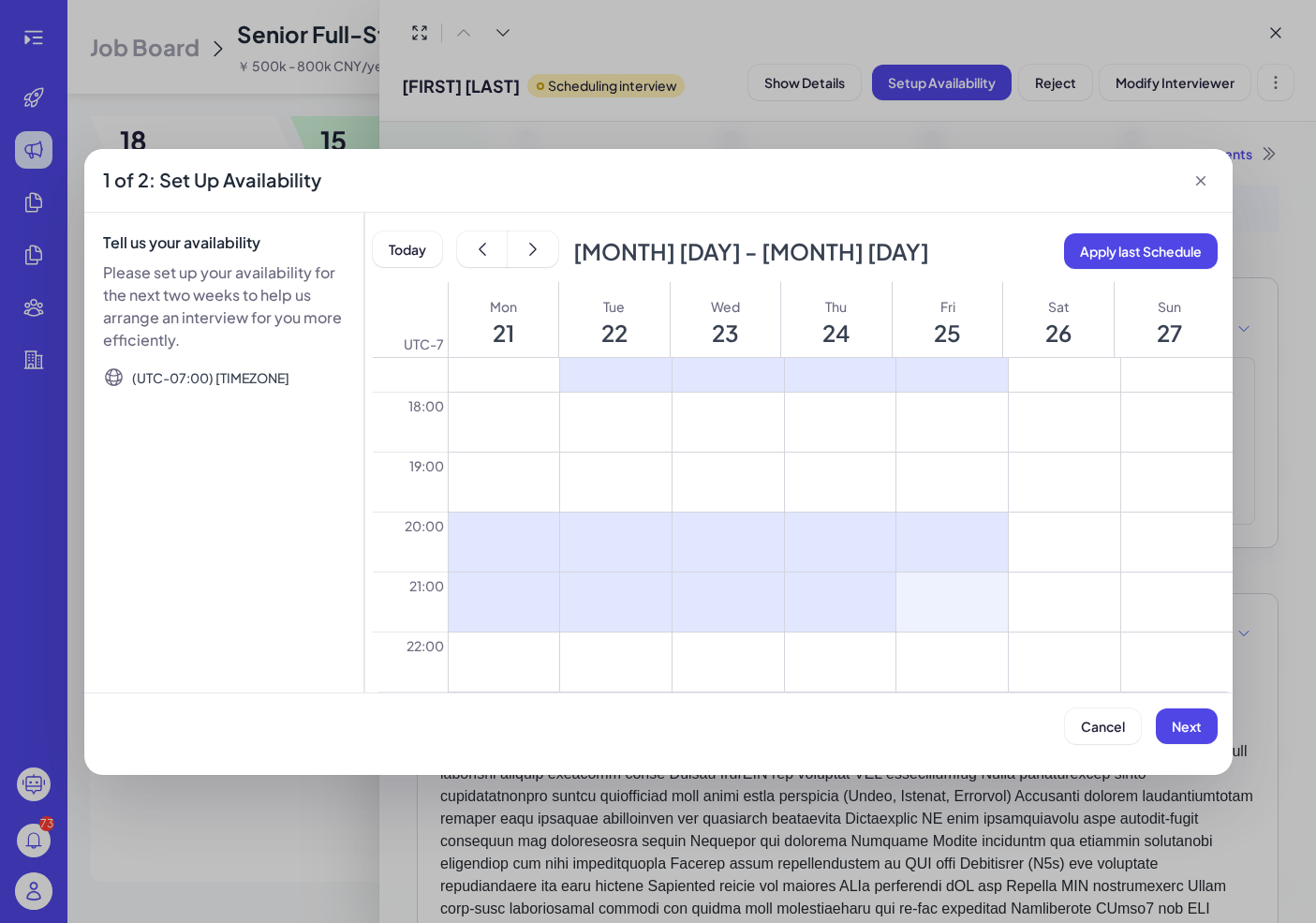 click at bounding box center (952, 602) 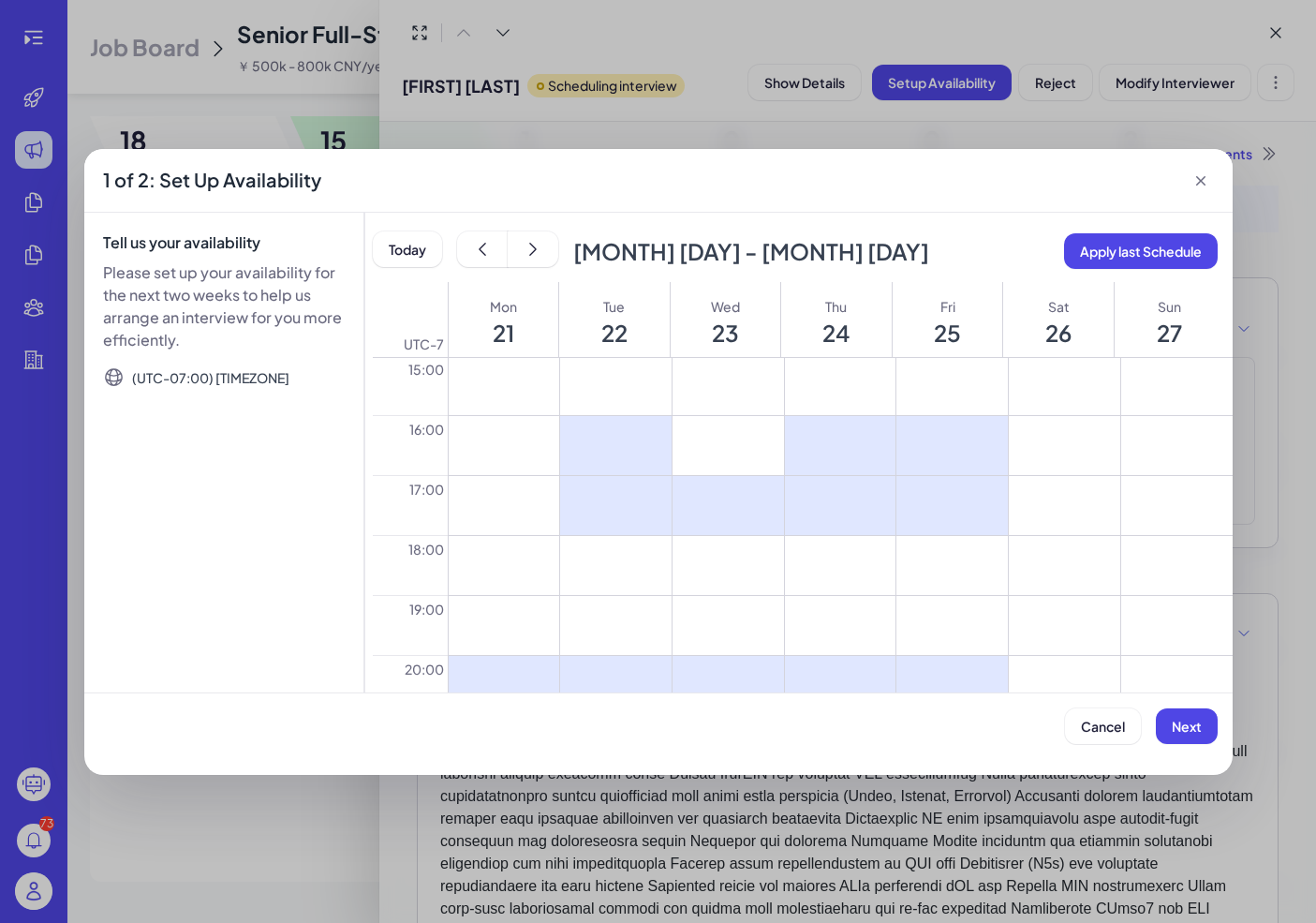 scroll, scrollTop: 905, scrollLeft: 0, axis: vertical 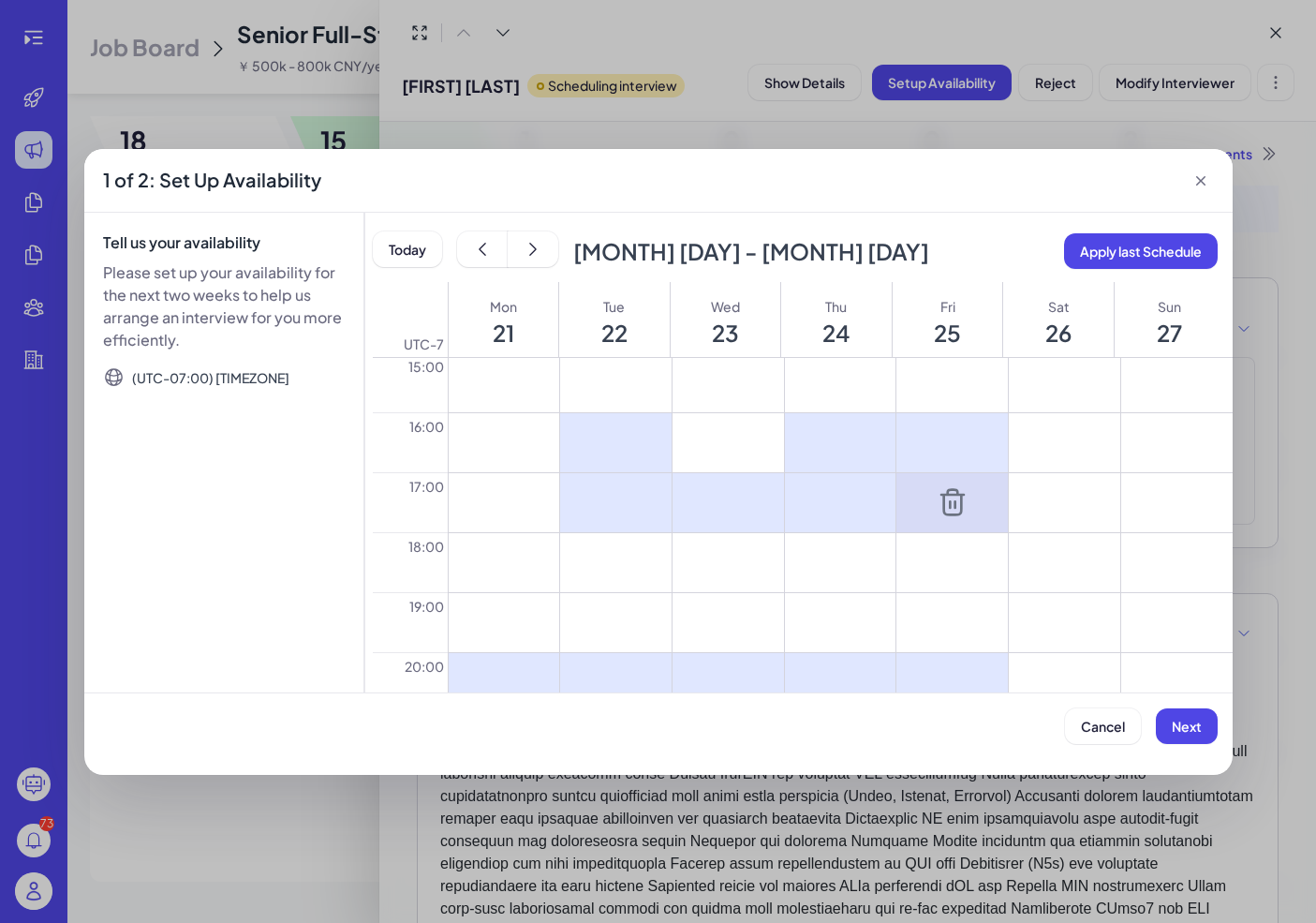 click 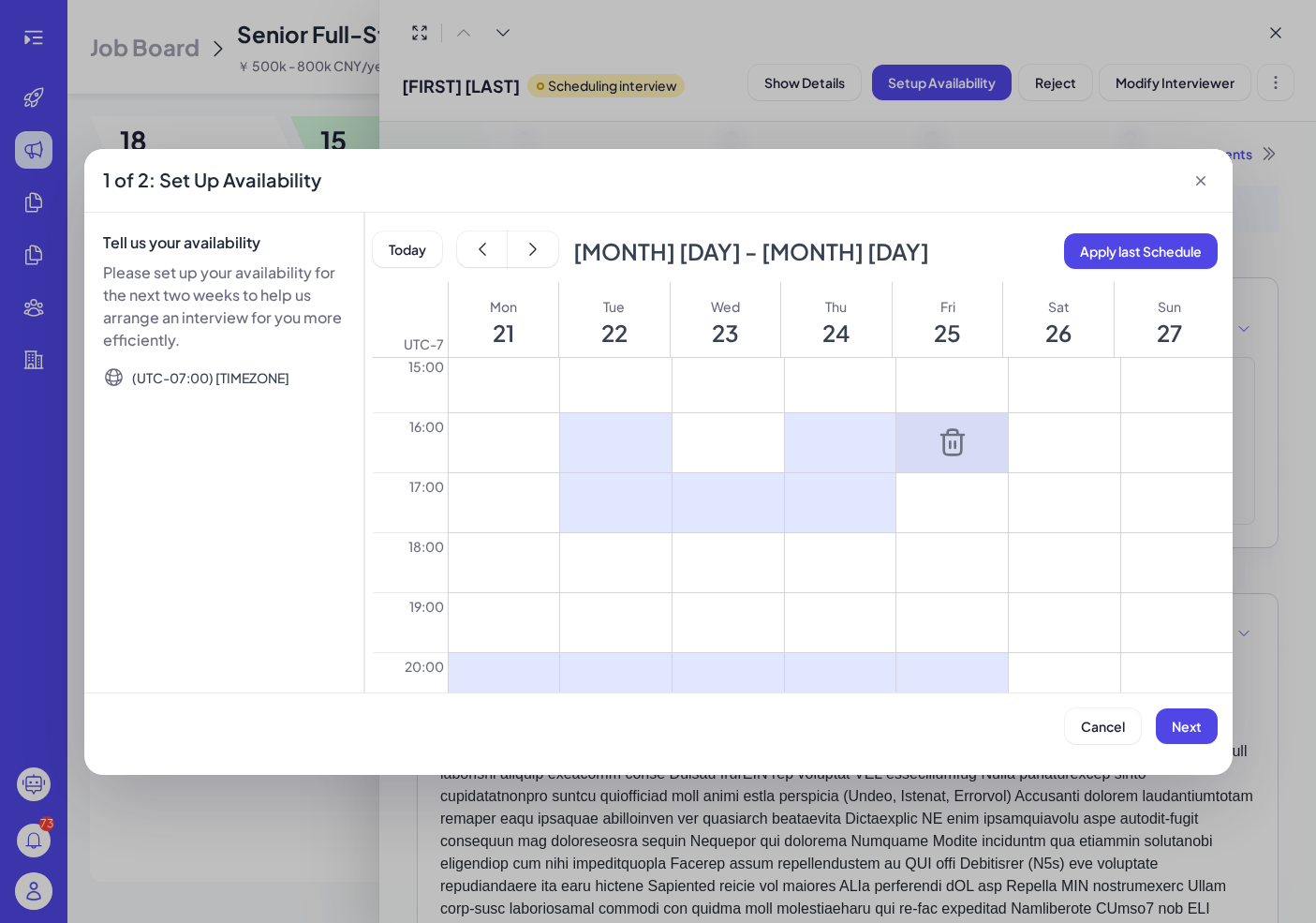 click 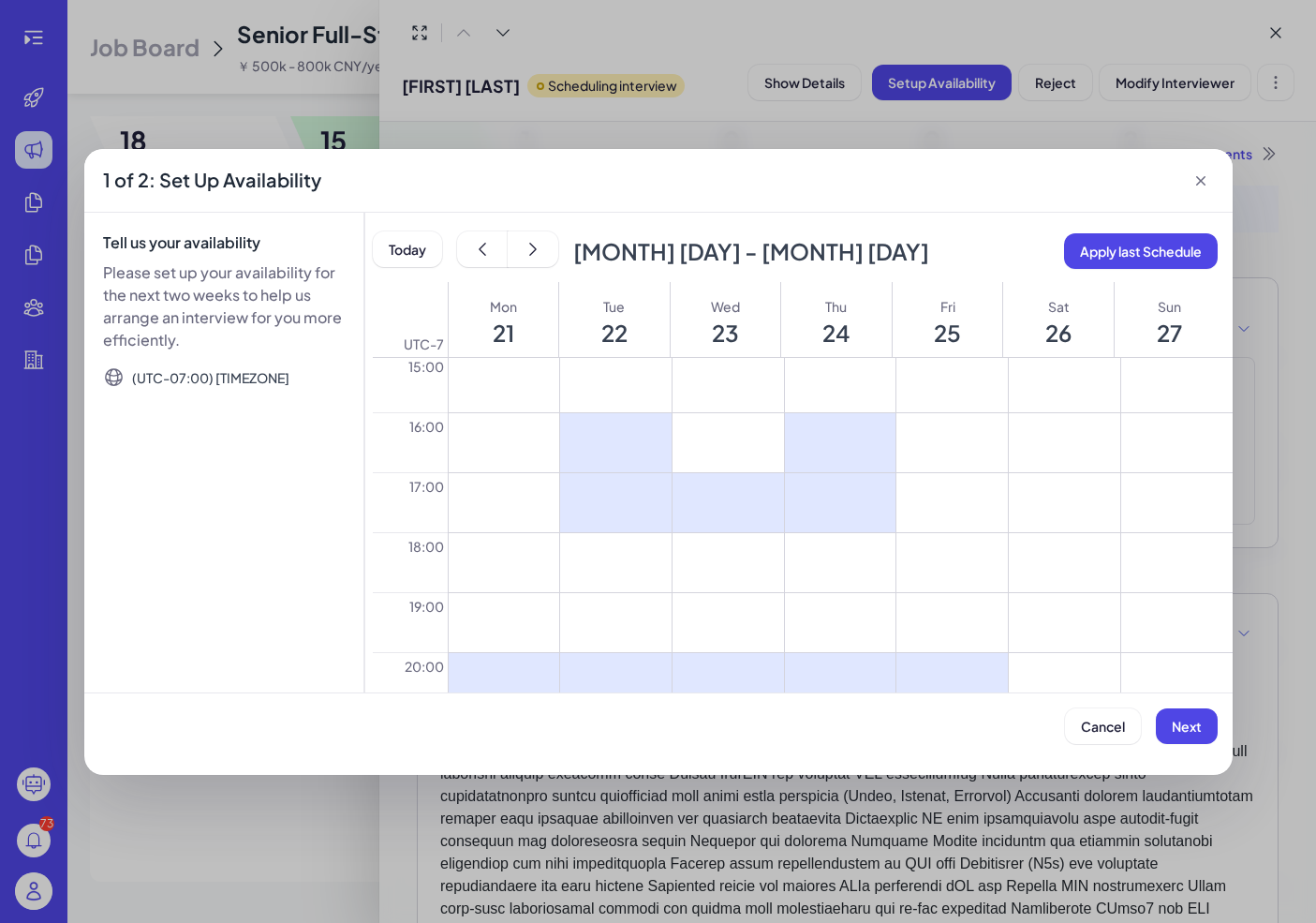 scroll, scrollTop: 1092, scrollLeft: 0, axis: vertical 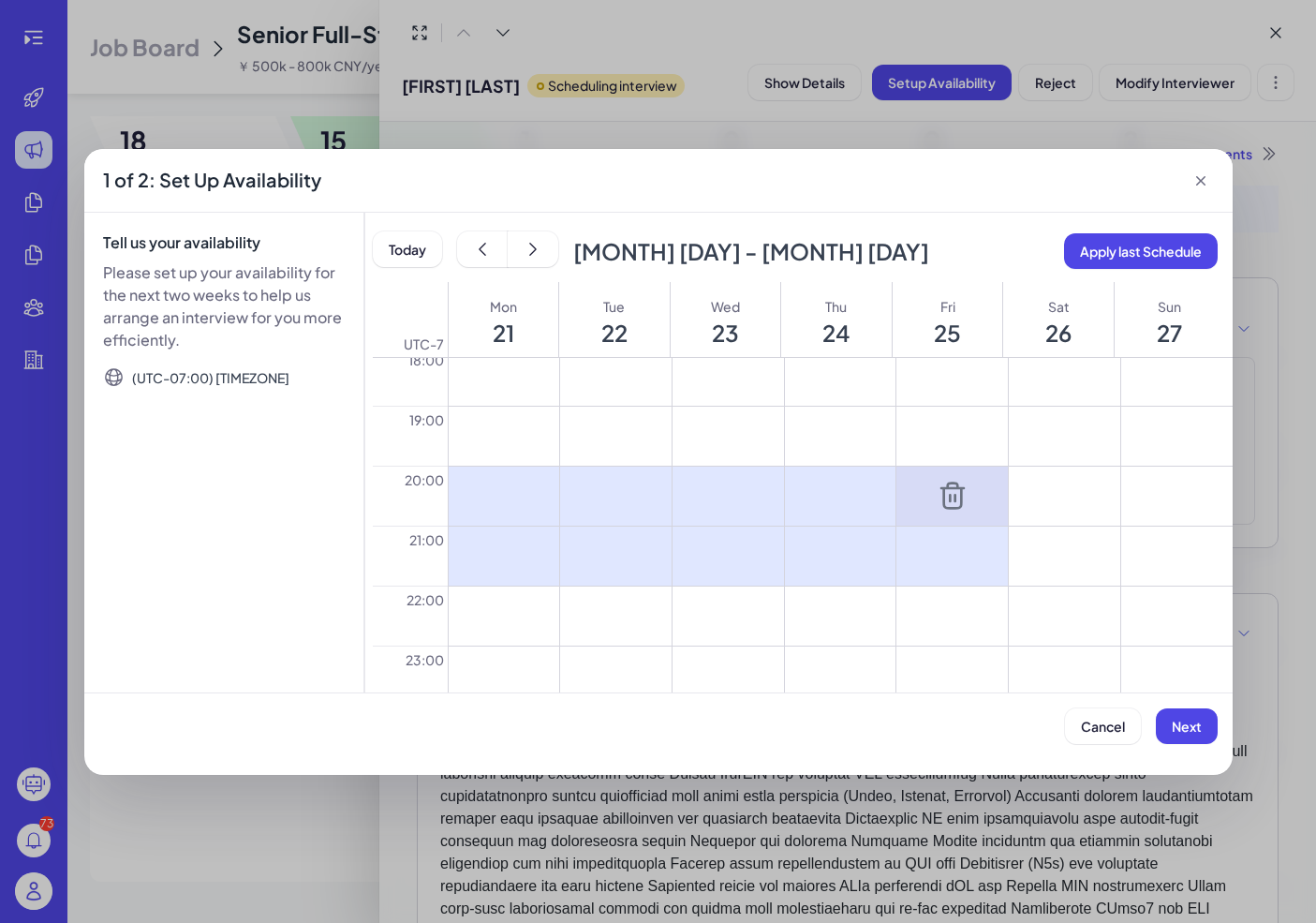 click at bounding box center (952, 496) 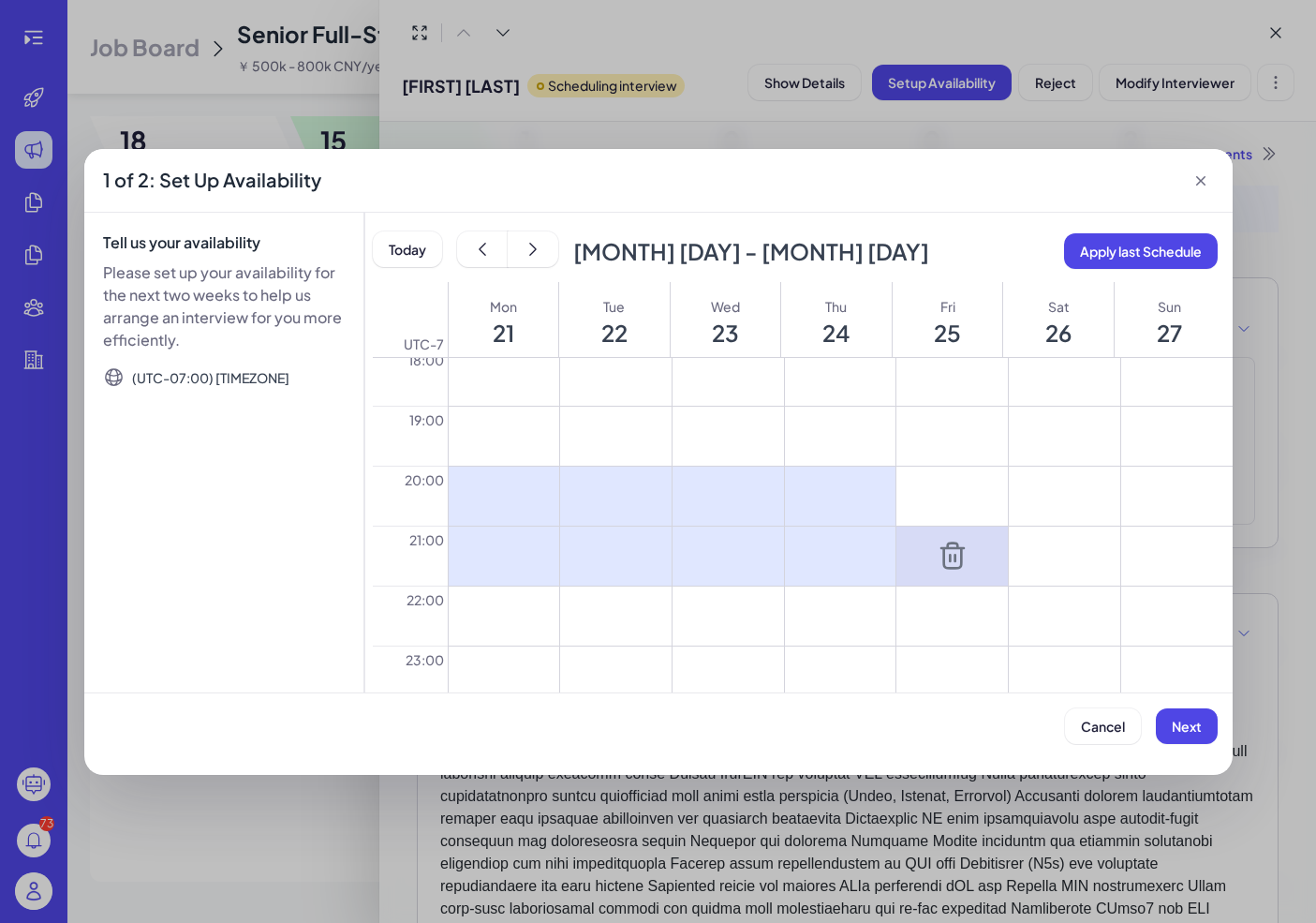 click 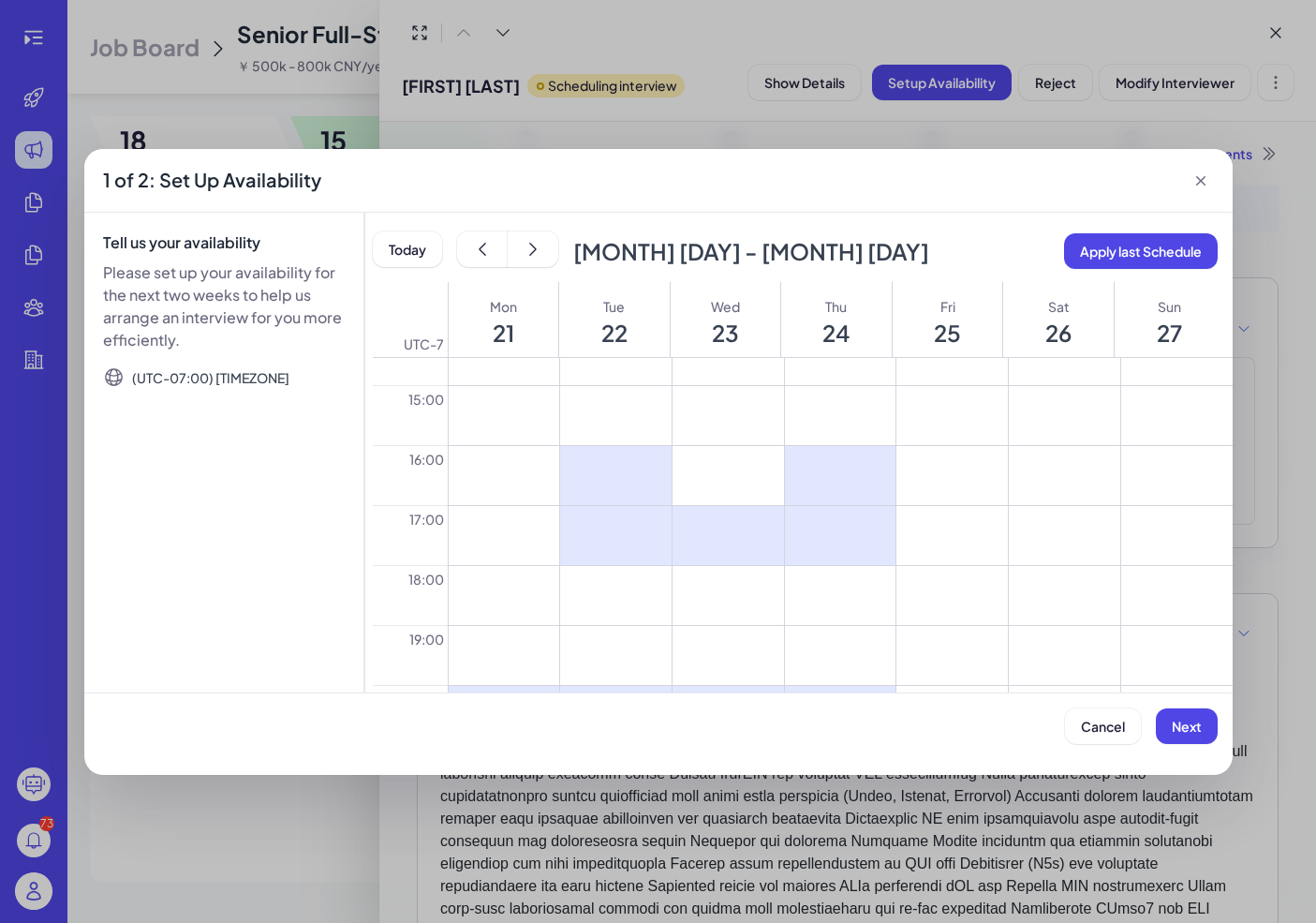 scroll, scrollTop: 826, scrollLeft: 0, axis: vertical 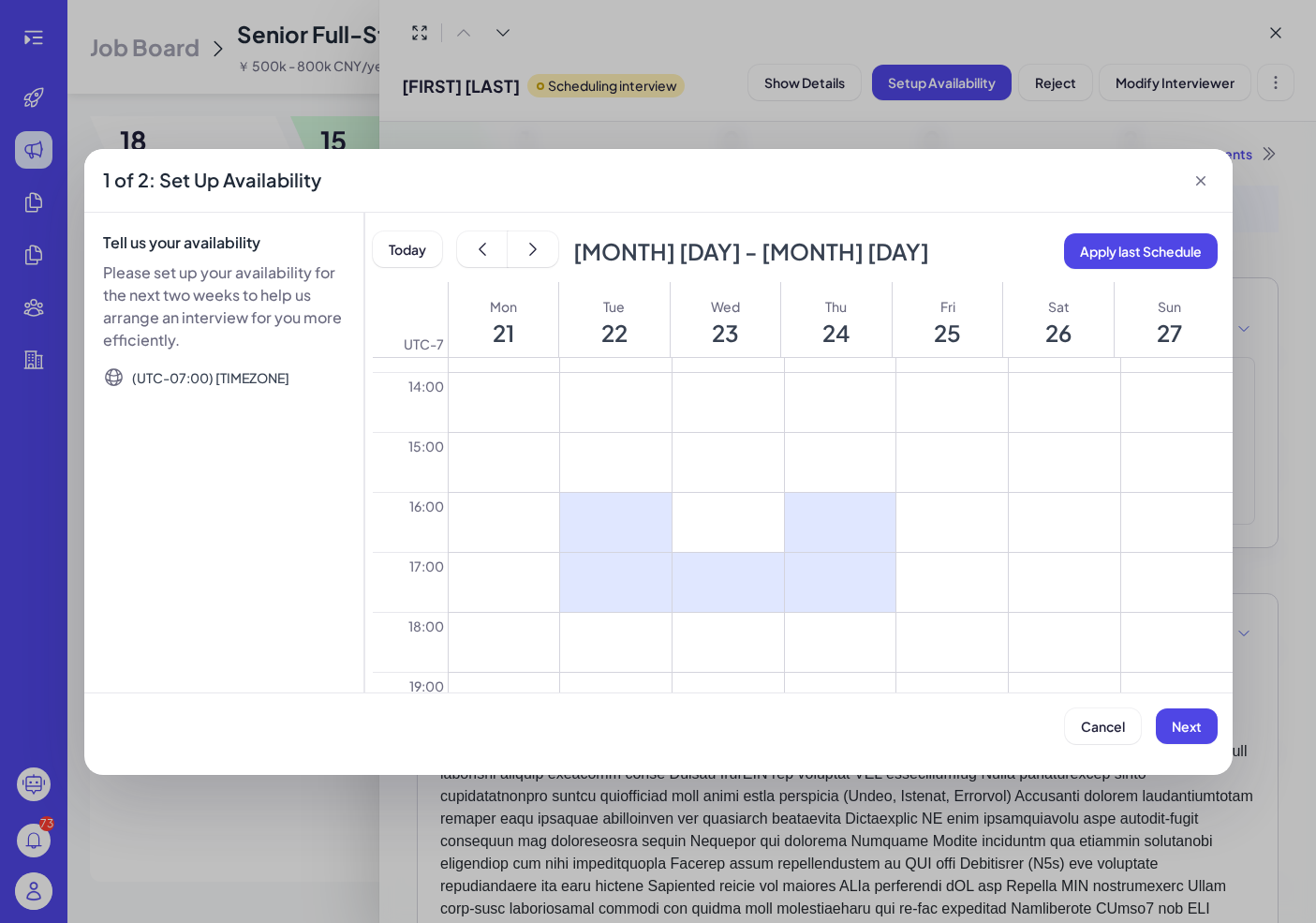 click at bounding box center (1064, 582) 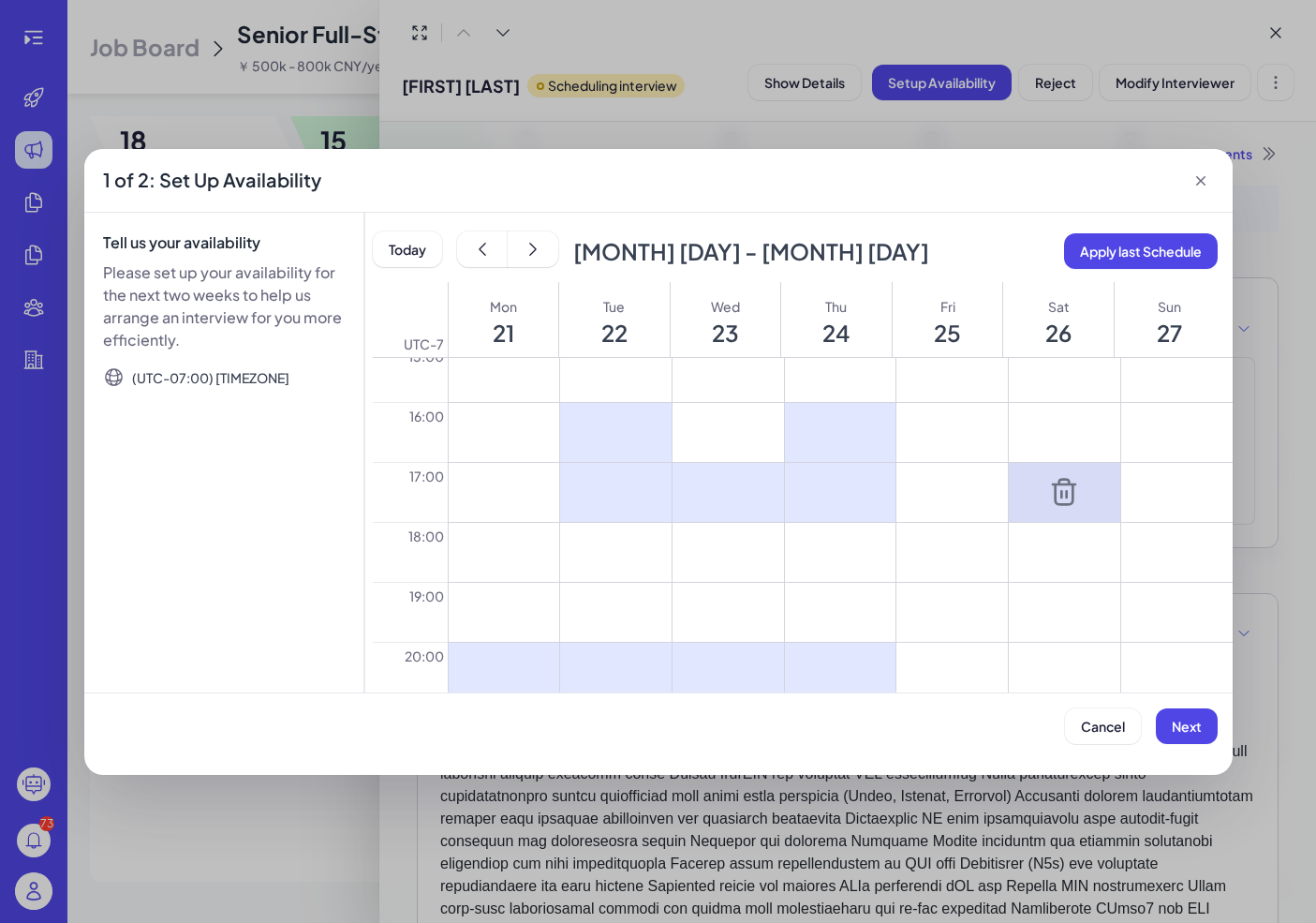scroll, scrollTop: 935, scrollLeft: 0, axis: vertical 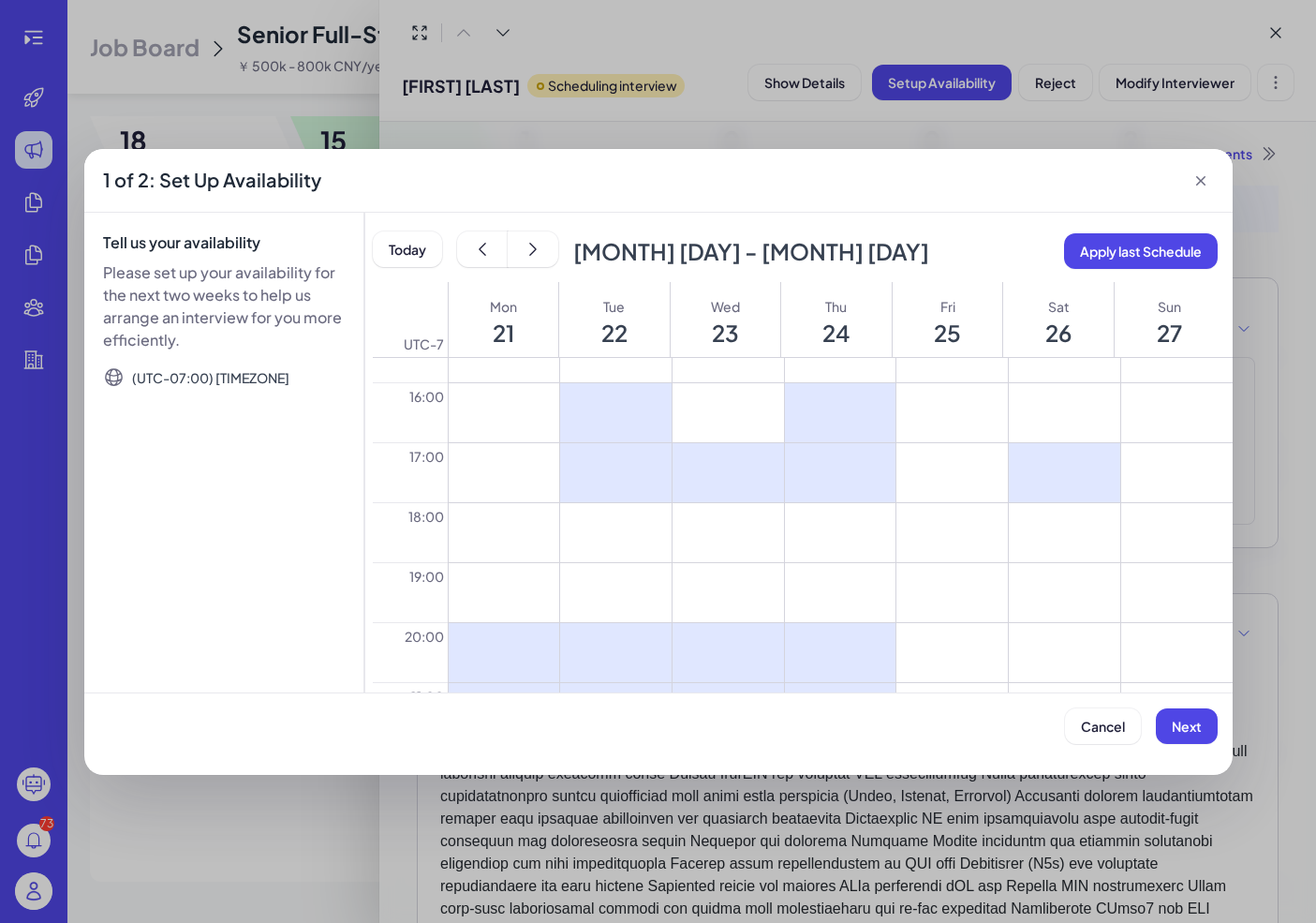 click at bounding box center (1064, 532) 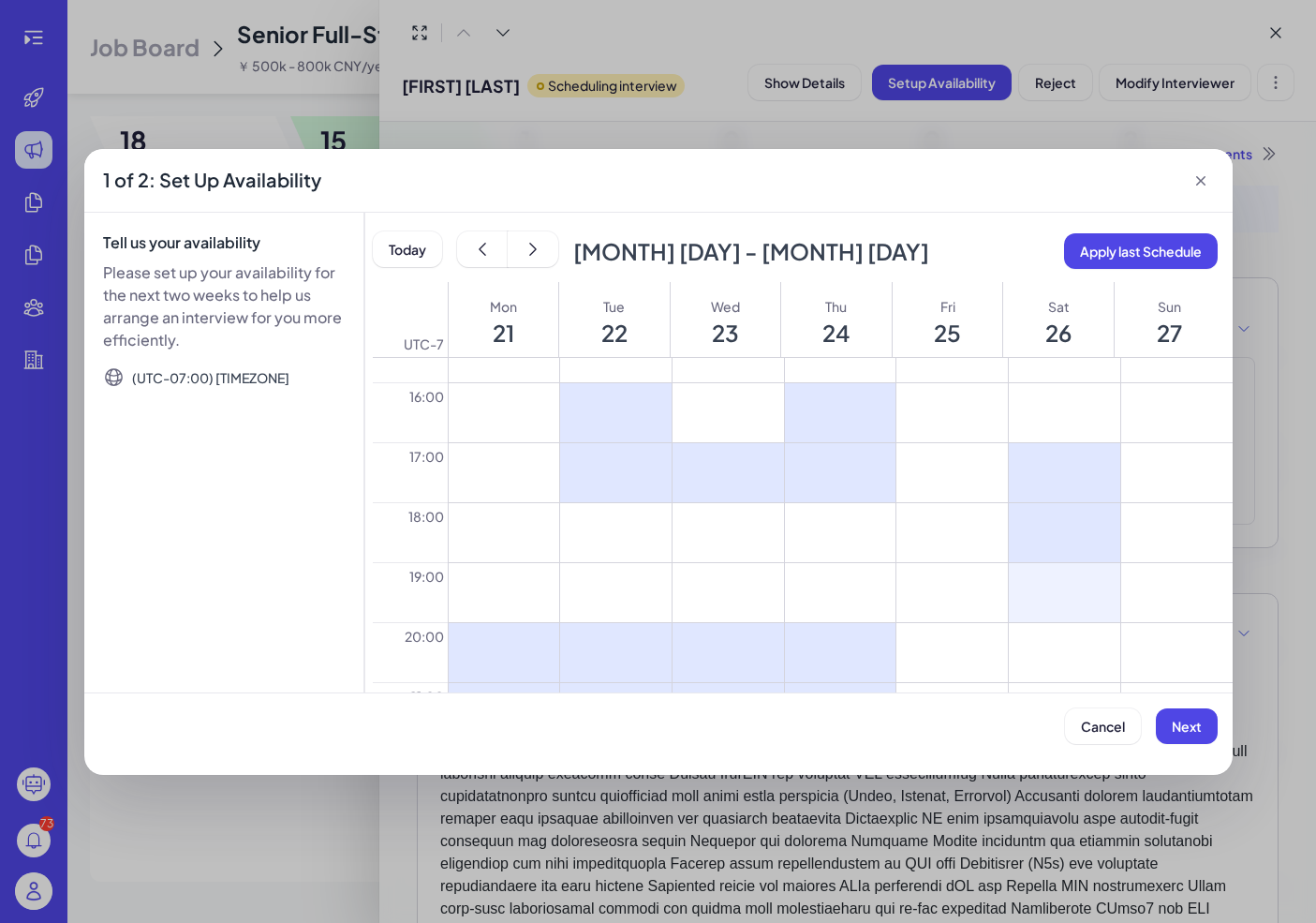 click at bounding box center [1064, 592] 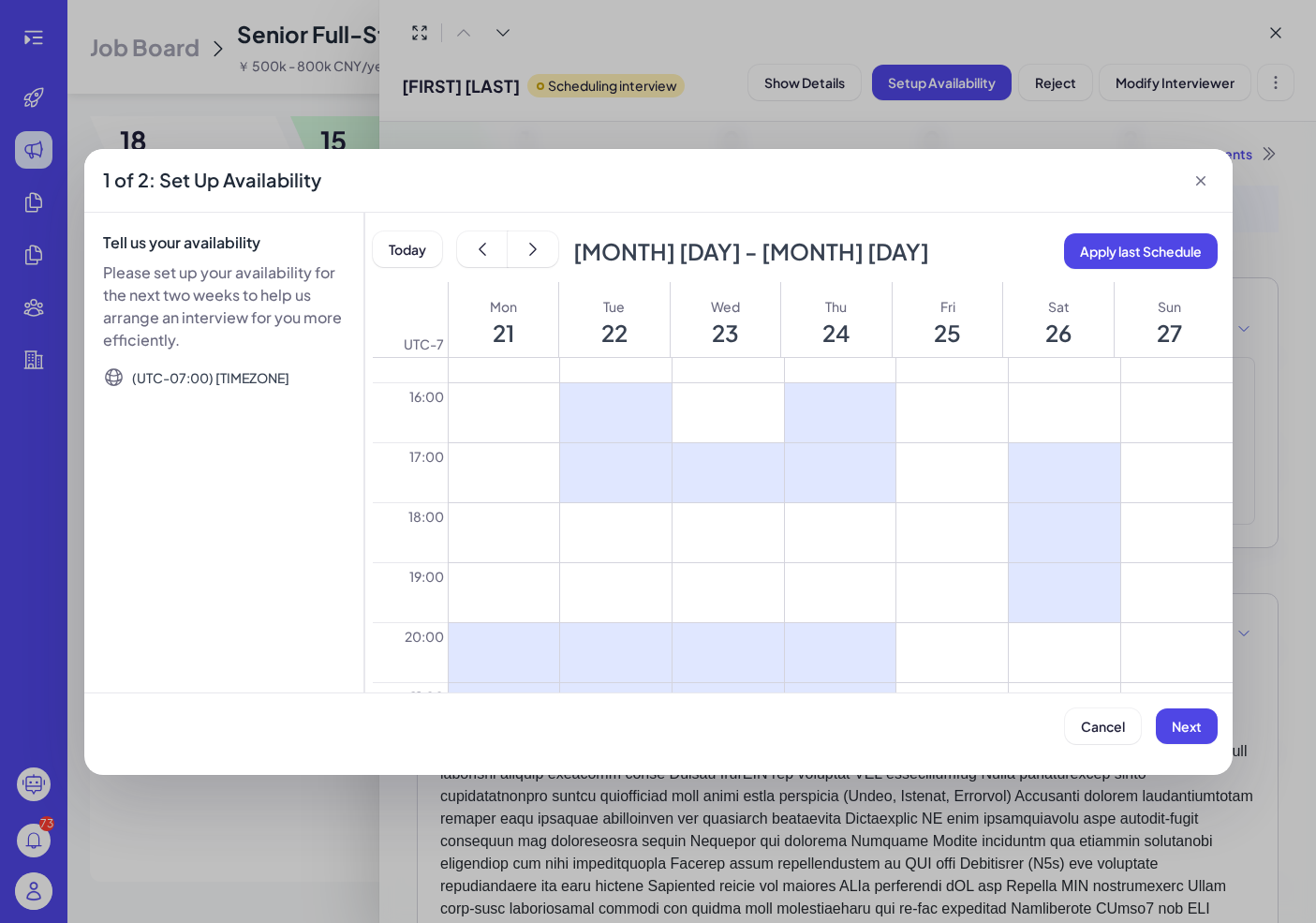 click at bounding box center [1064, 652] 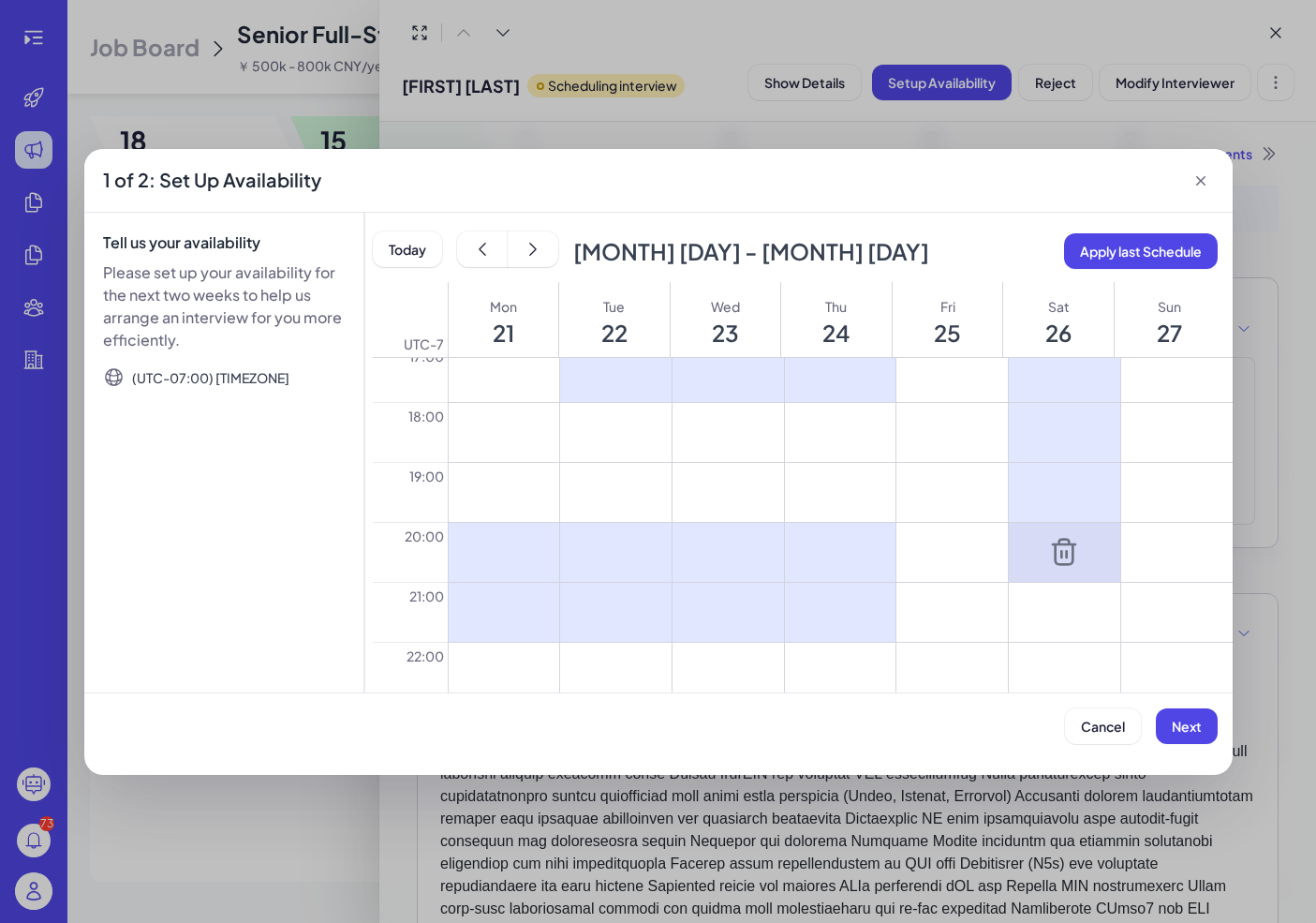 scroll, scrollTop: 1050, scrollLeft: 0, axis: vertical 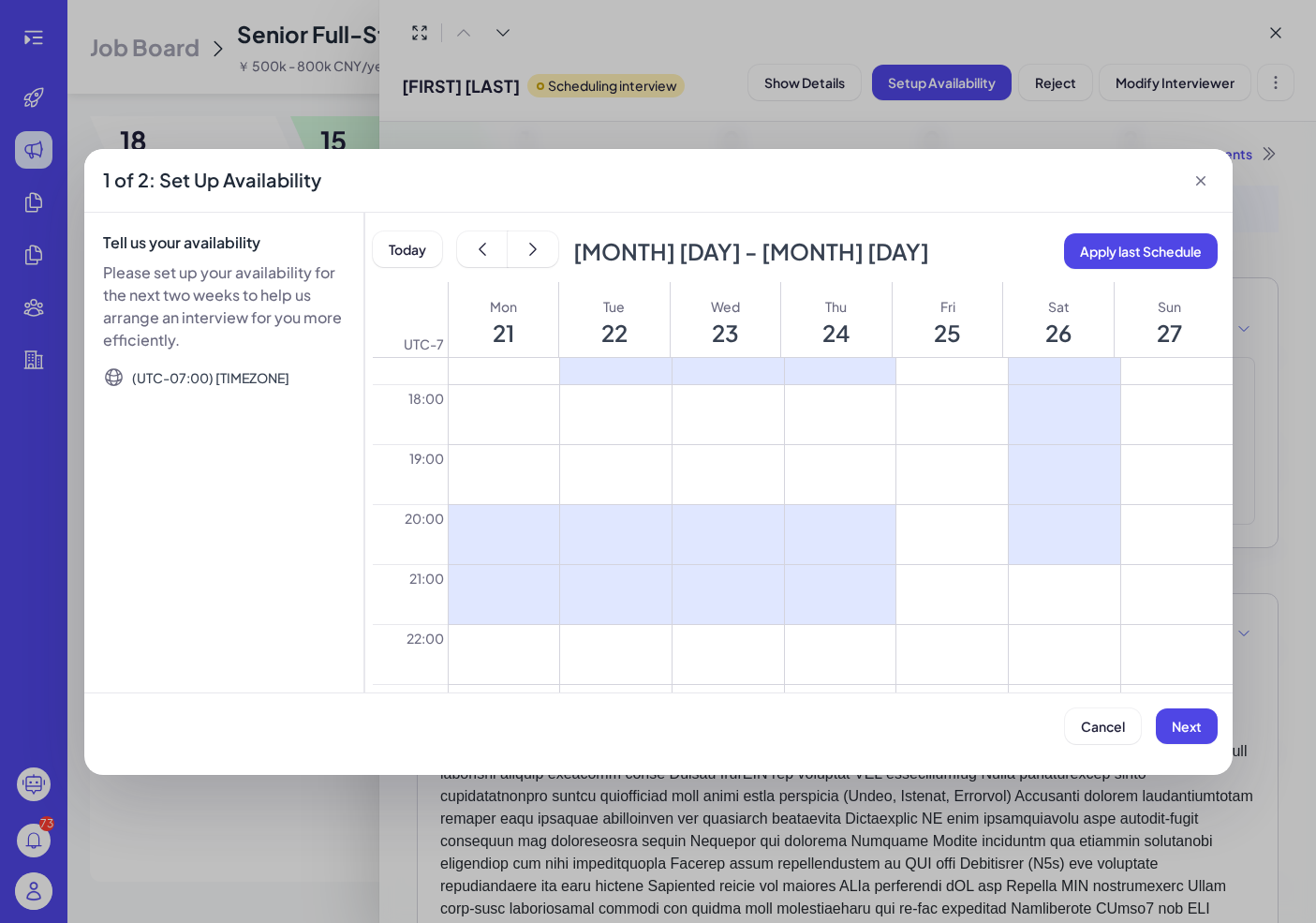 click on "Cancel Next" at bounding box center (658, 718) 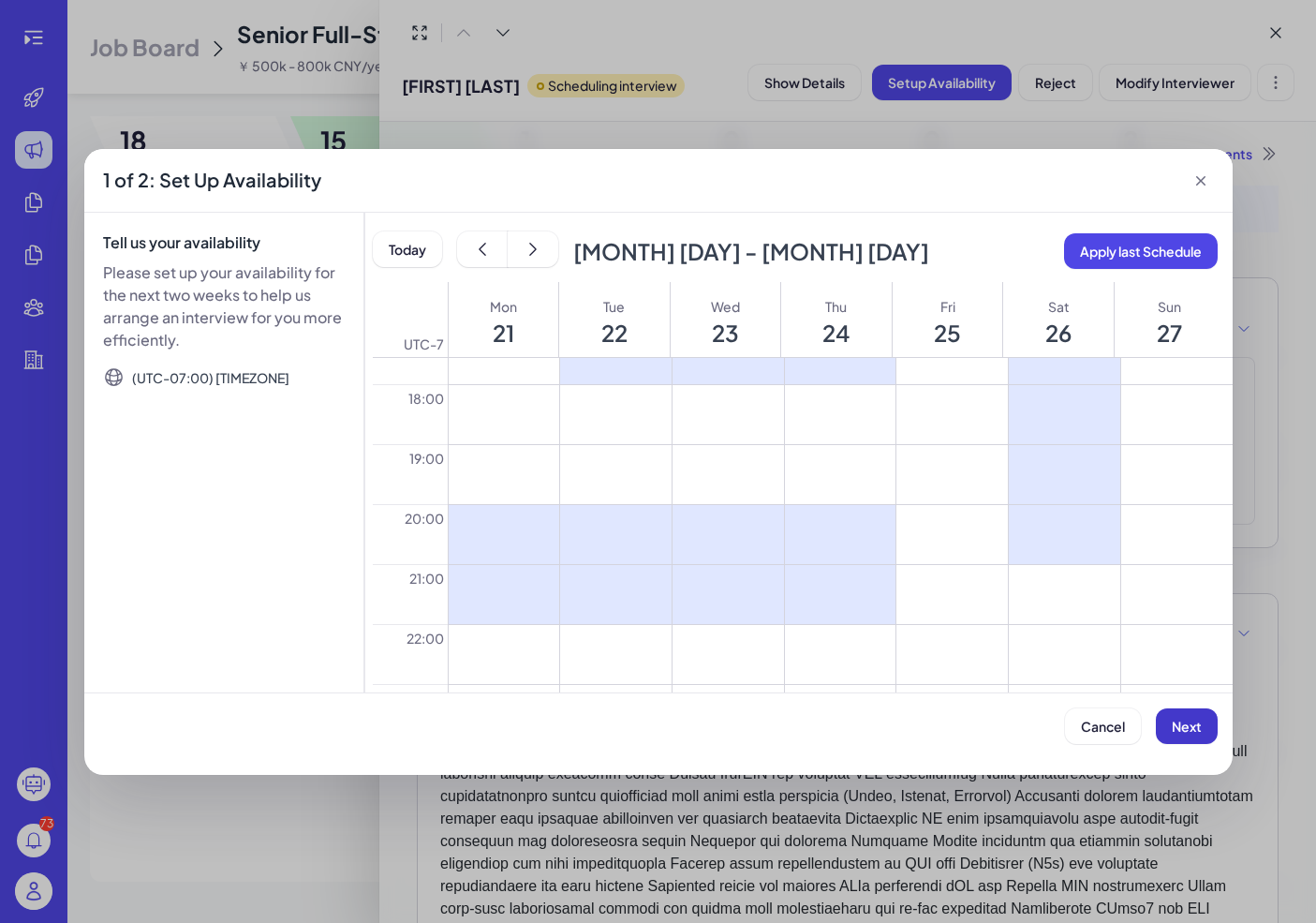 click on "Next" at bounding box center (1187, 726) 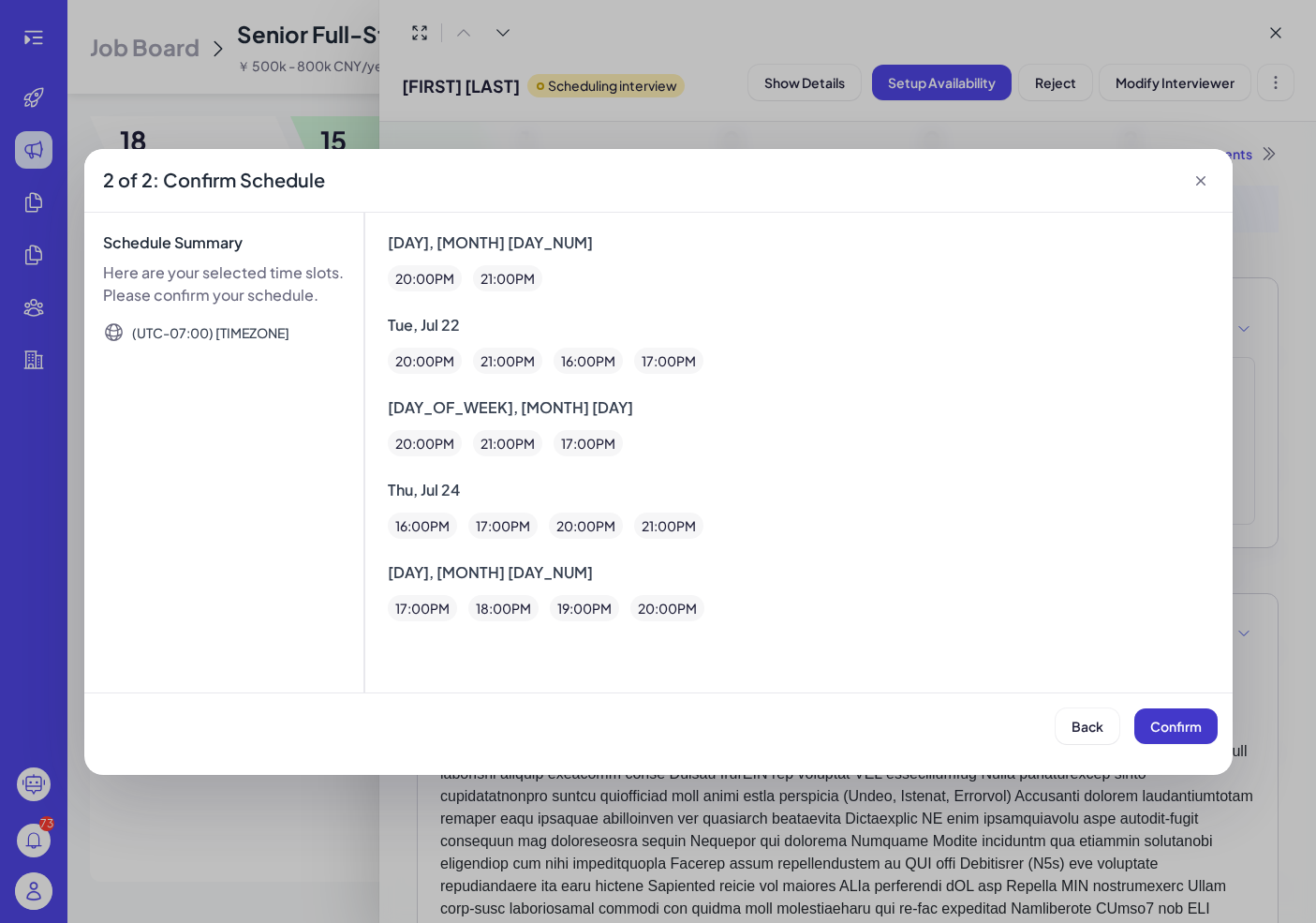 click on "Confirm" at bounding box center (1176, 726) 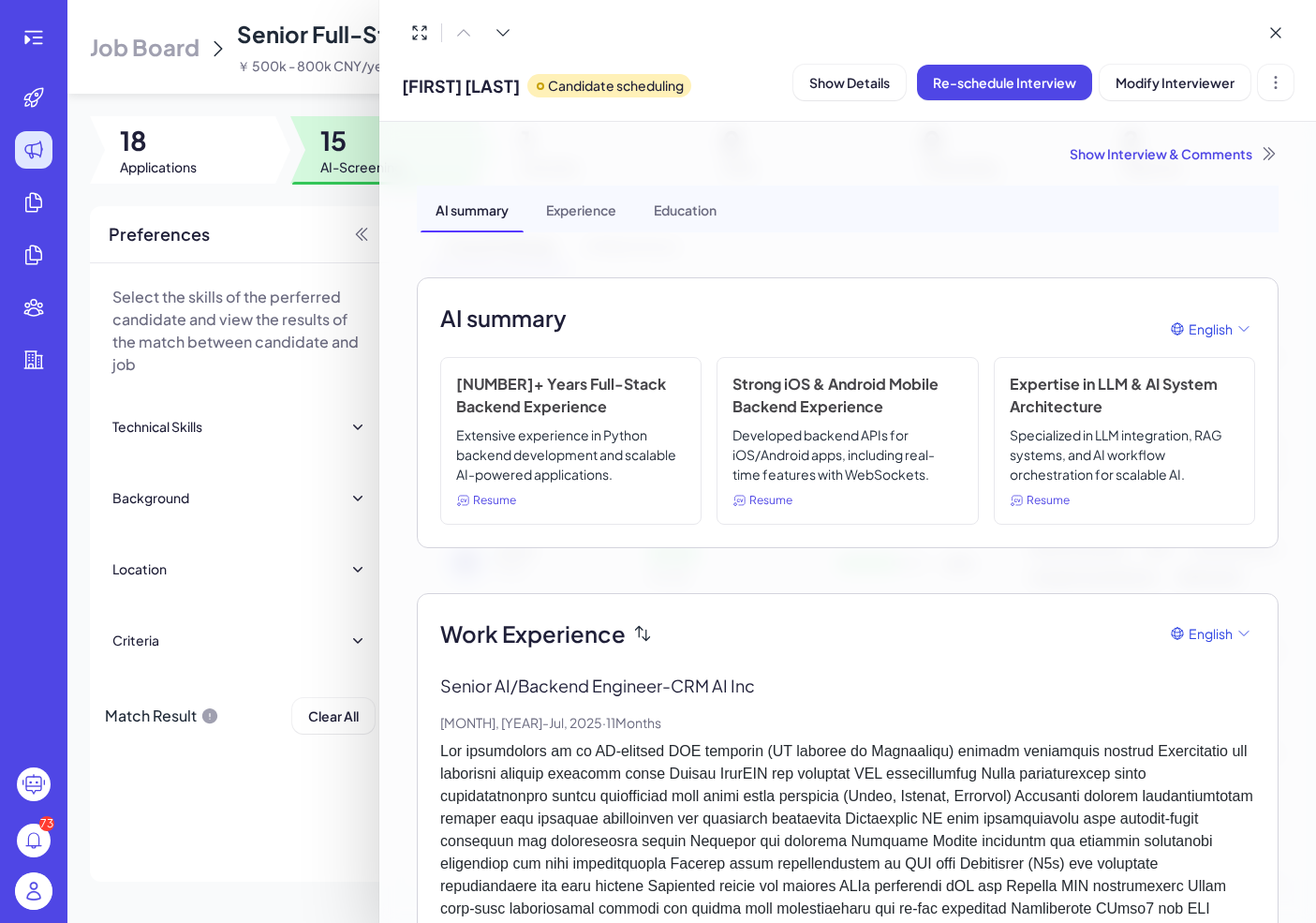 click at bounding box center (658, 461) 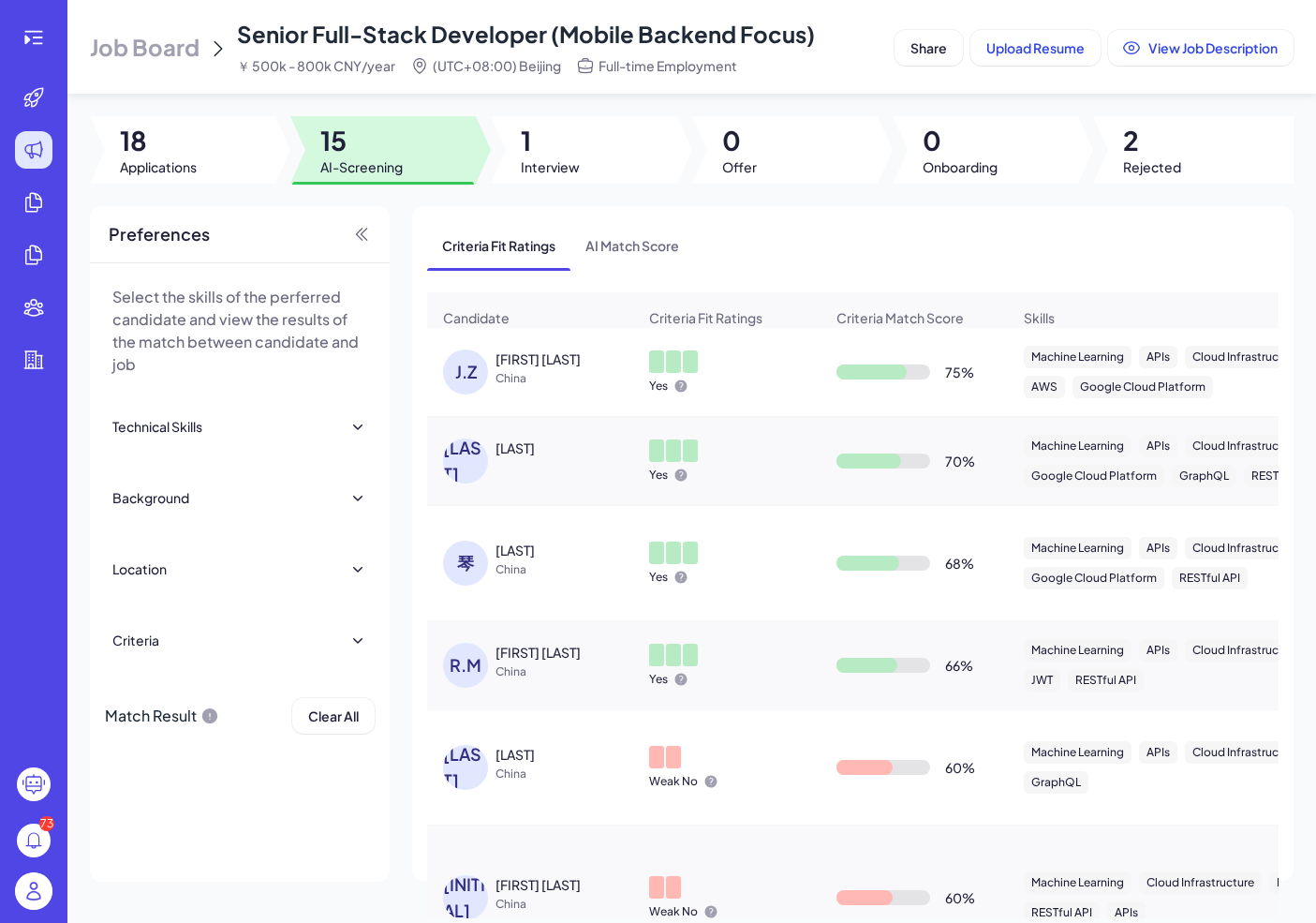 scroll, scrollTop: 0, scrollLeft: 0, axis: both 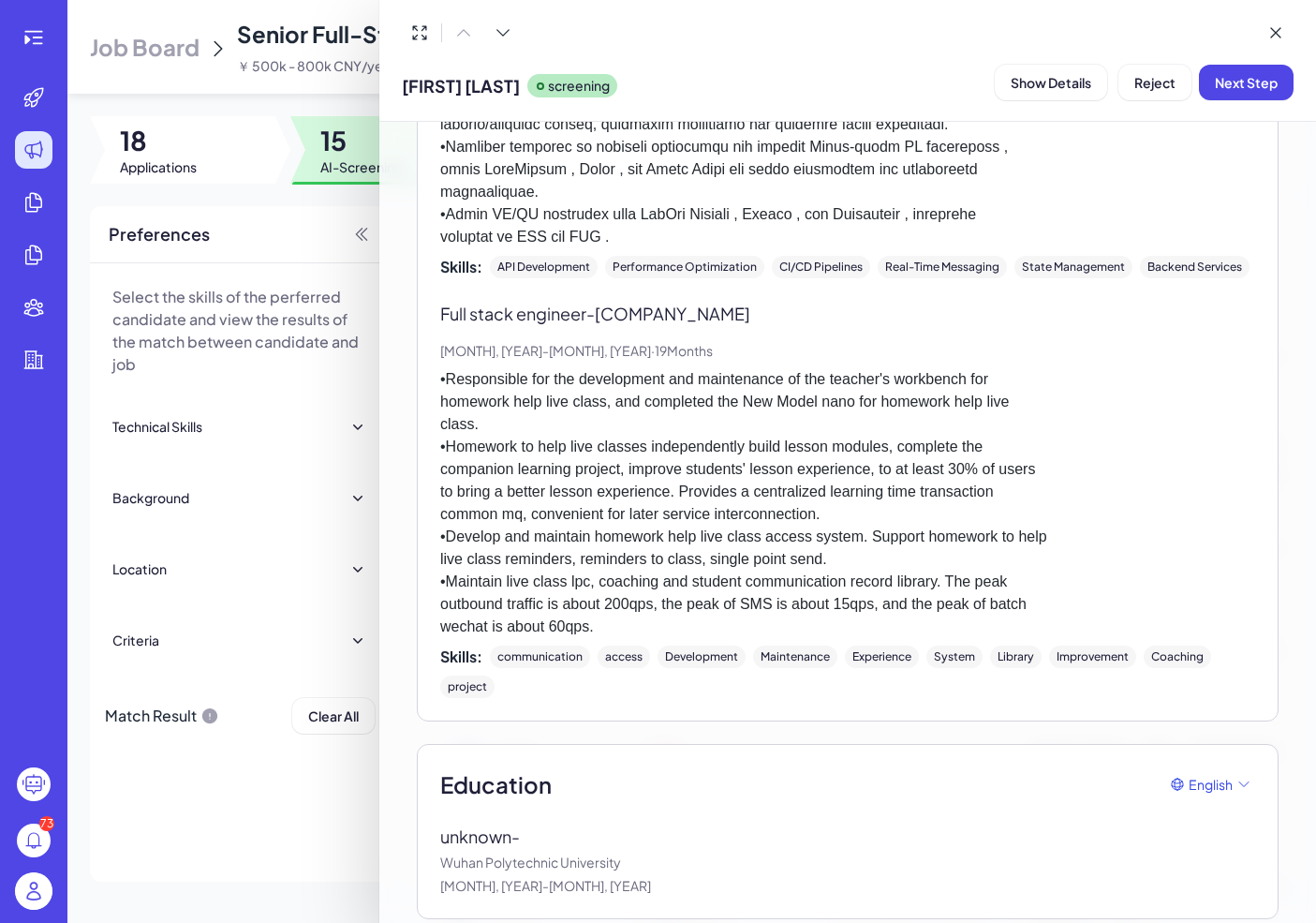 click at bounding box center (658, 461) 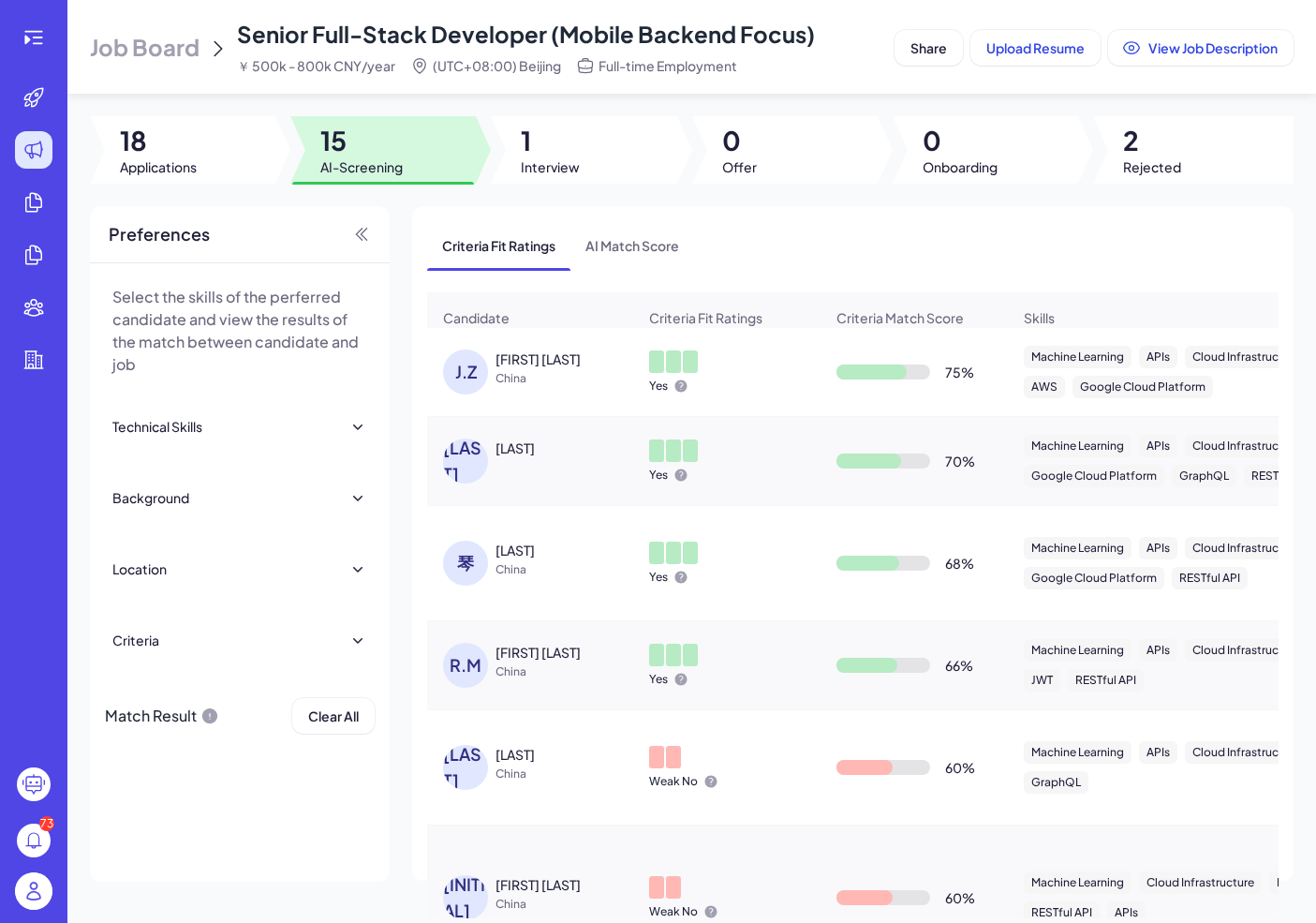 click on "[LAST]" at bounding box center (515, 448) 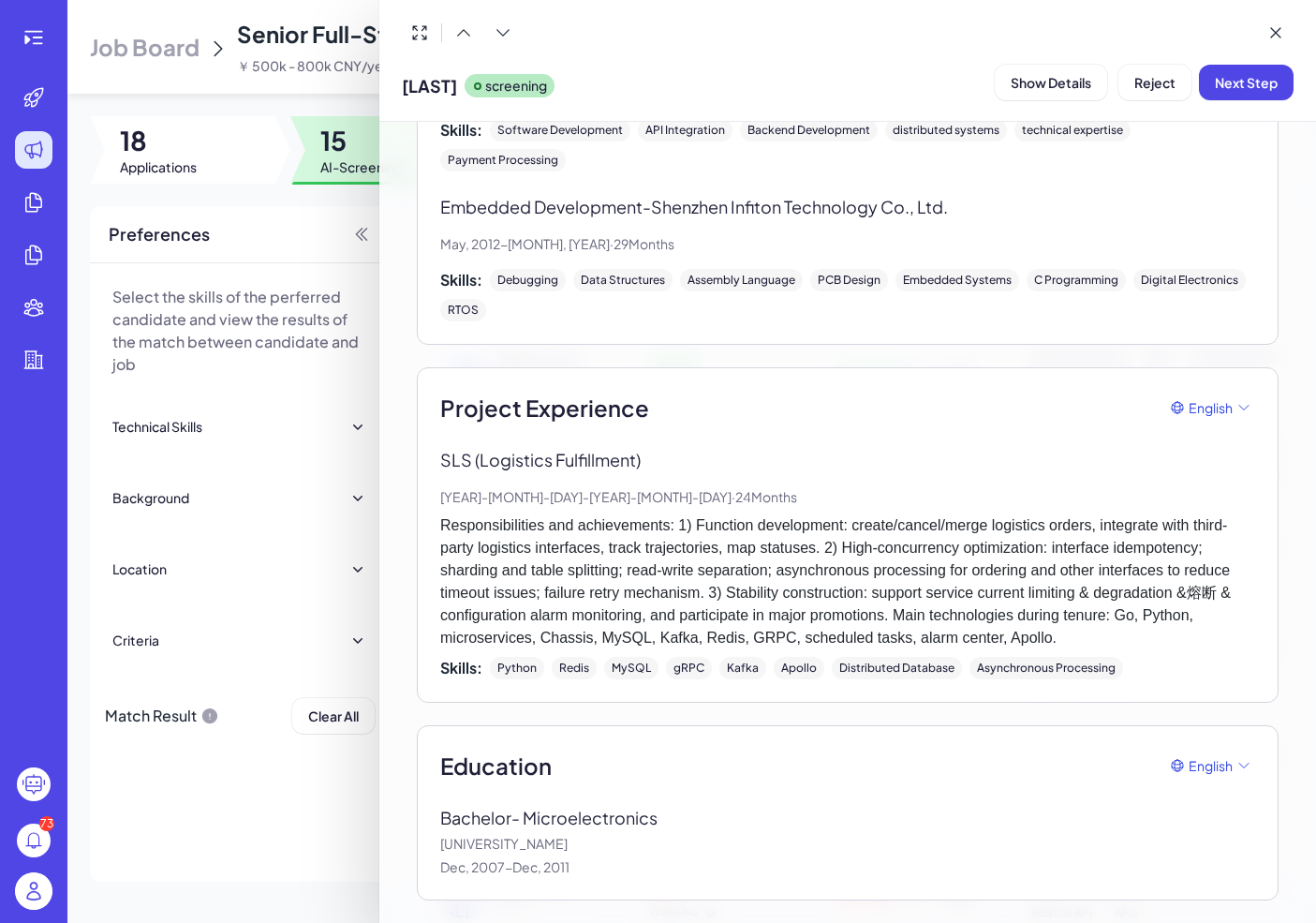 scroll, scrollTop: 1327, scrollLeft: 0, axis: vertical 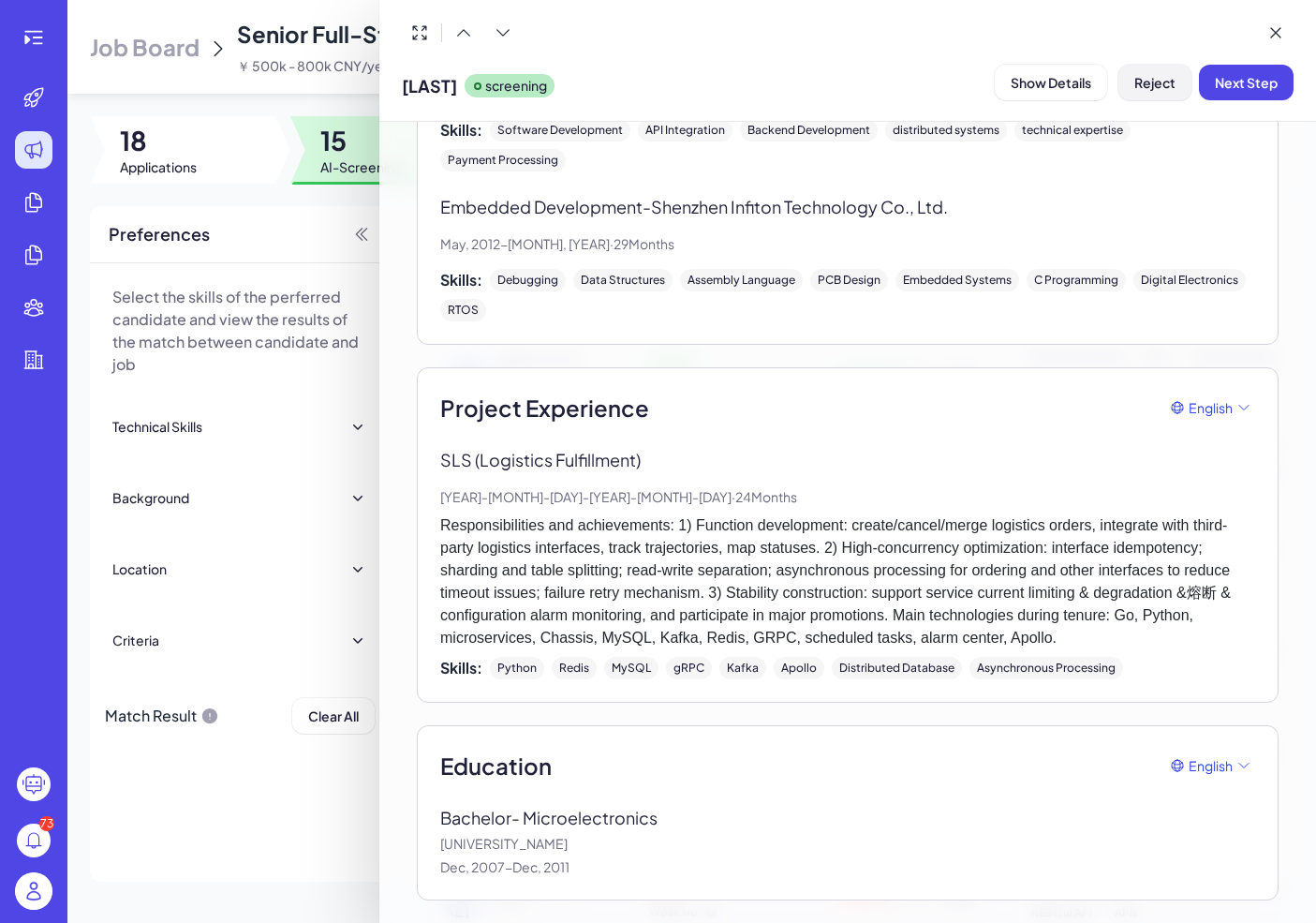 click on "Reject" at bounding box center [1155, 82] 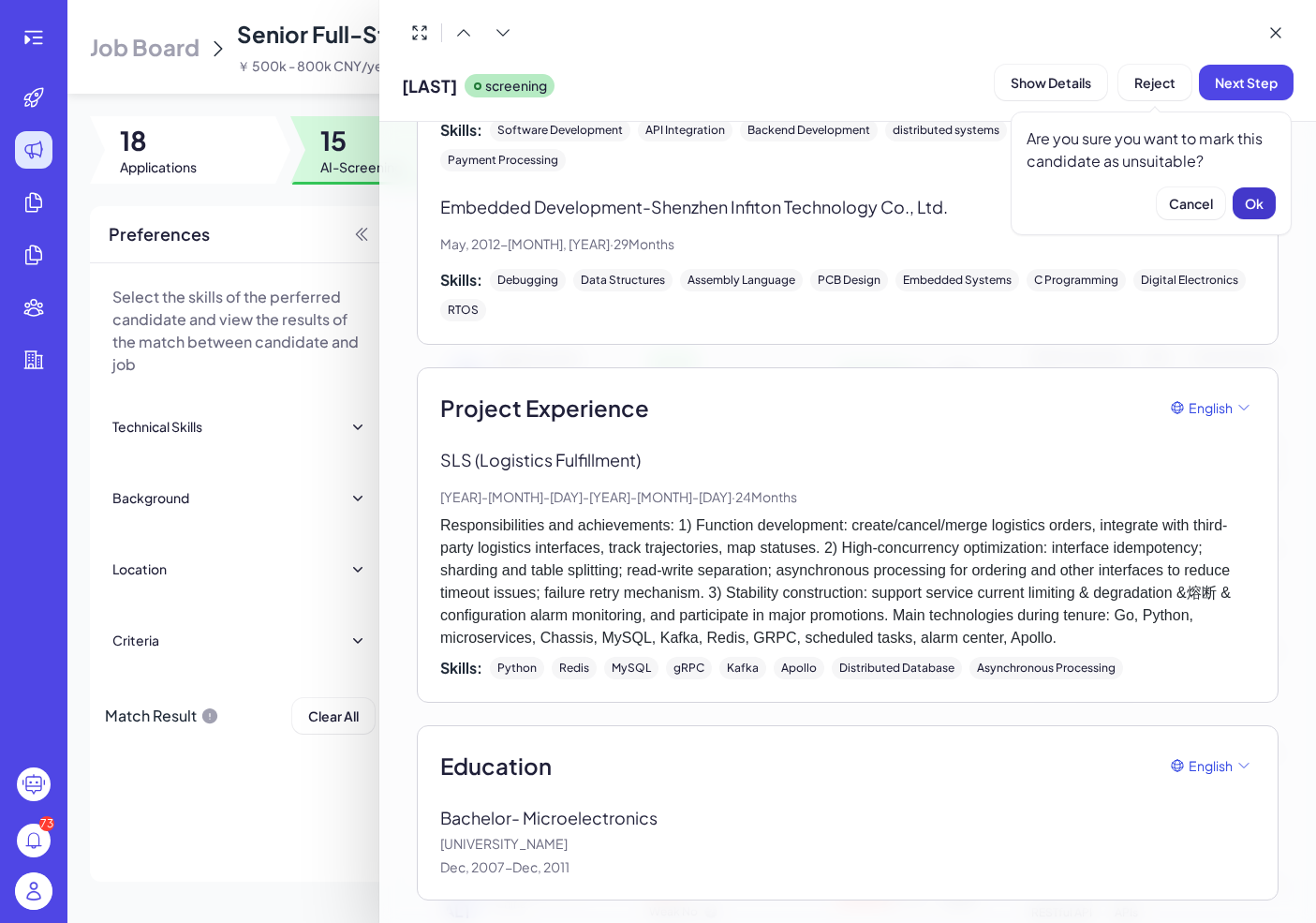 click on "Ok" at bounding box center [1254, 203] 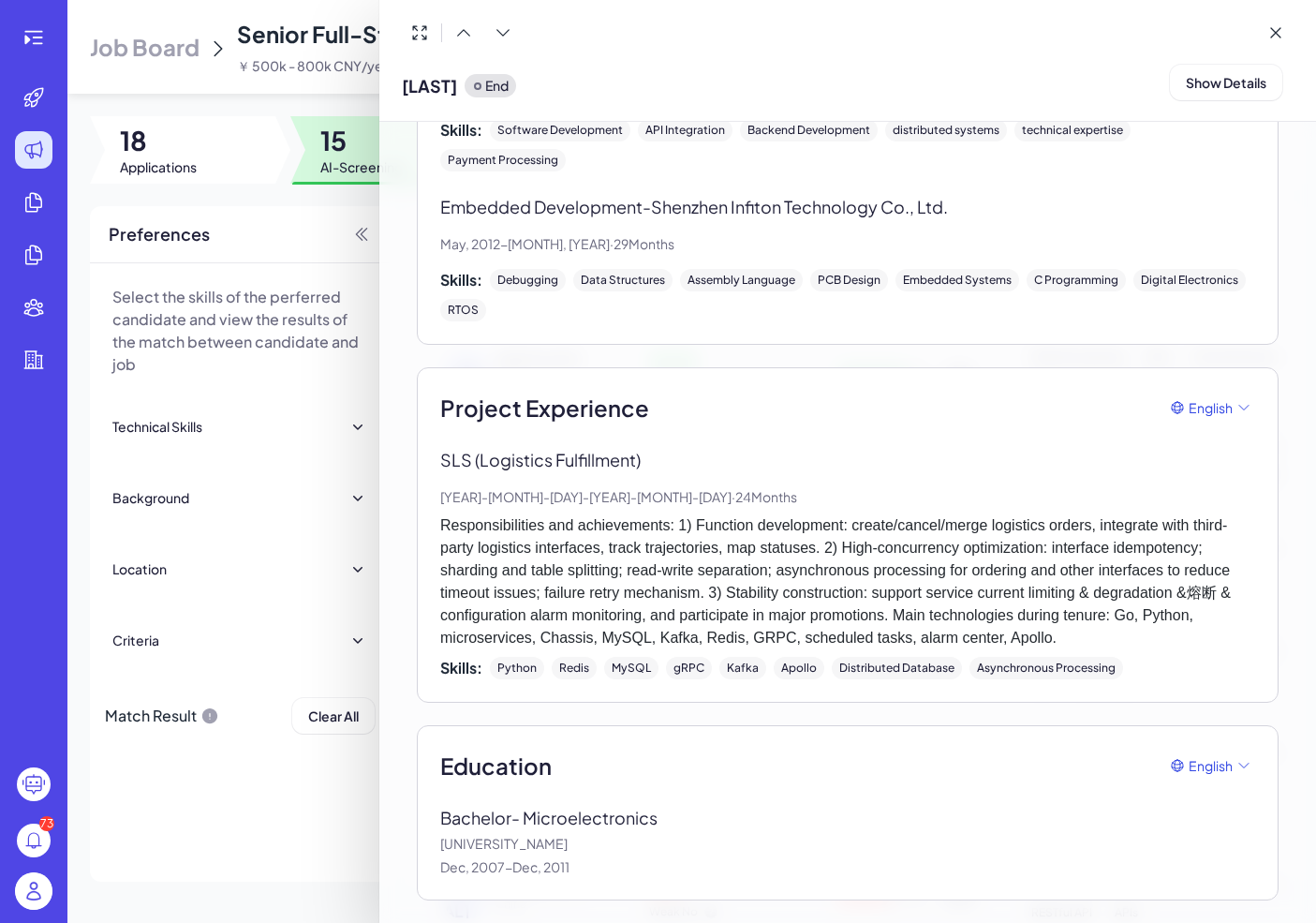 click at bounding box center (658, 461) 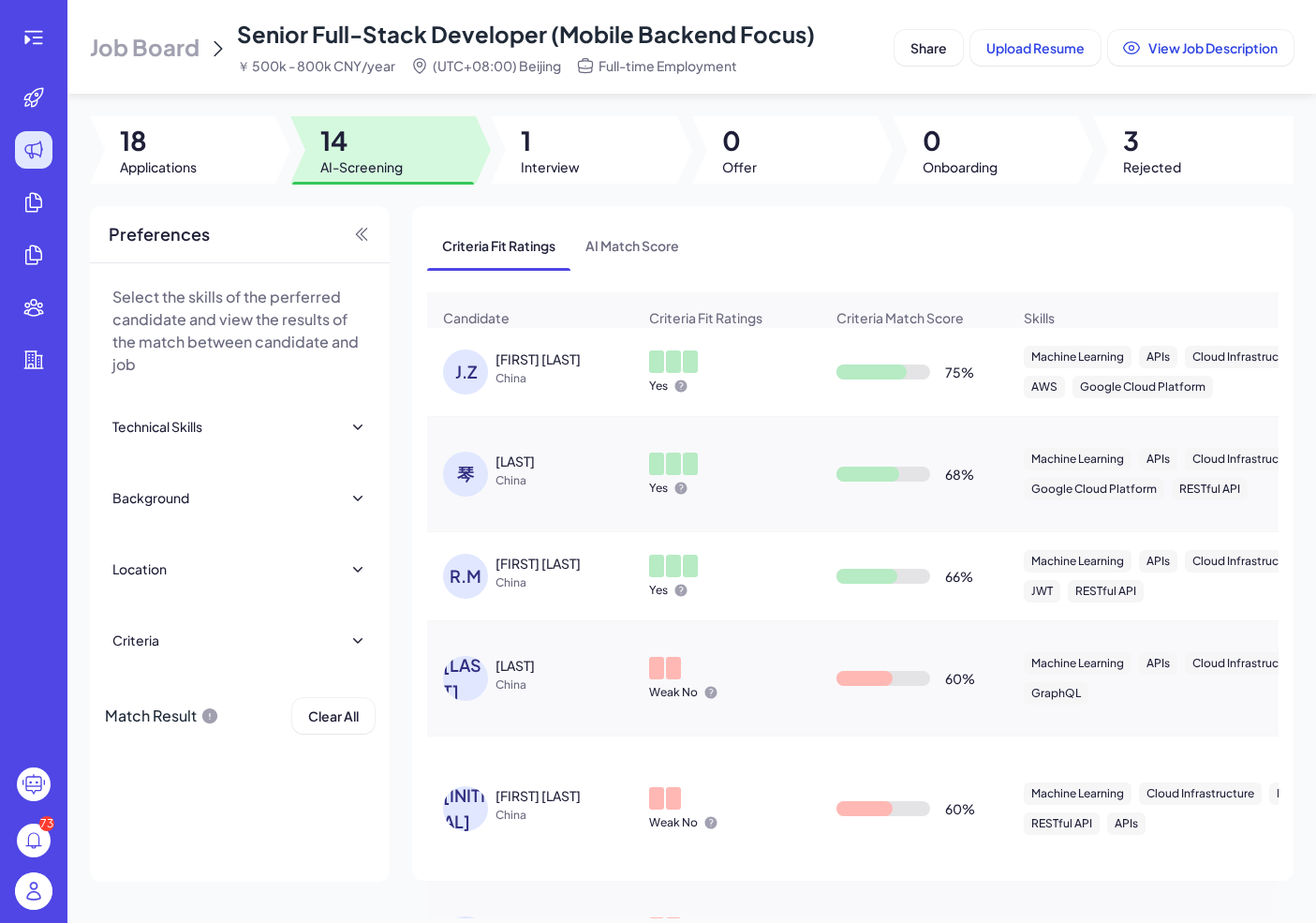 click on "China" at bounding box center (566, 481) 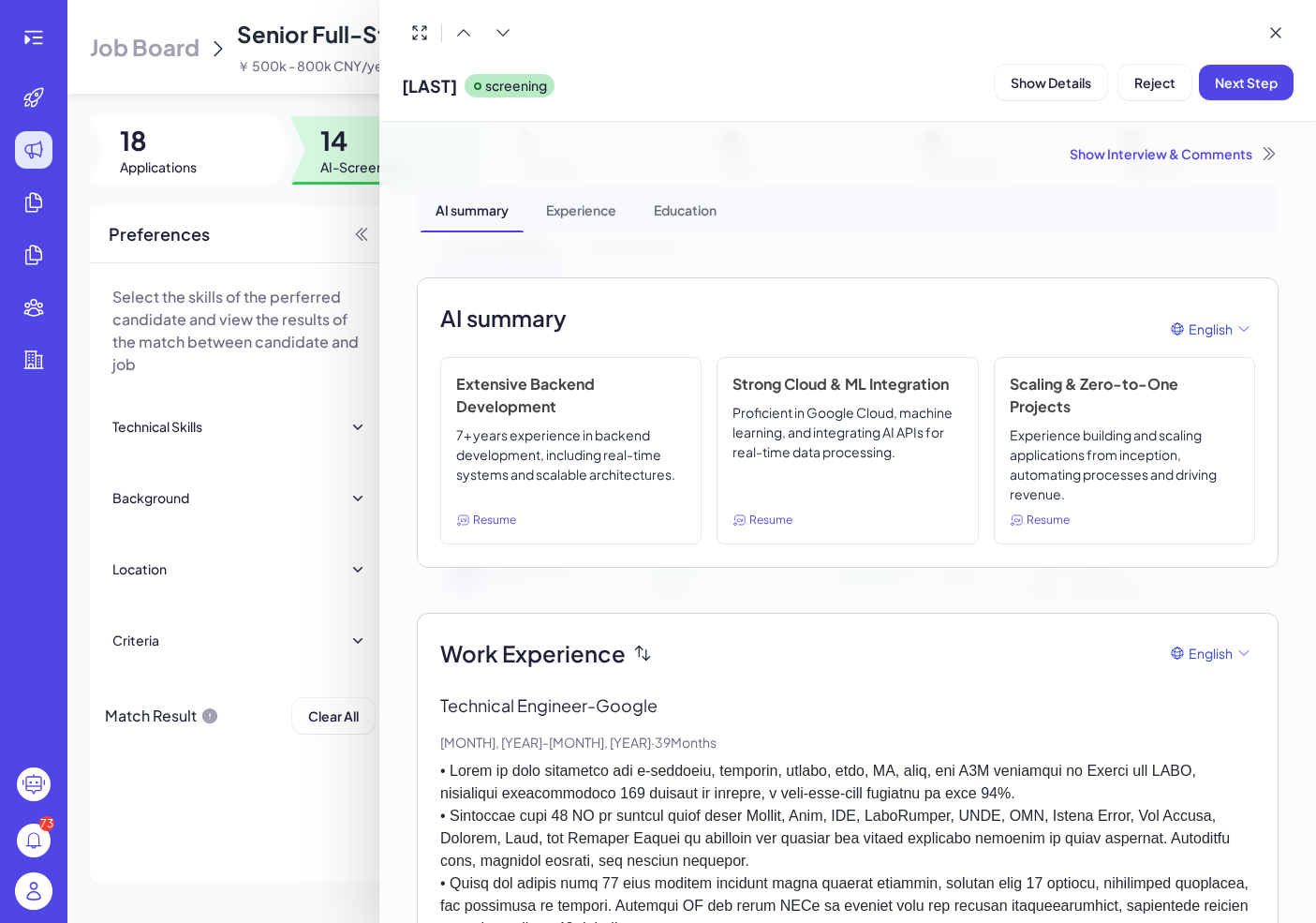 scroll, scrollTop: 0, scrollLeft: 0, axis: both 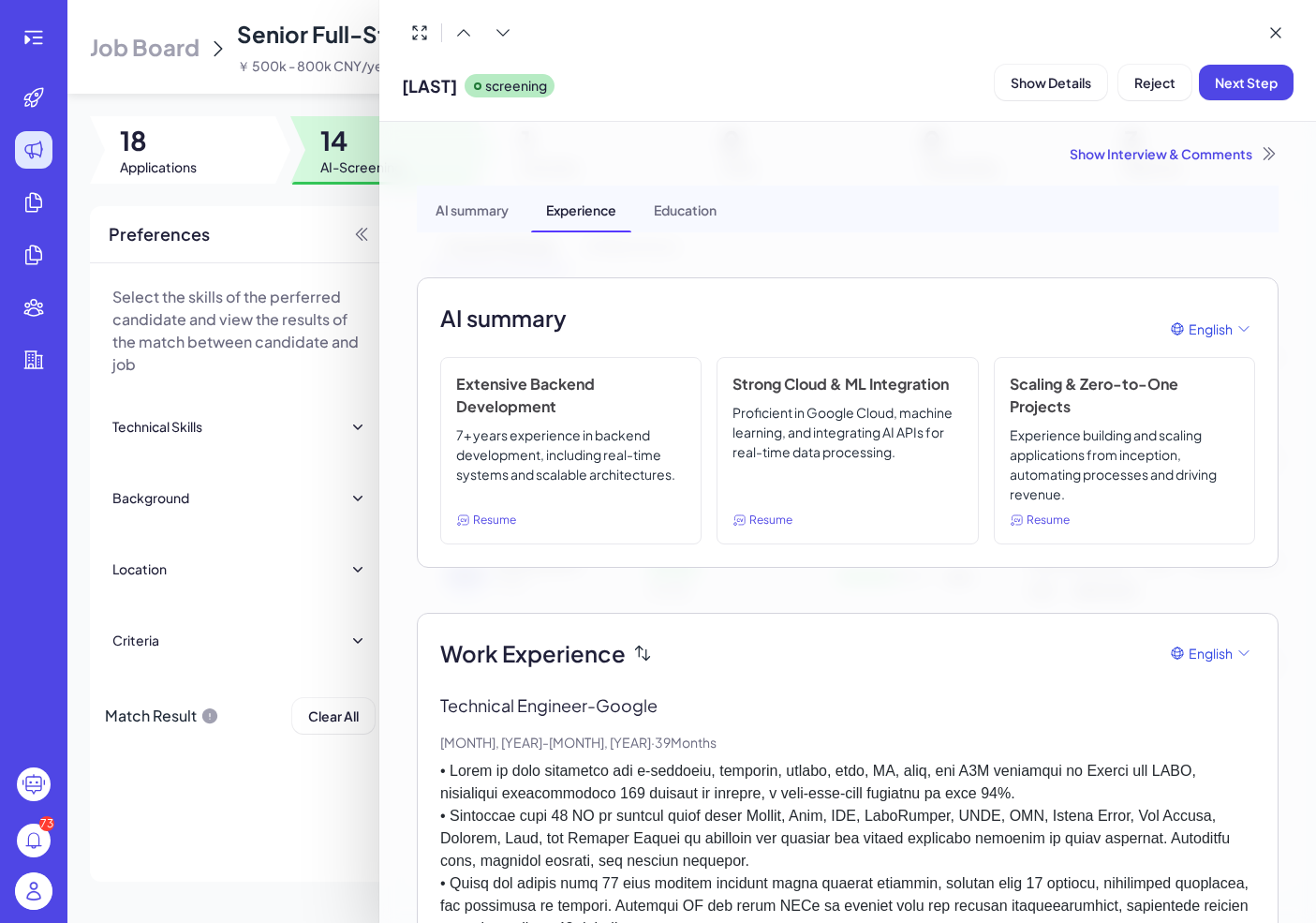 click on "Education" at bounding box center (685, 209) 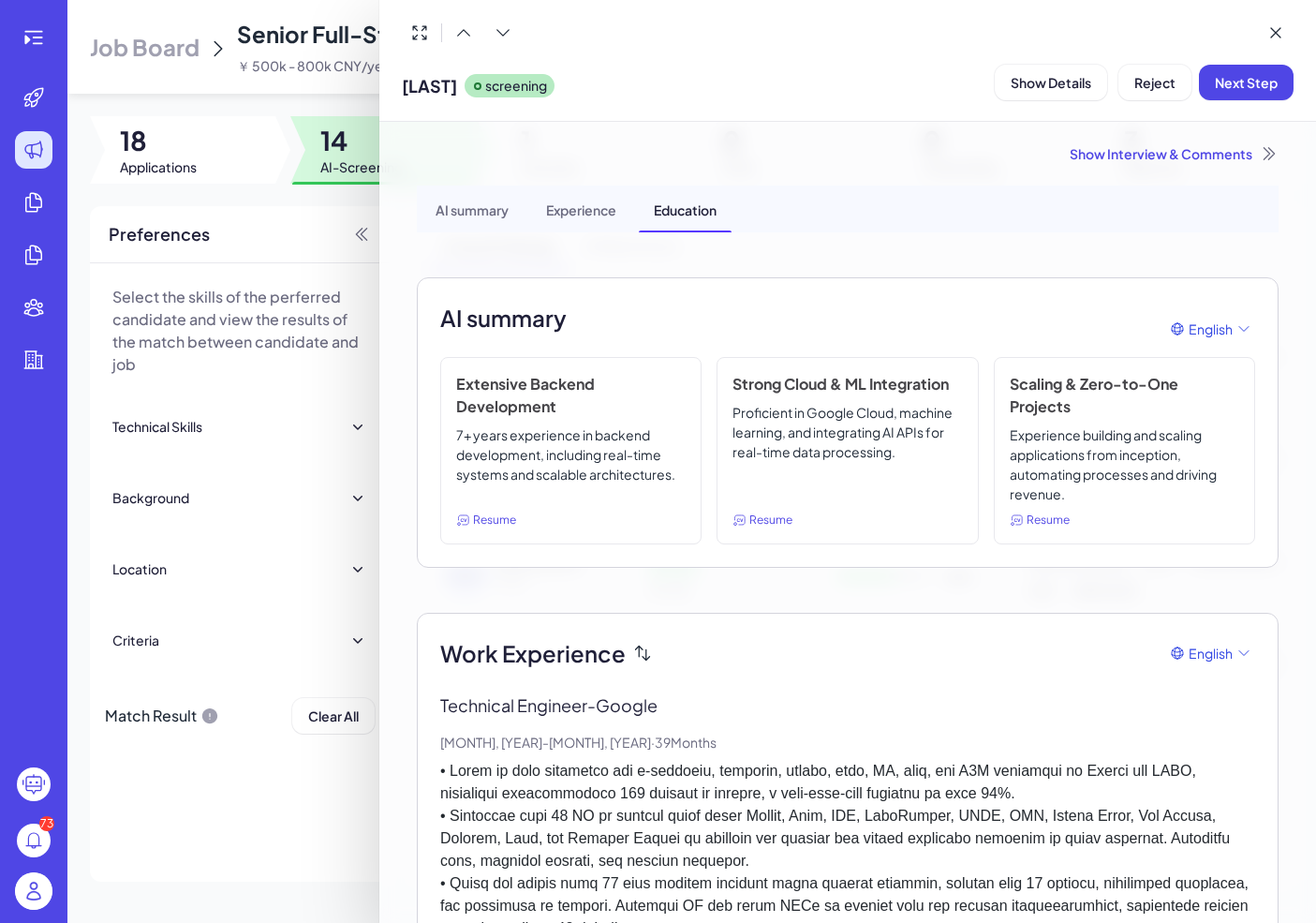 scroll, scrollTop: 0, scrollLeft: 0, axis: both 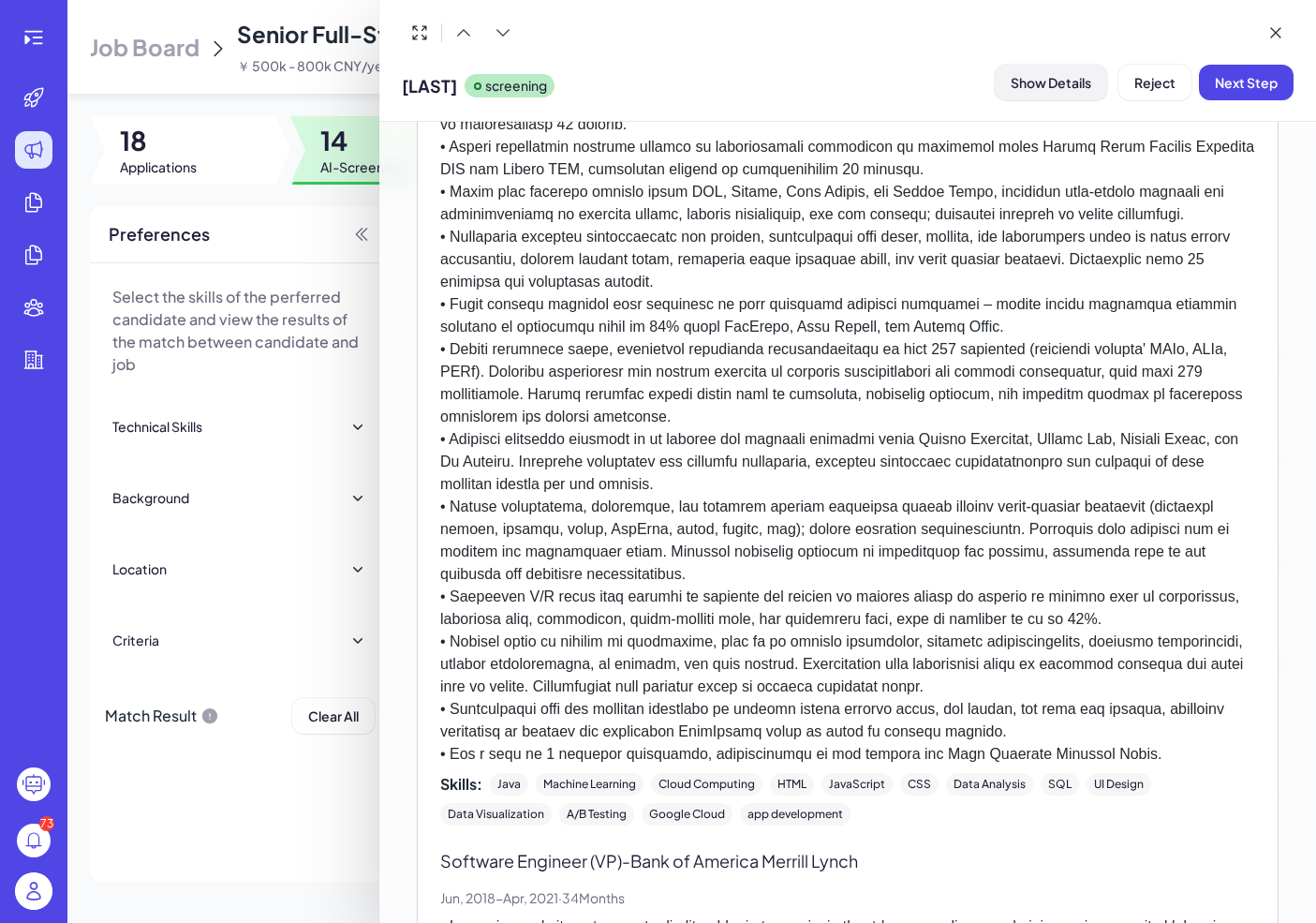 click on "Show Details" at bounding box center (1051, 82) 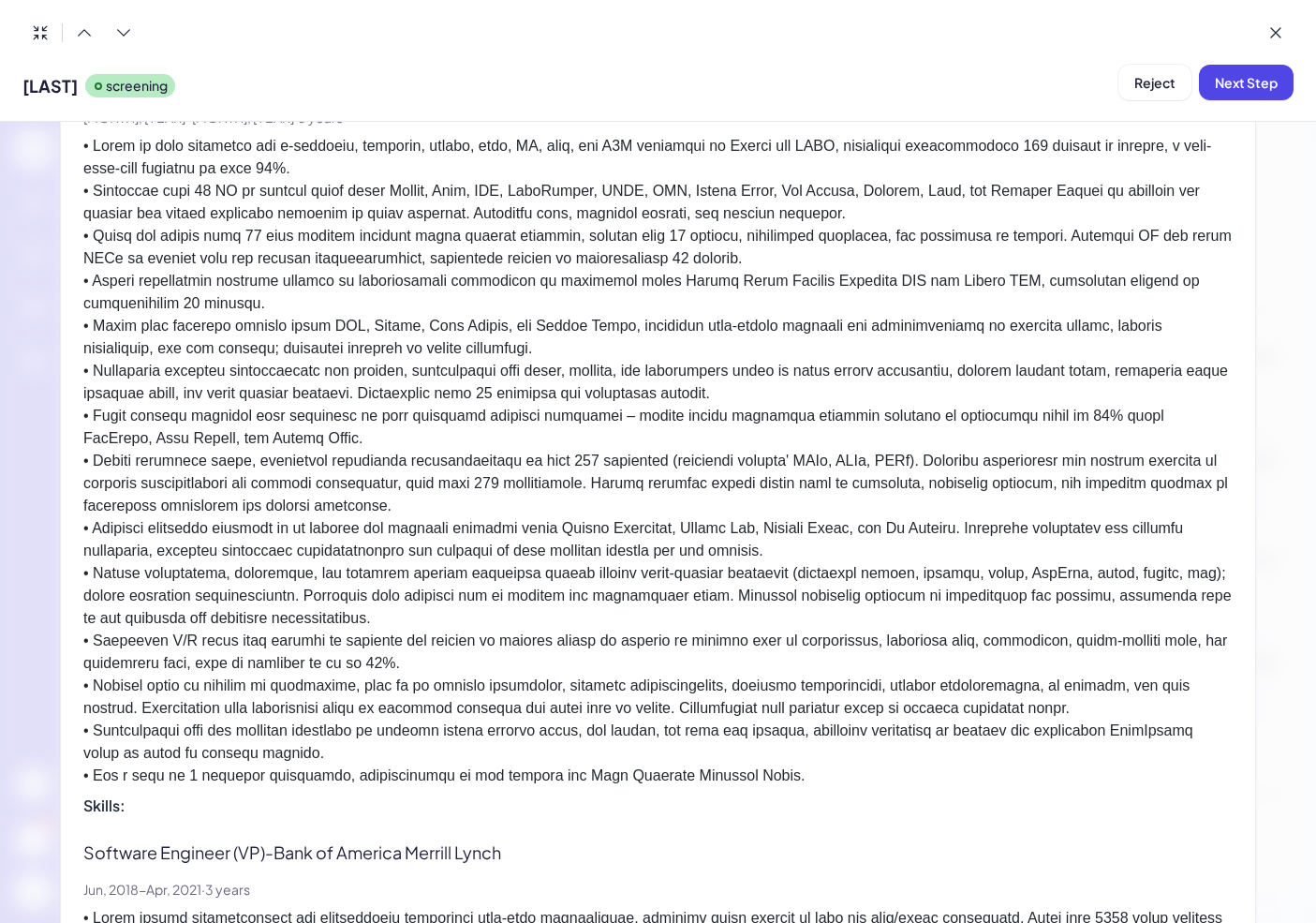 scroll, scrollTop: 1377, scrollLeft: 0, axis: vertical 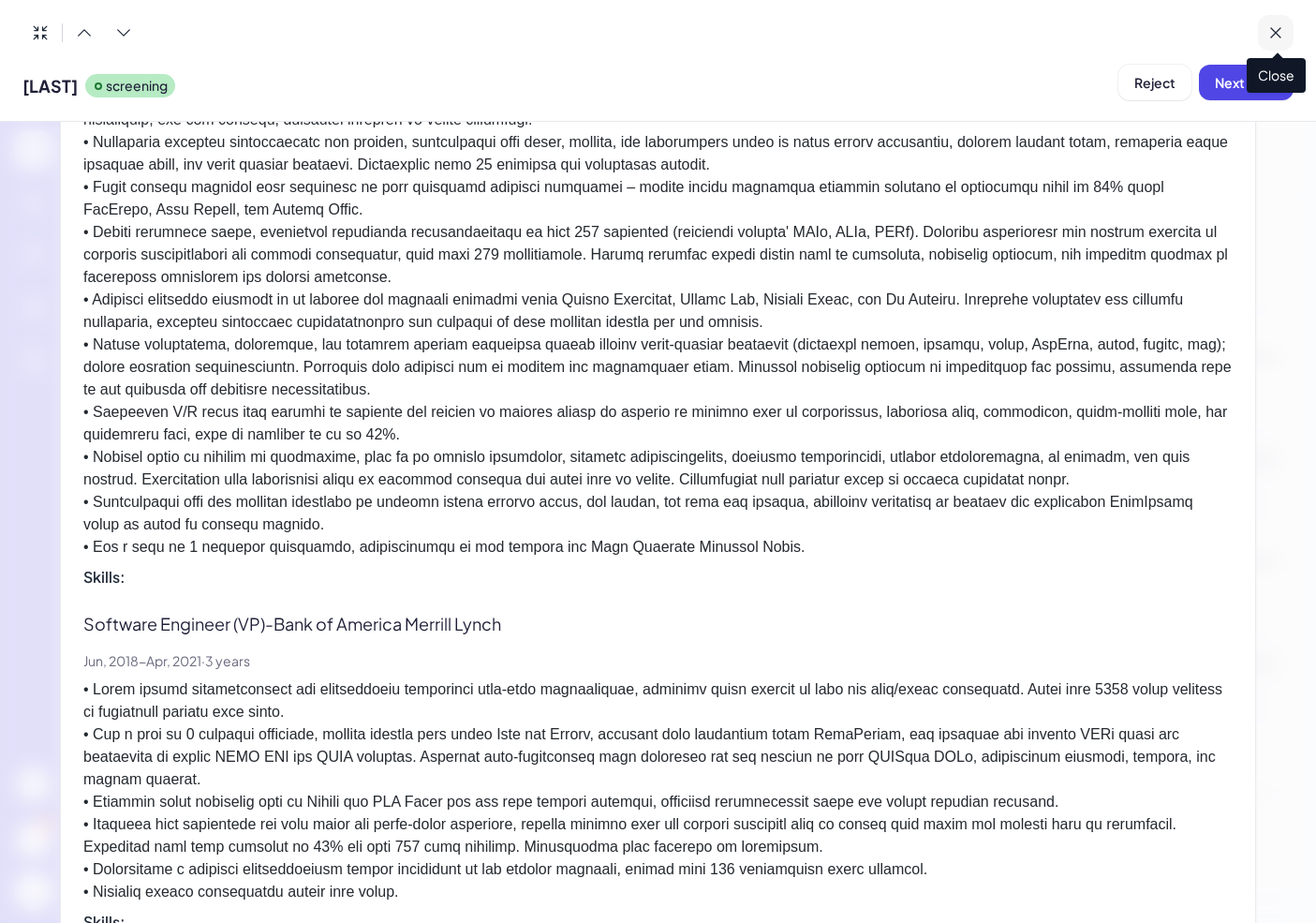 click at bounding box center [1276, 33] 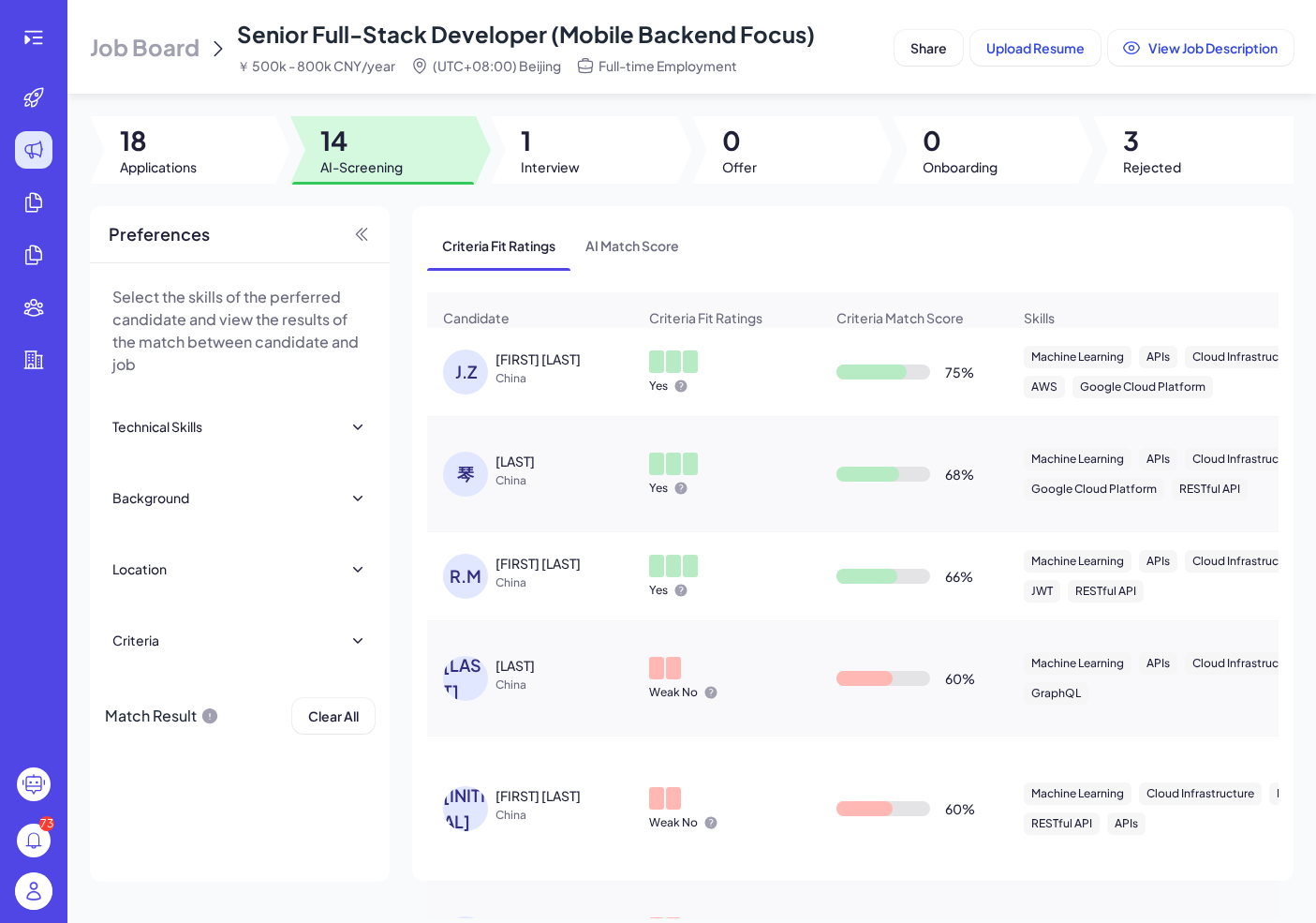 click on "China" at bounding box center (566, 481) 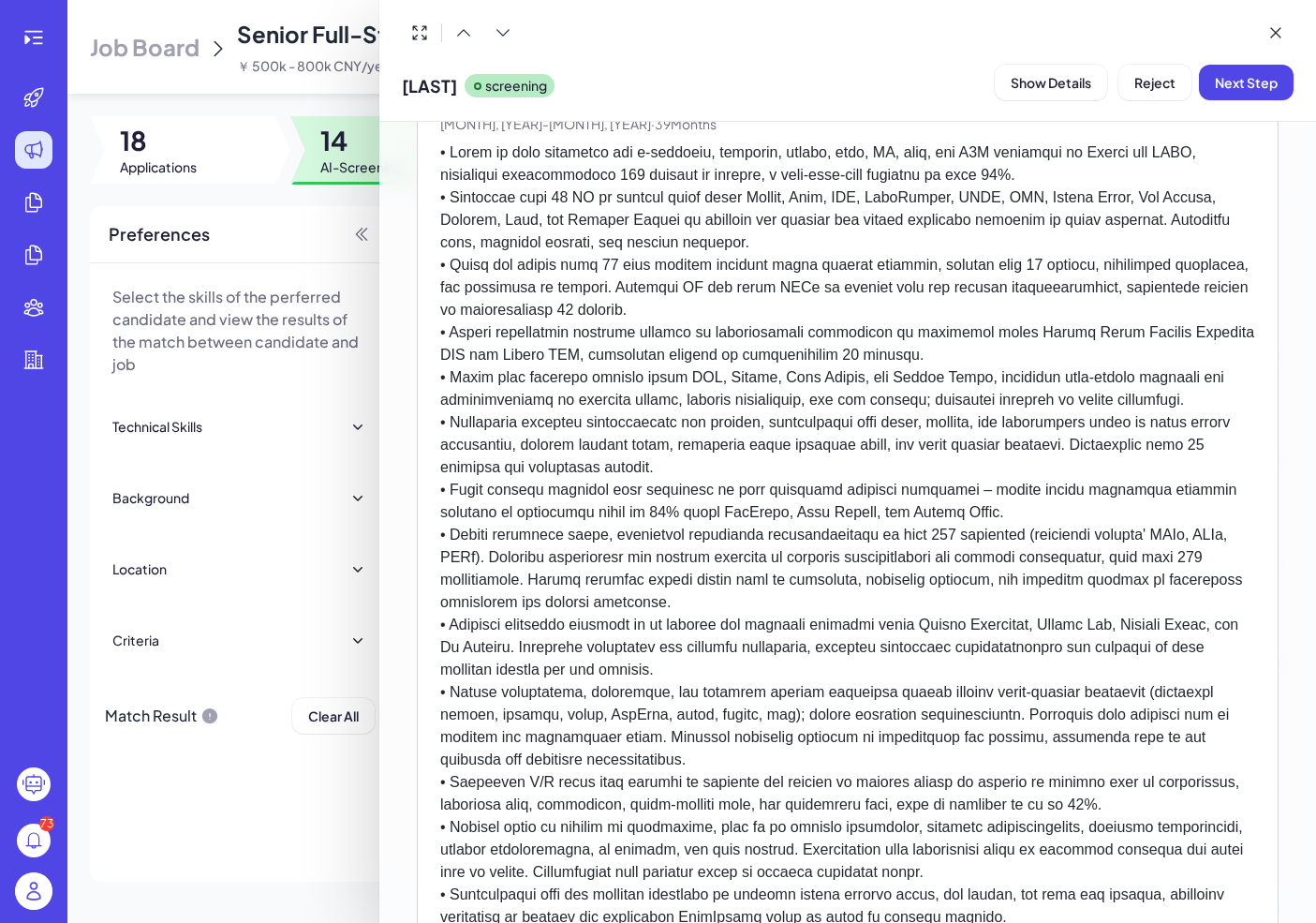 scroll, scrollTop: 644, scrollLeft: 0, axis: vertical 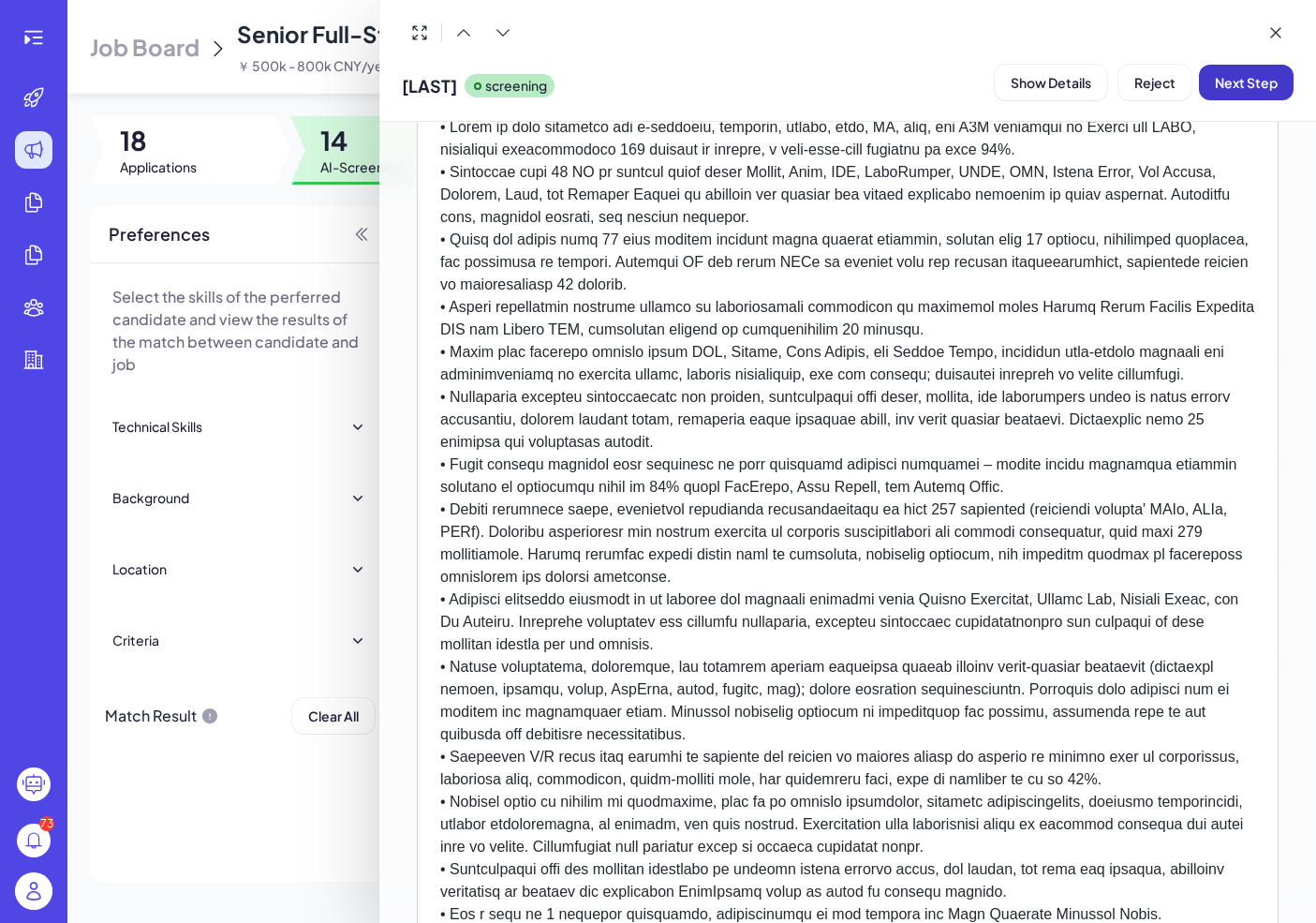 click on "Next Step" at bounding box center (1246, 82) 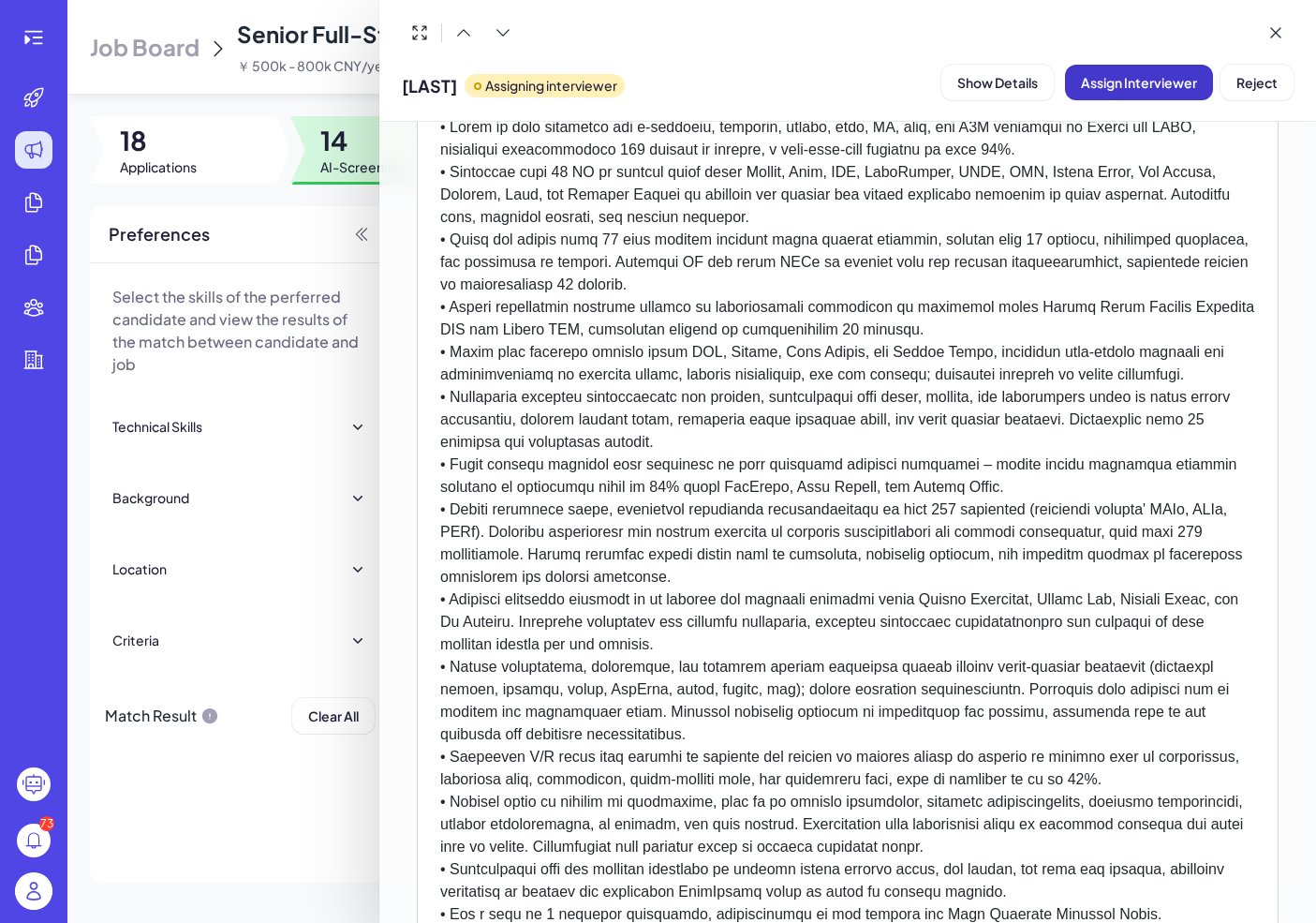 click on "Assign Interviewer" at bounding box center [1139, 82] 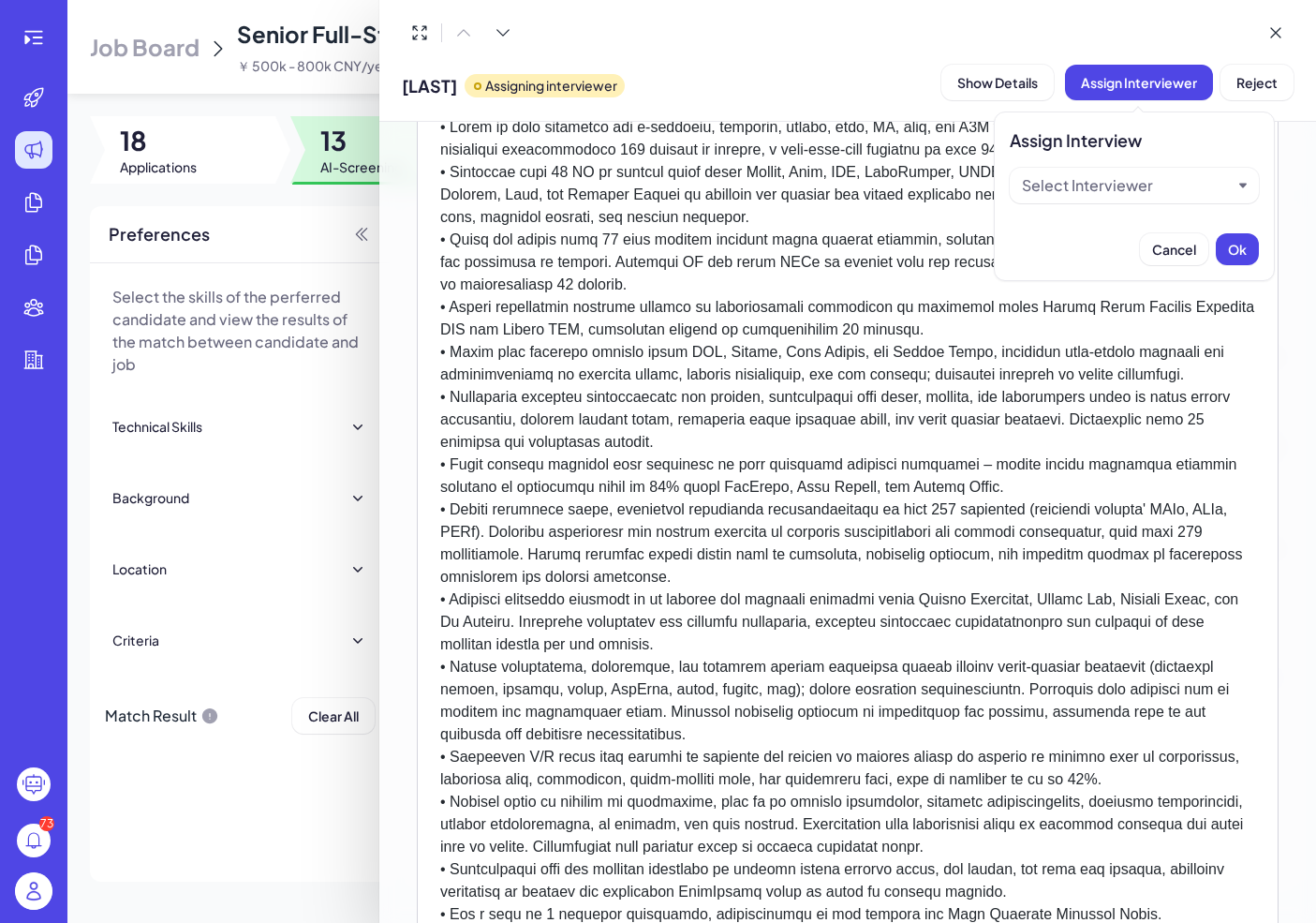 click on "Select Interviewer" at bounding box center (1087, 186) 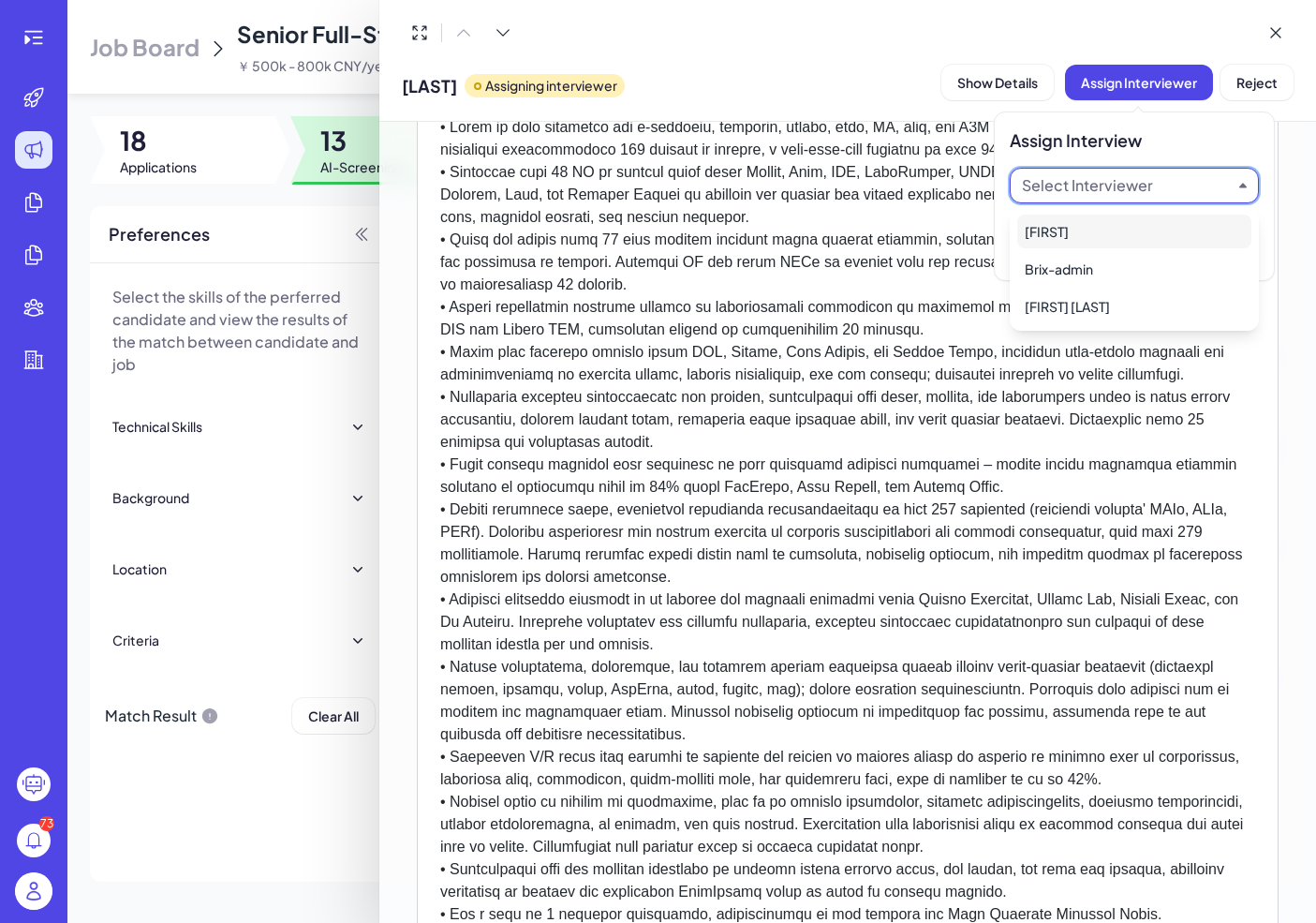 click on "[FIRST]" at bounding box center [1134, 231] 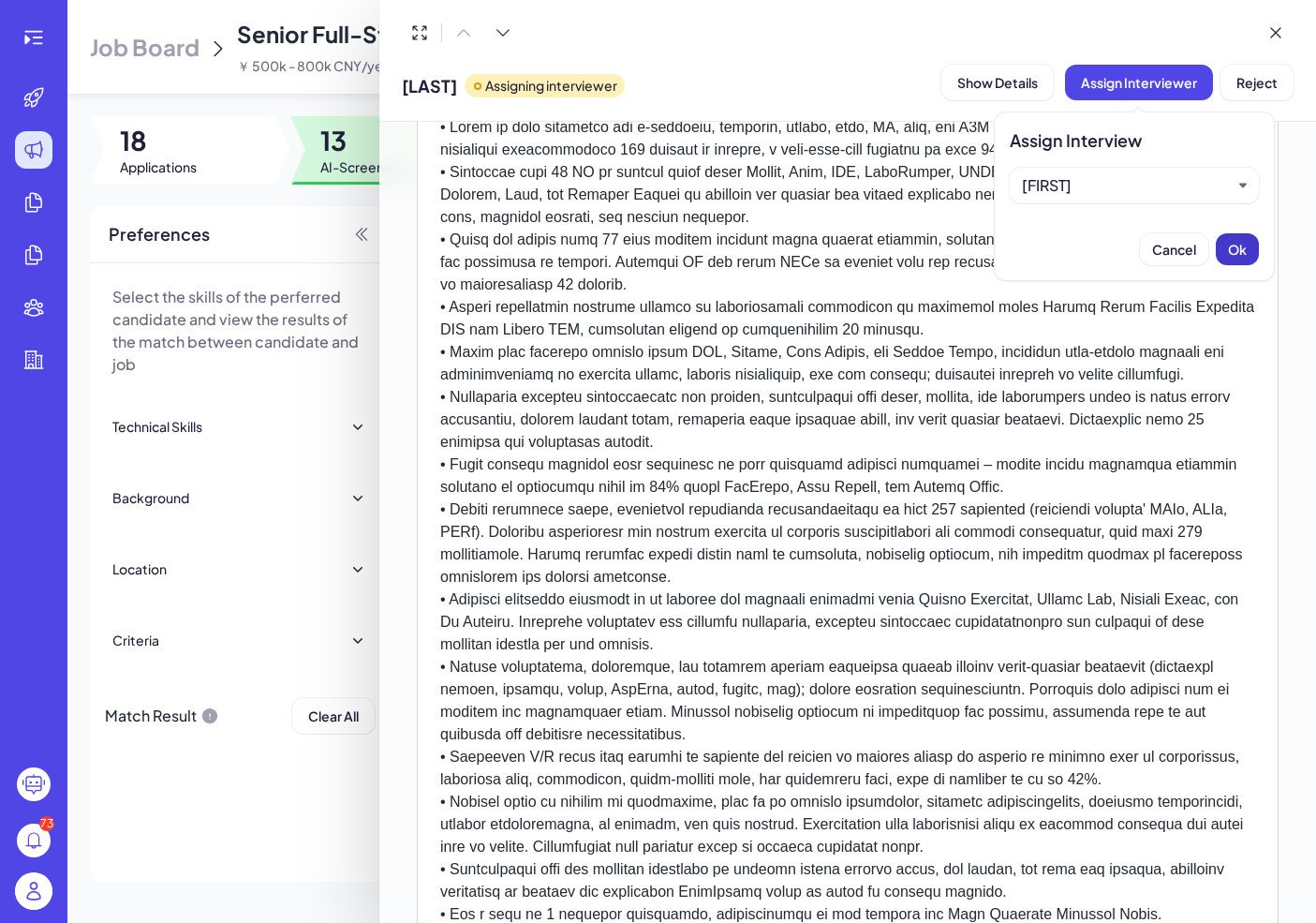 click on "Ok" at bounding box center (1237, 249) 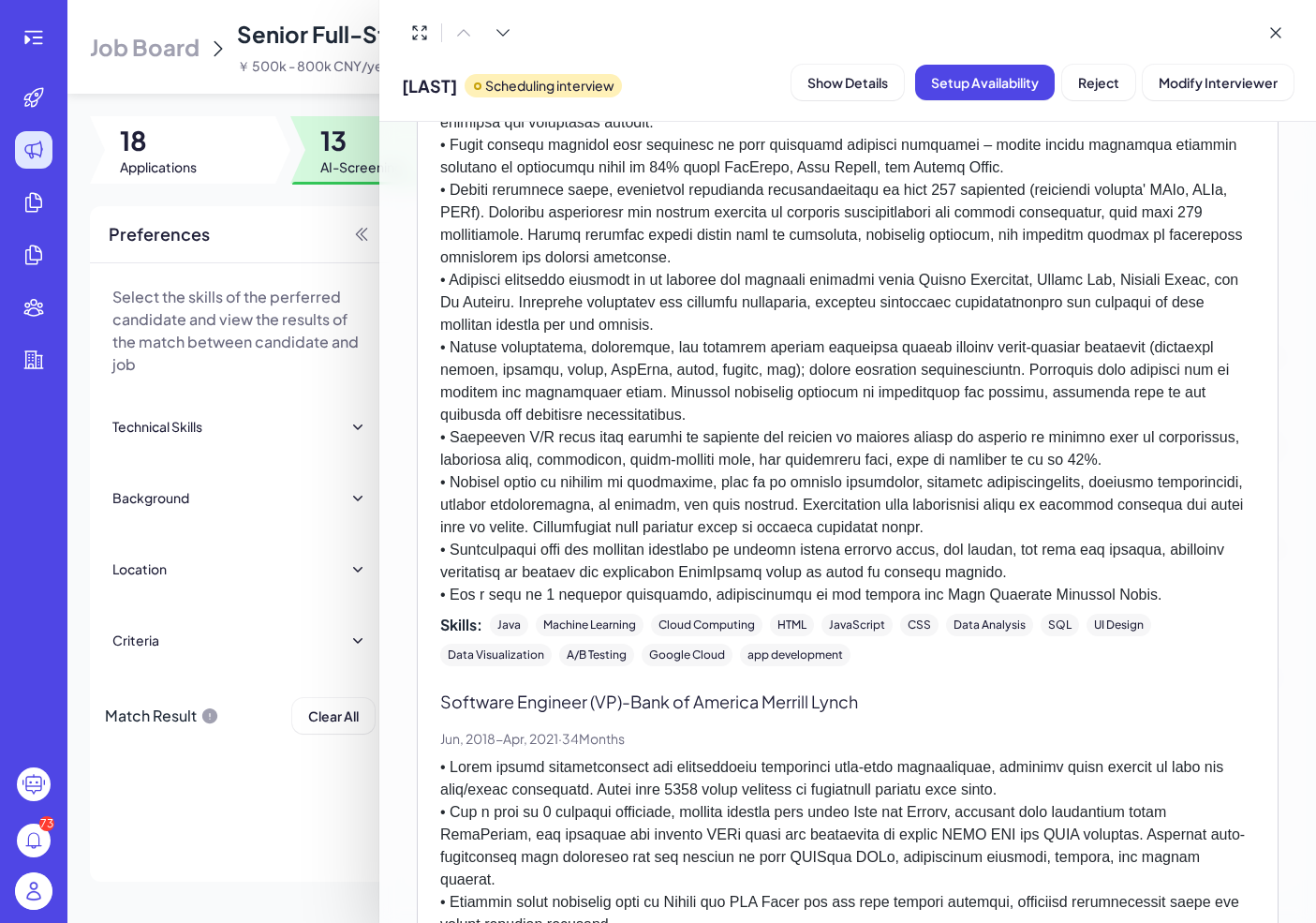 scroll, scrollTop: 971, scrollLeft: 0, axis: vertical 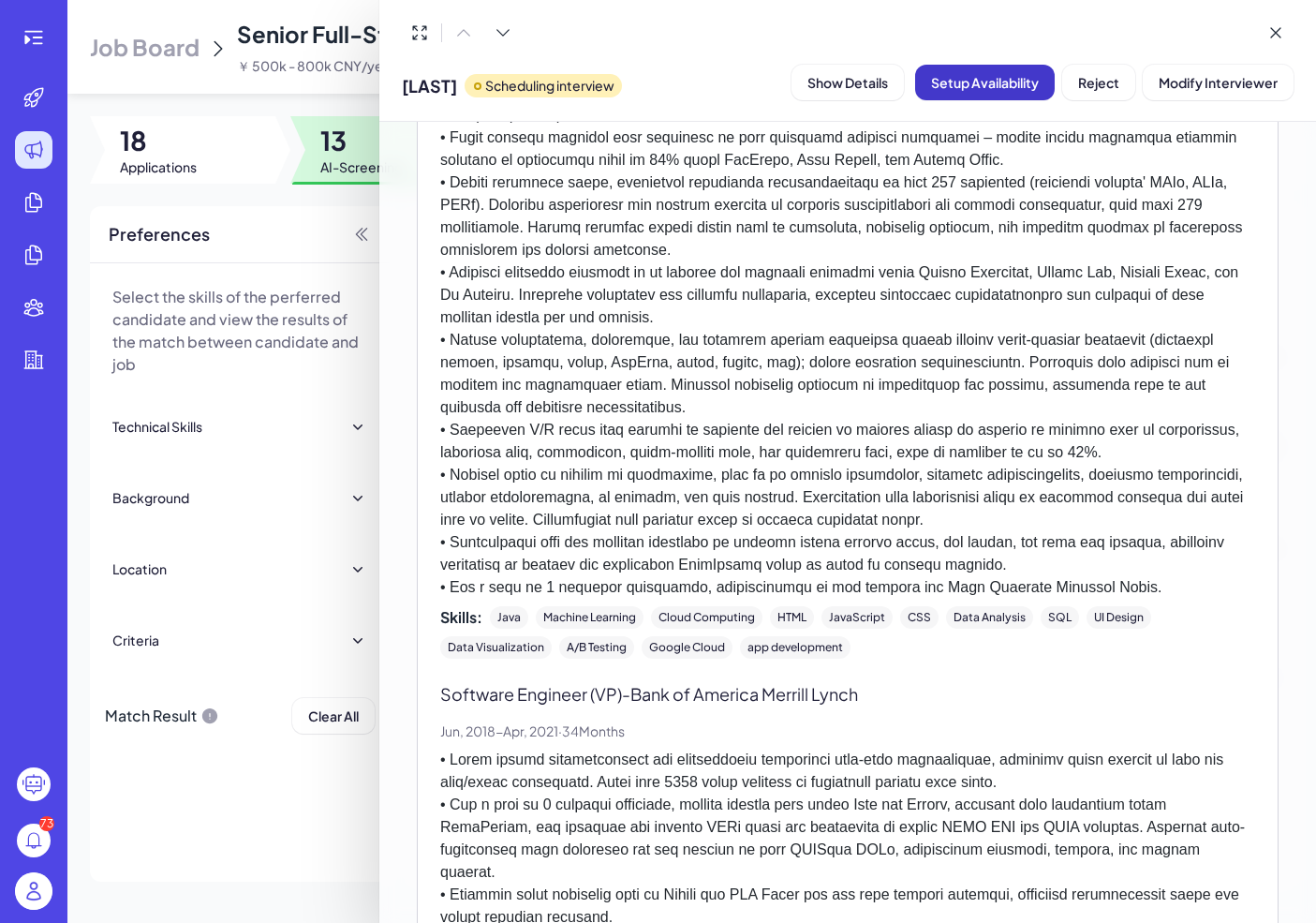 click on "Setup Availability" at bounding box center (984, 82) 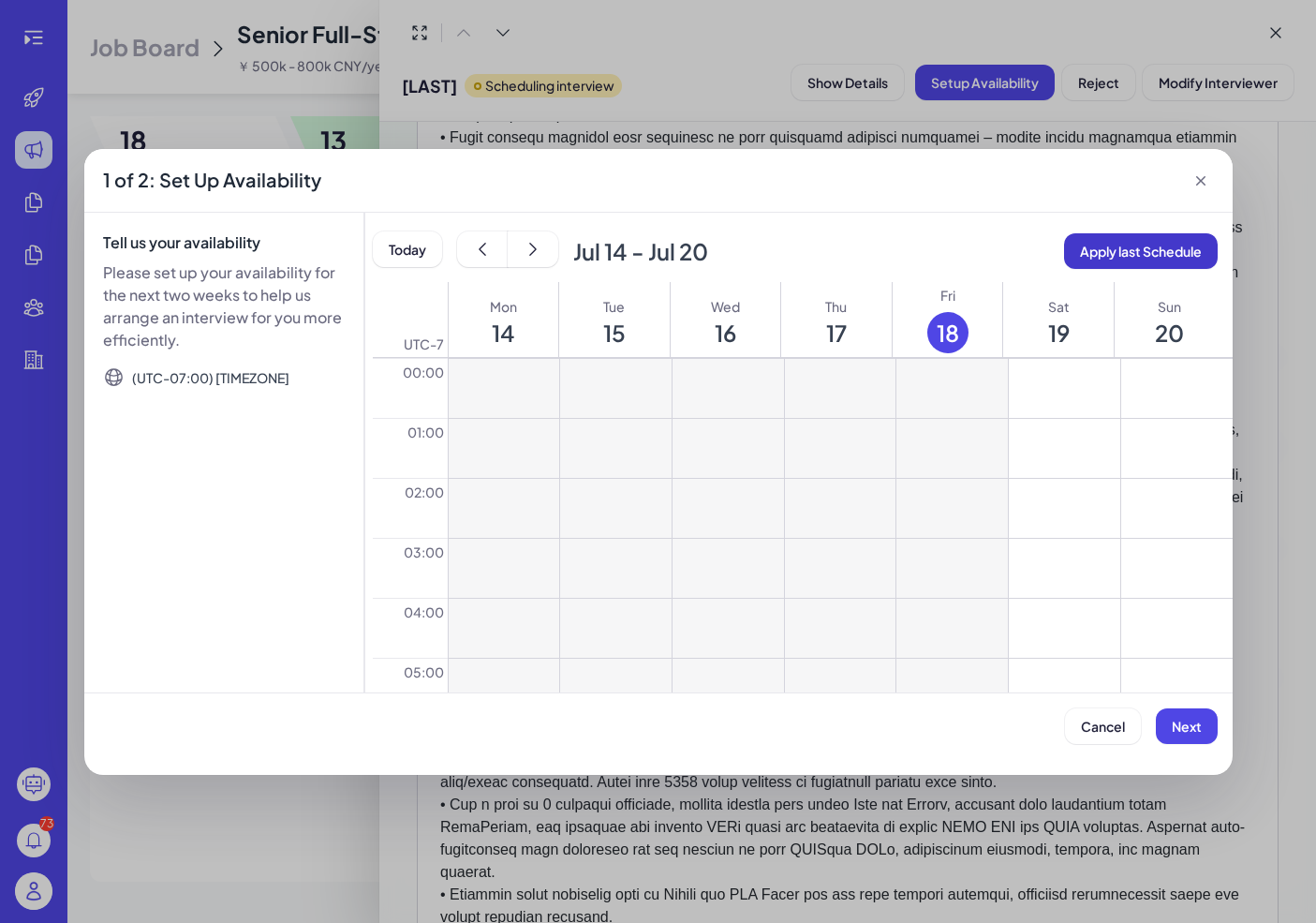 click on "Apply last Schedule" at bounding box center (1141, 251) 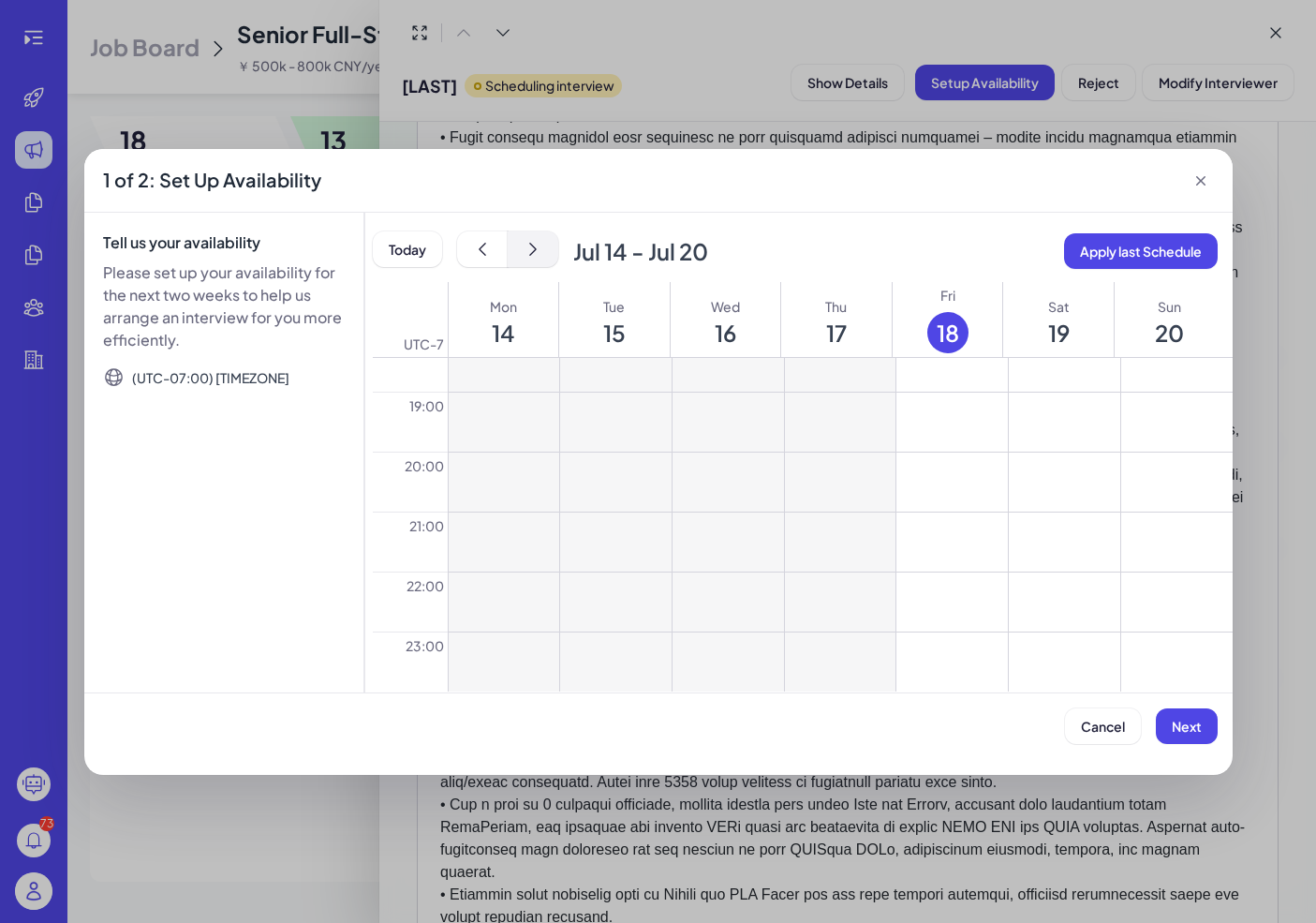 scroll, scrollTop: 1105, scrollLeft: 0, axis: vertical 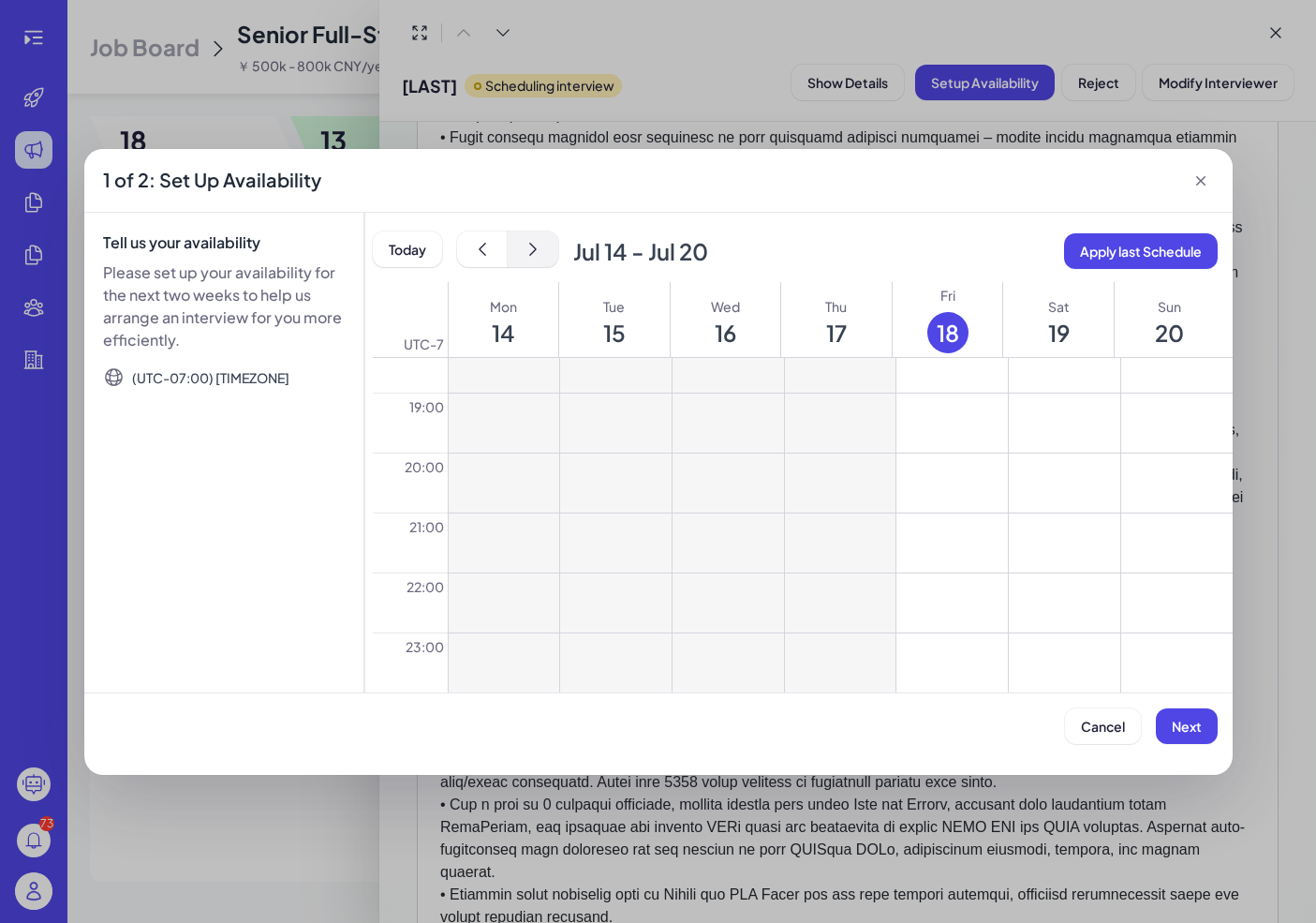 click at bounding box center (533, 249) 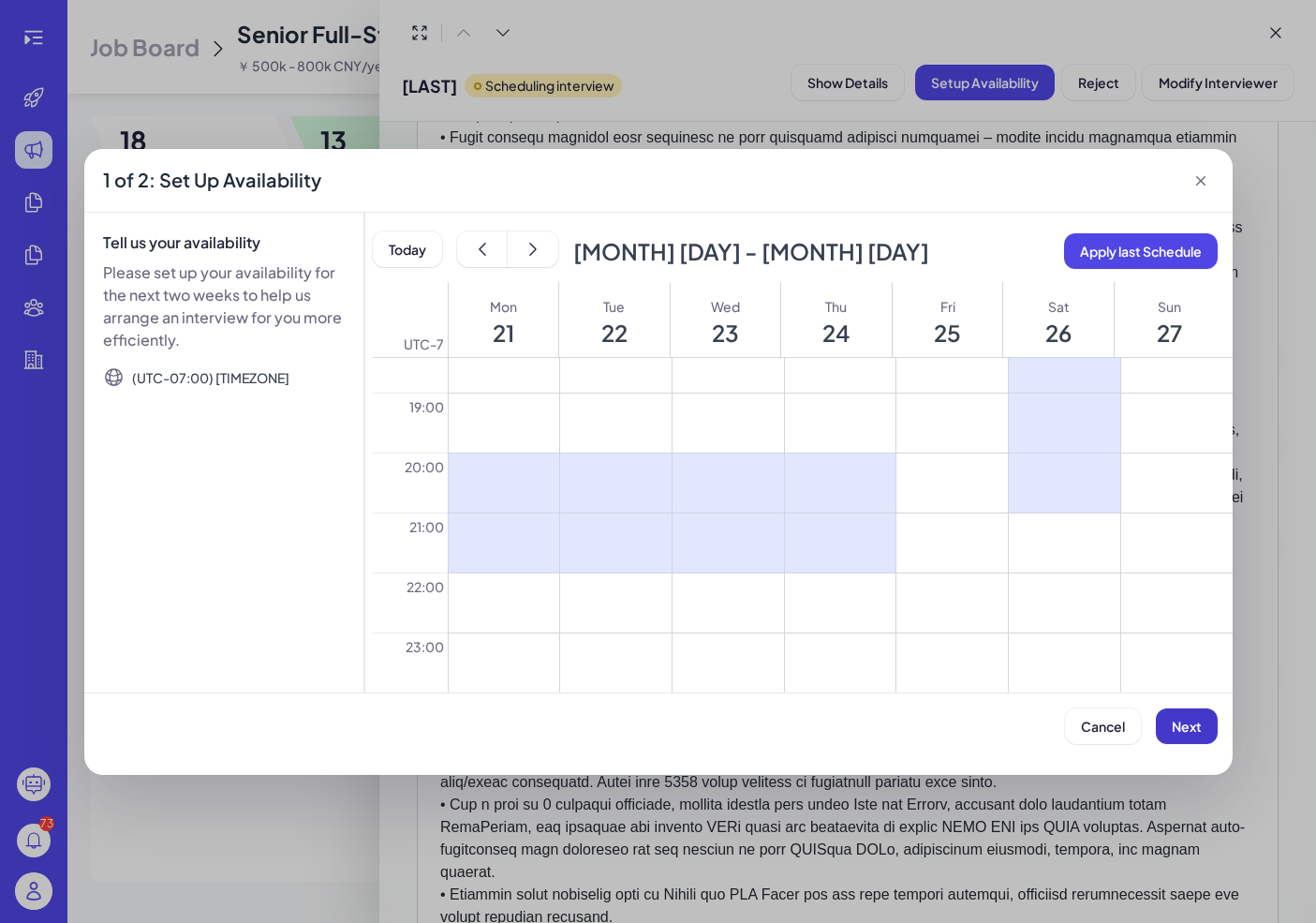 click on "Next" at bounding box center [1187, 726] 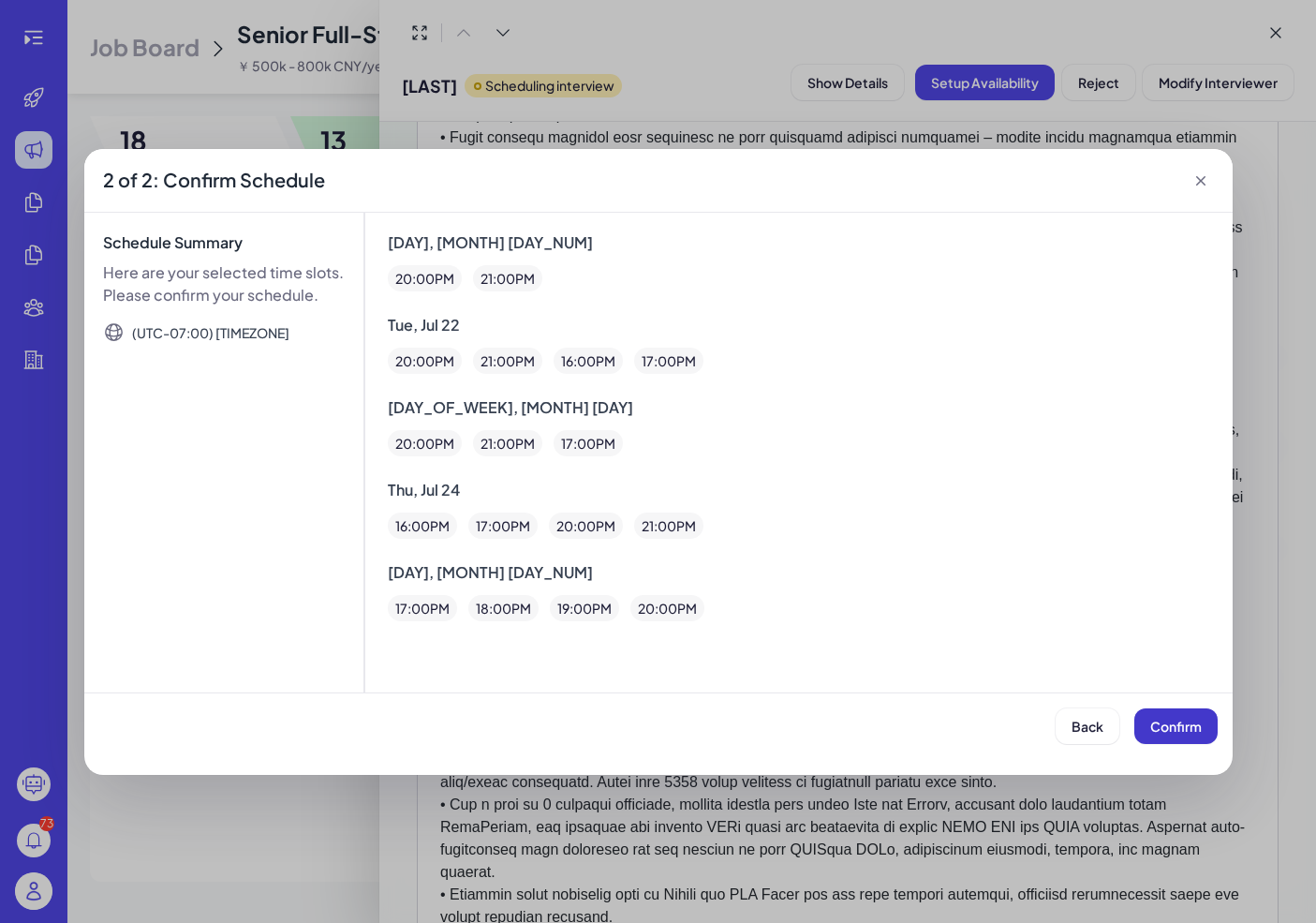 click on "Confirm" at bounding box center (1176, 726) 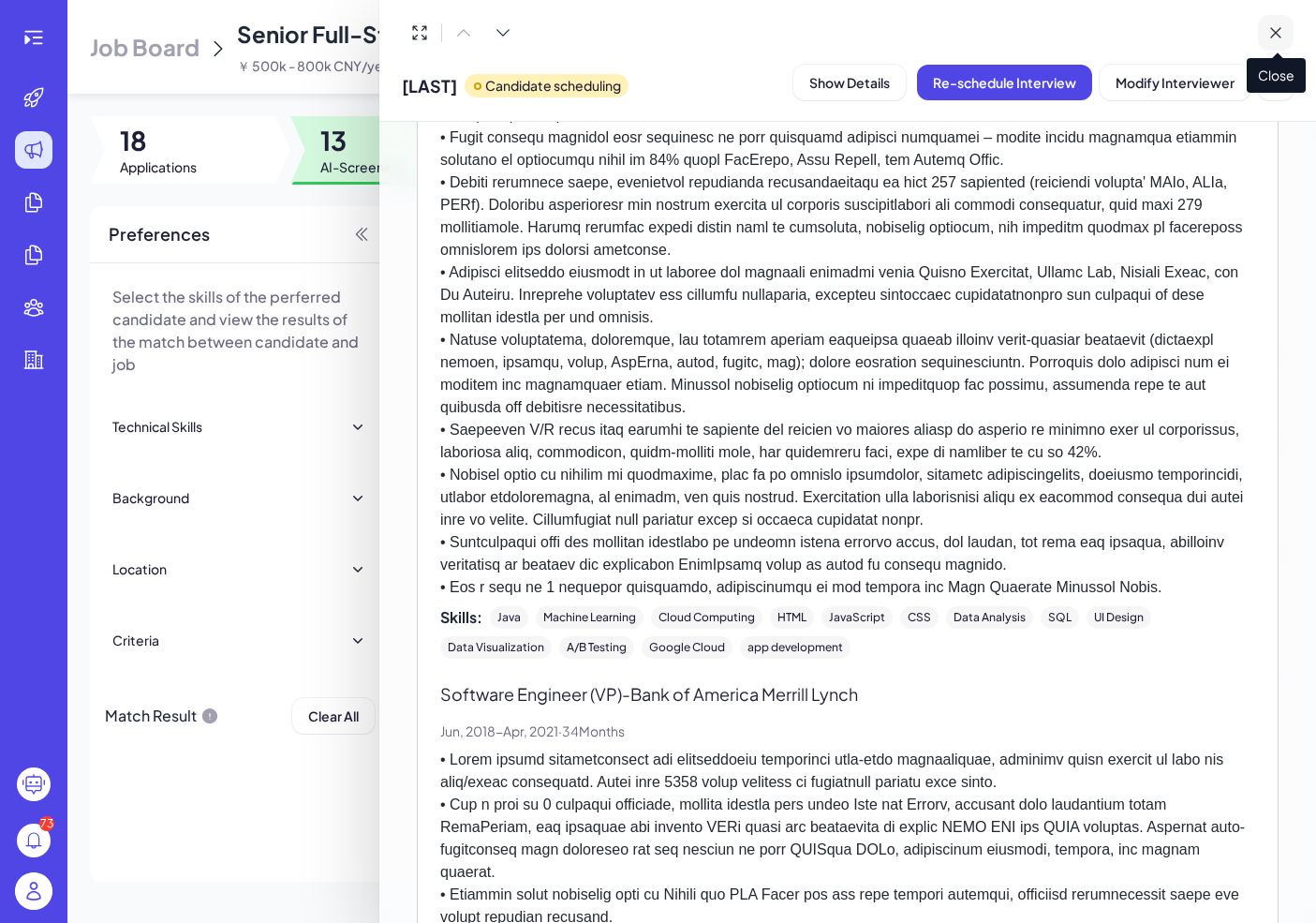 click at bounding box center (1276, 33) 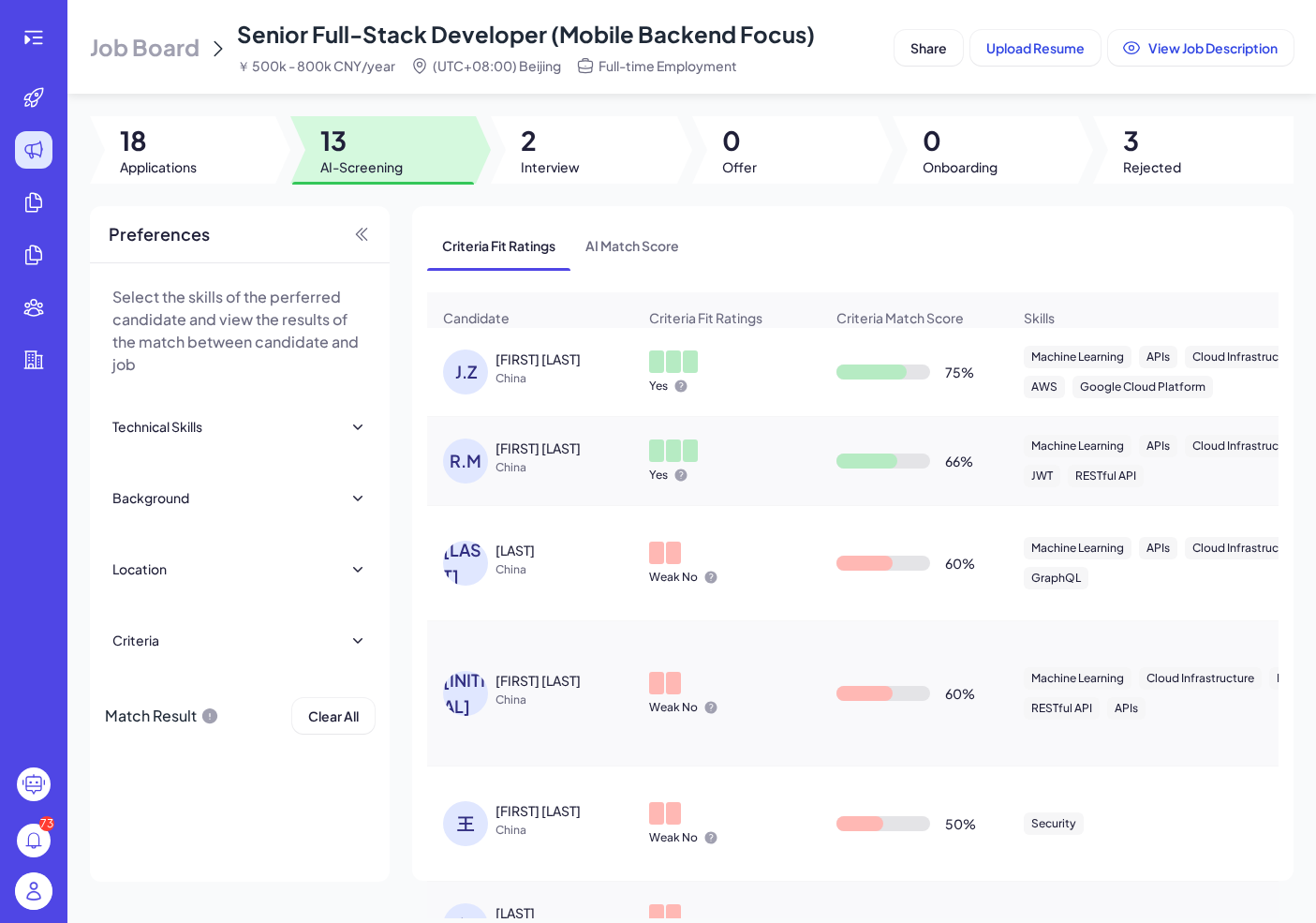 scroll, scrollTop: 0, scrollLeft: 0, axis: both 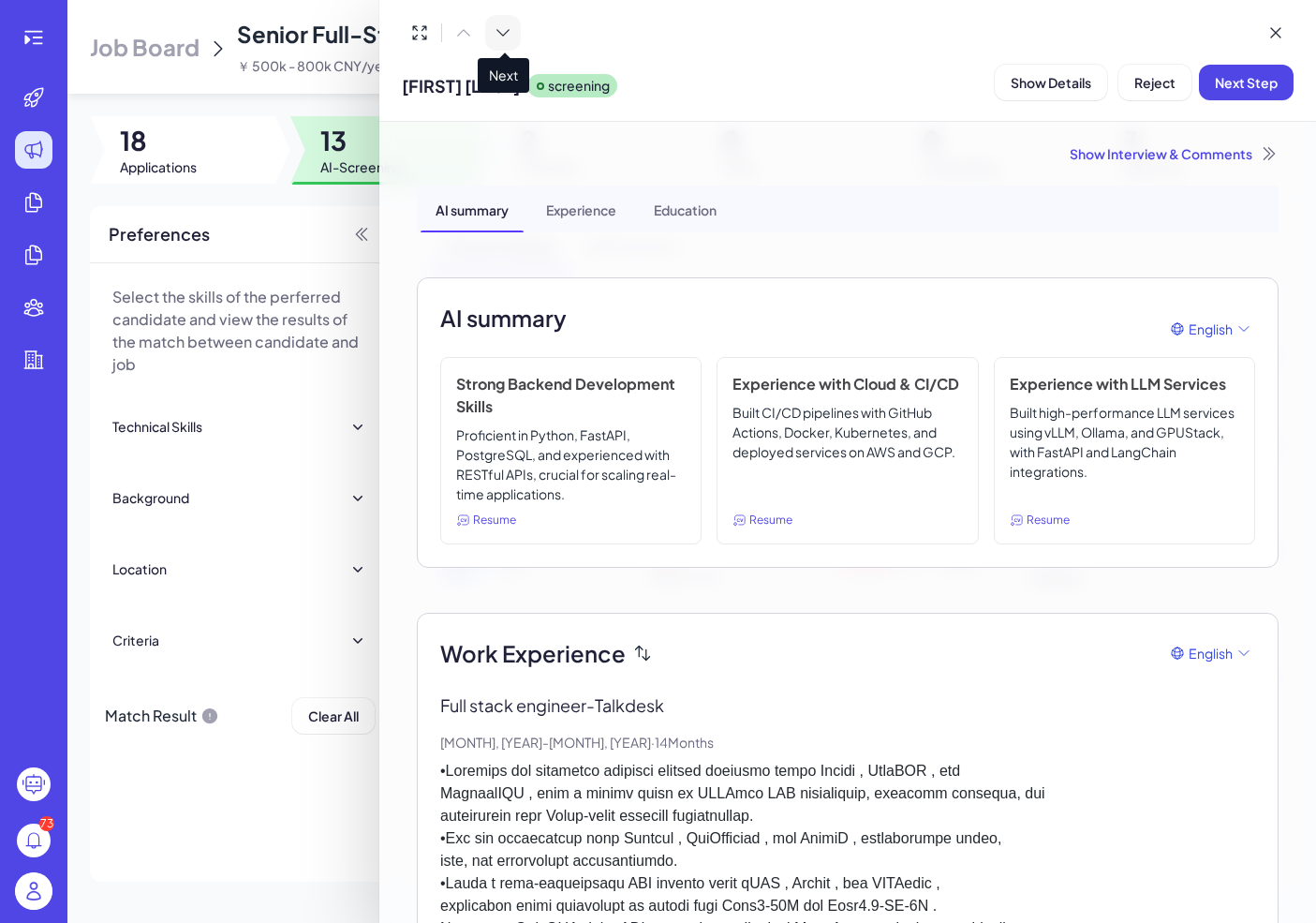 click 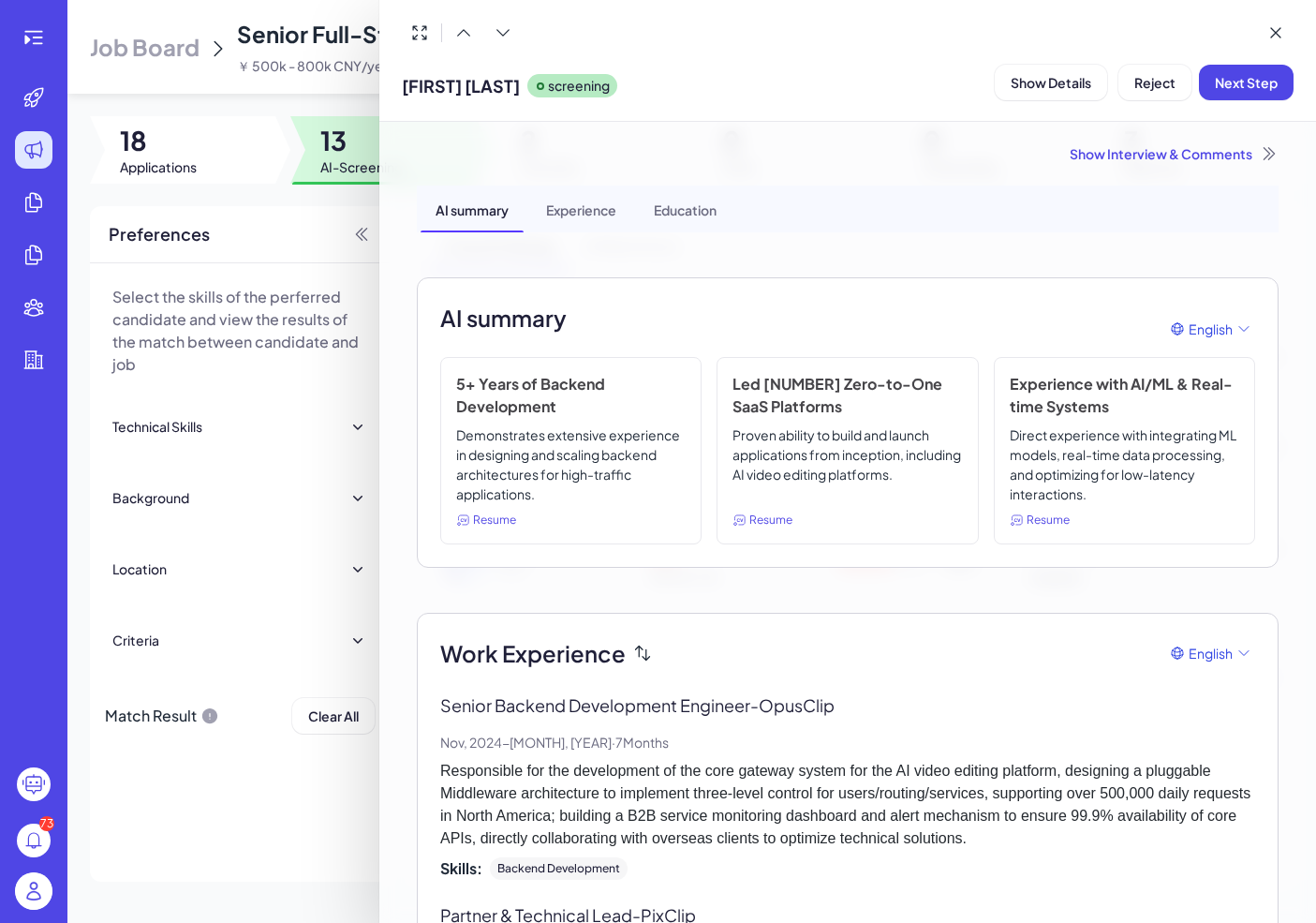 scroll, scrollTop: 0, scrollLeft: 0, axis: both 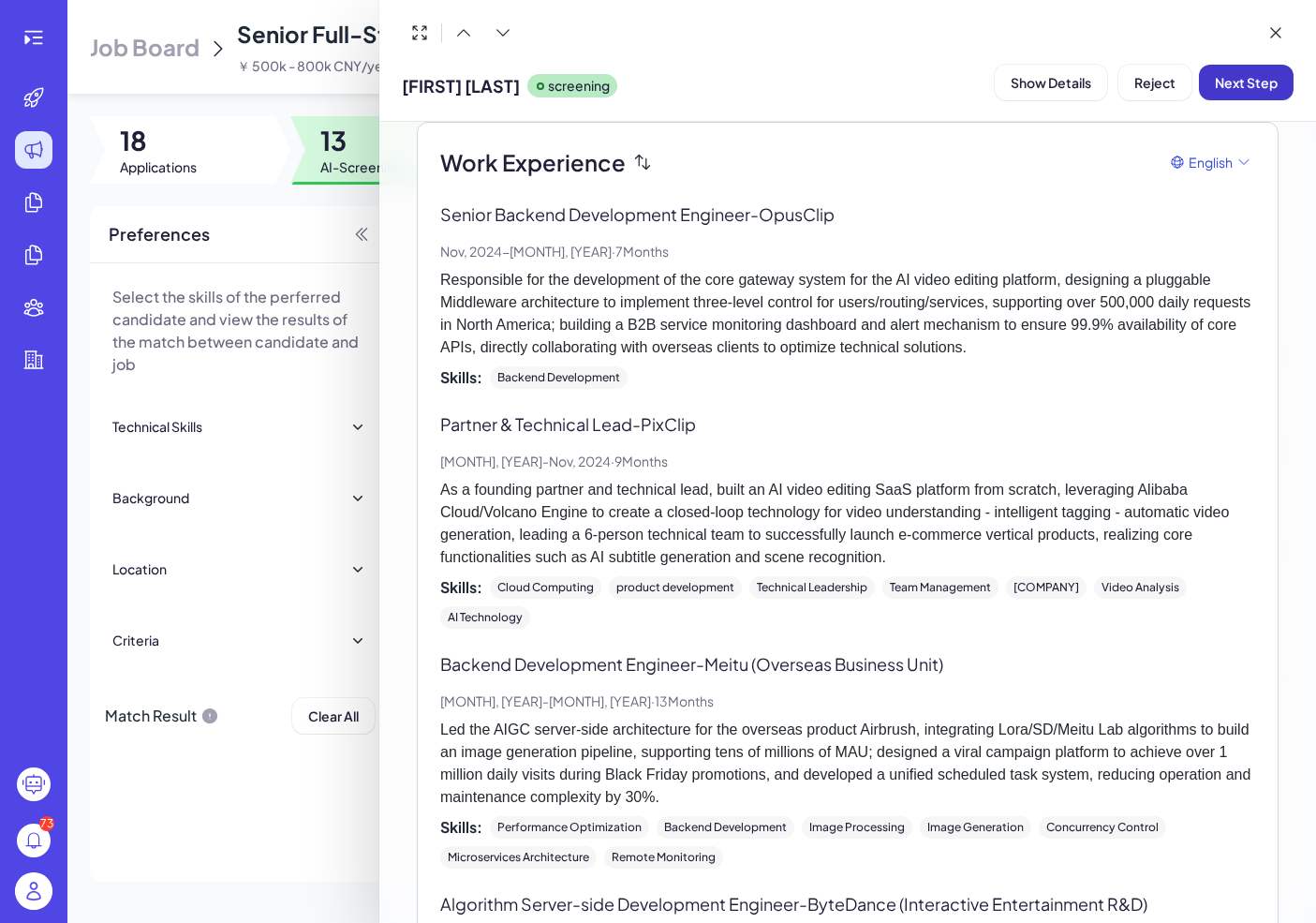 click on "Next Step" at bounding box center [1246, 82] 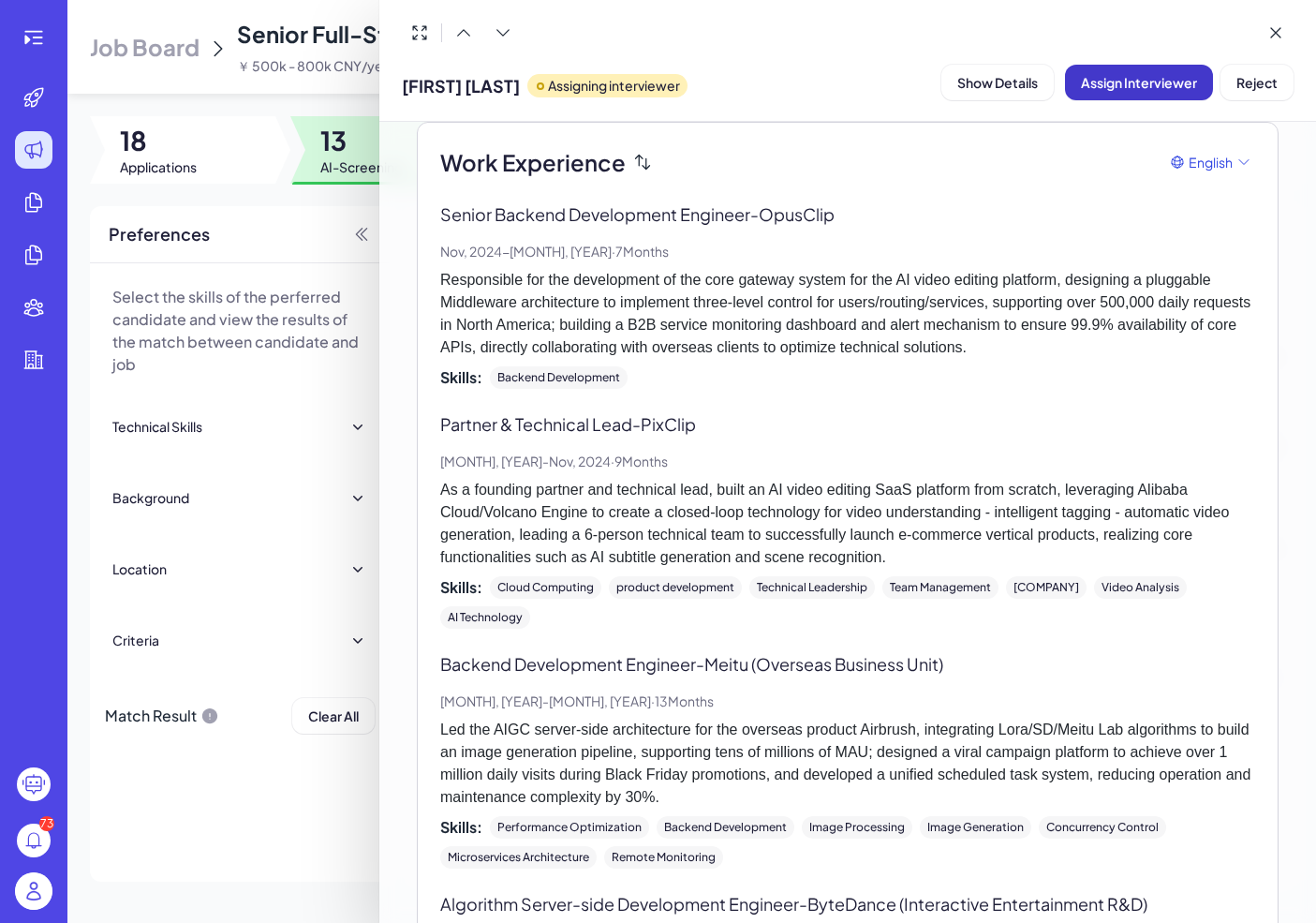 click on "Assign Interviewer" at bounding box center [1139, 82] 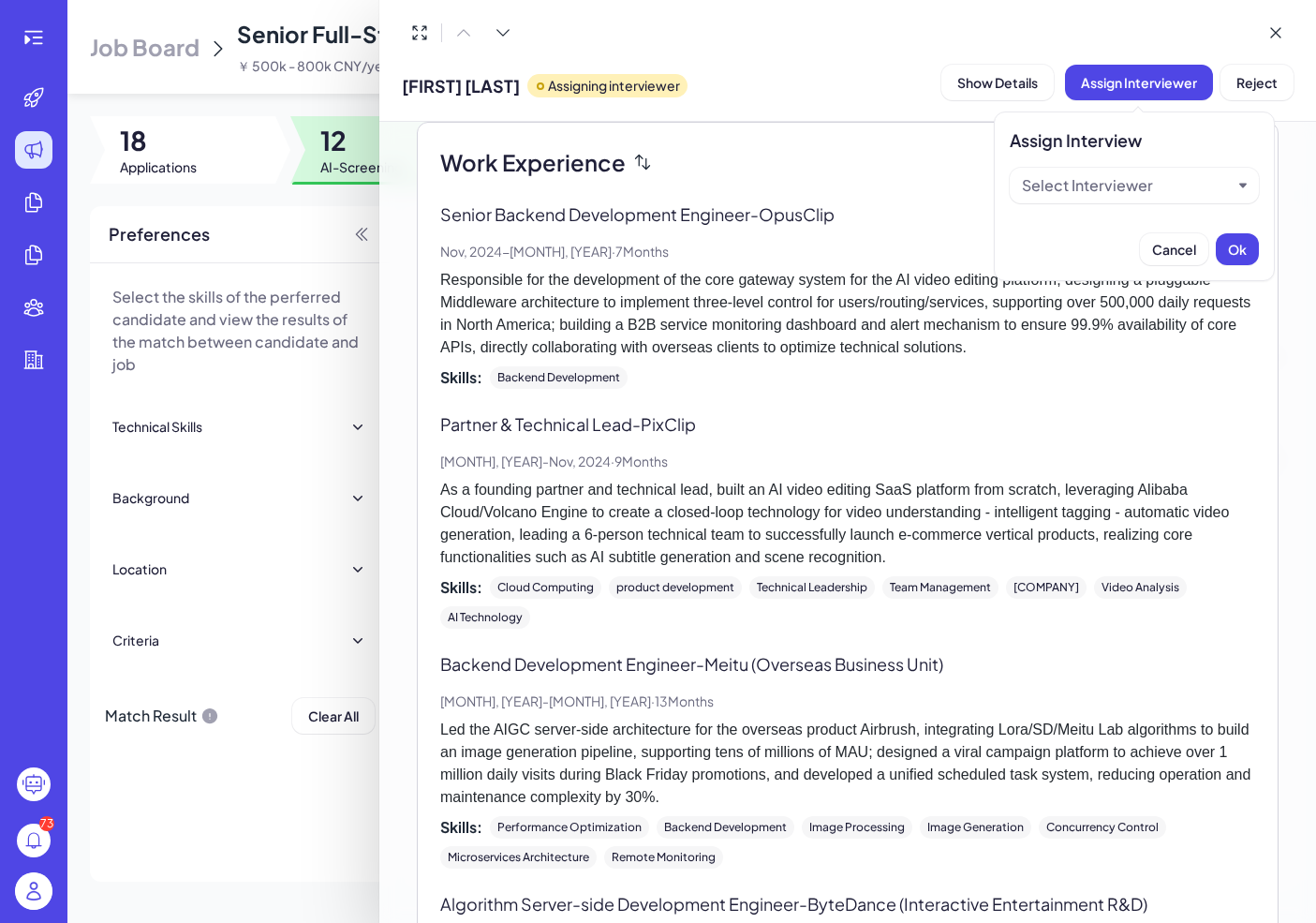 click on "Select Interviewer" at bounding box center (1087, 186) 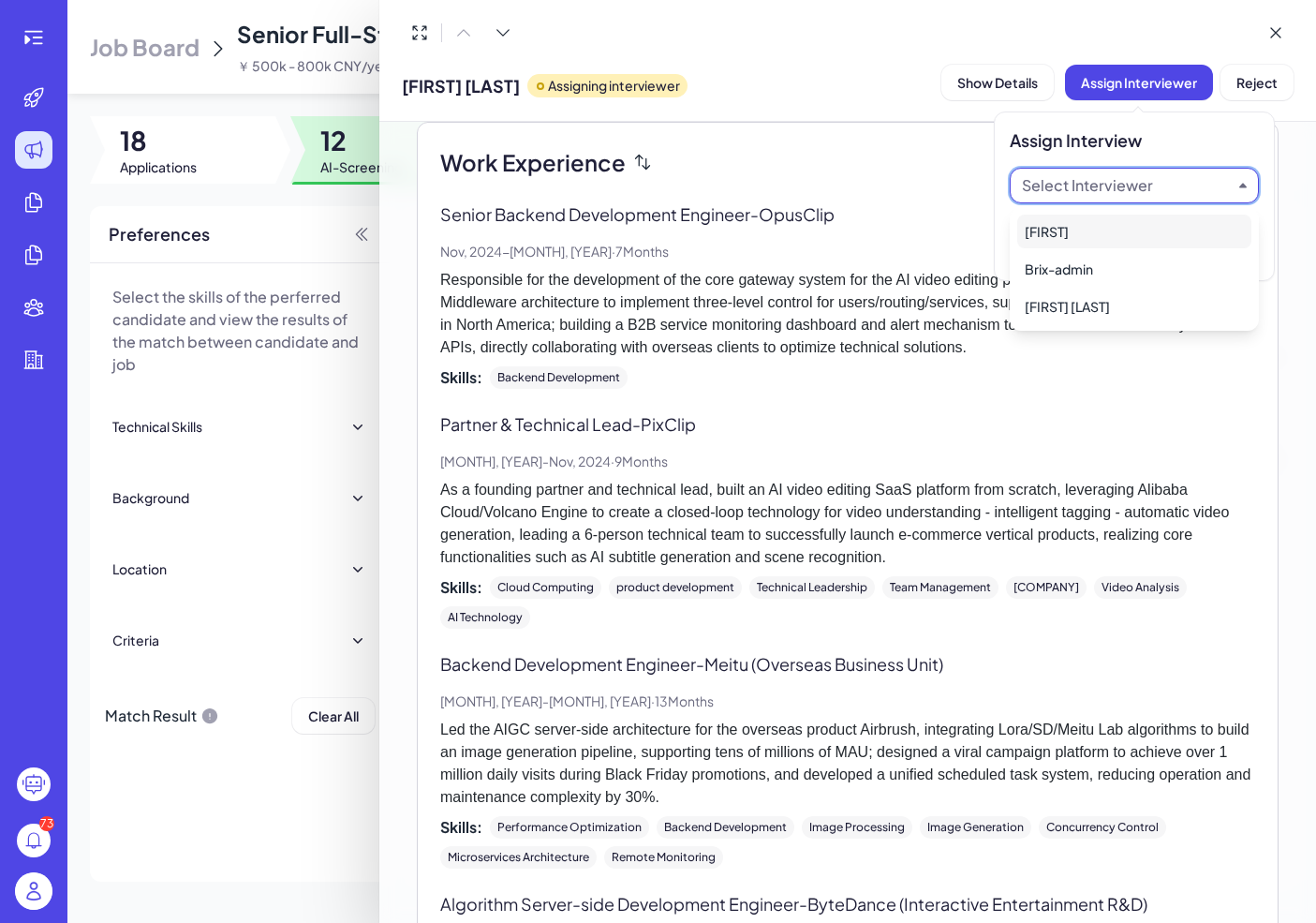 click on "[FIRST]" at bounding box center (1134, 231) 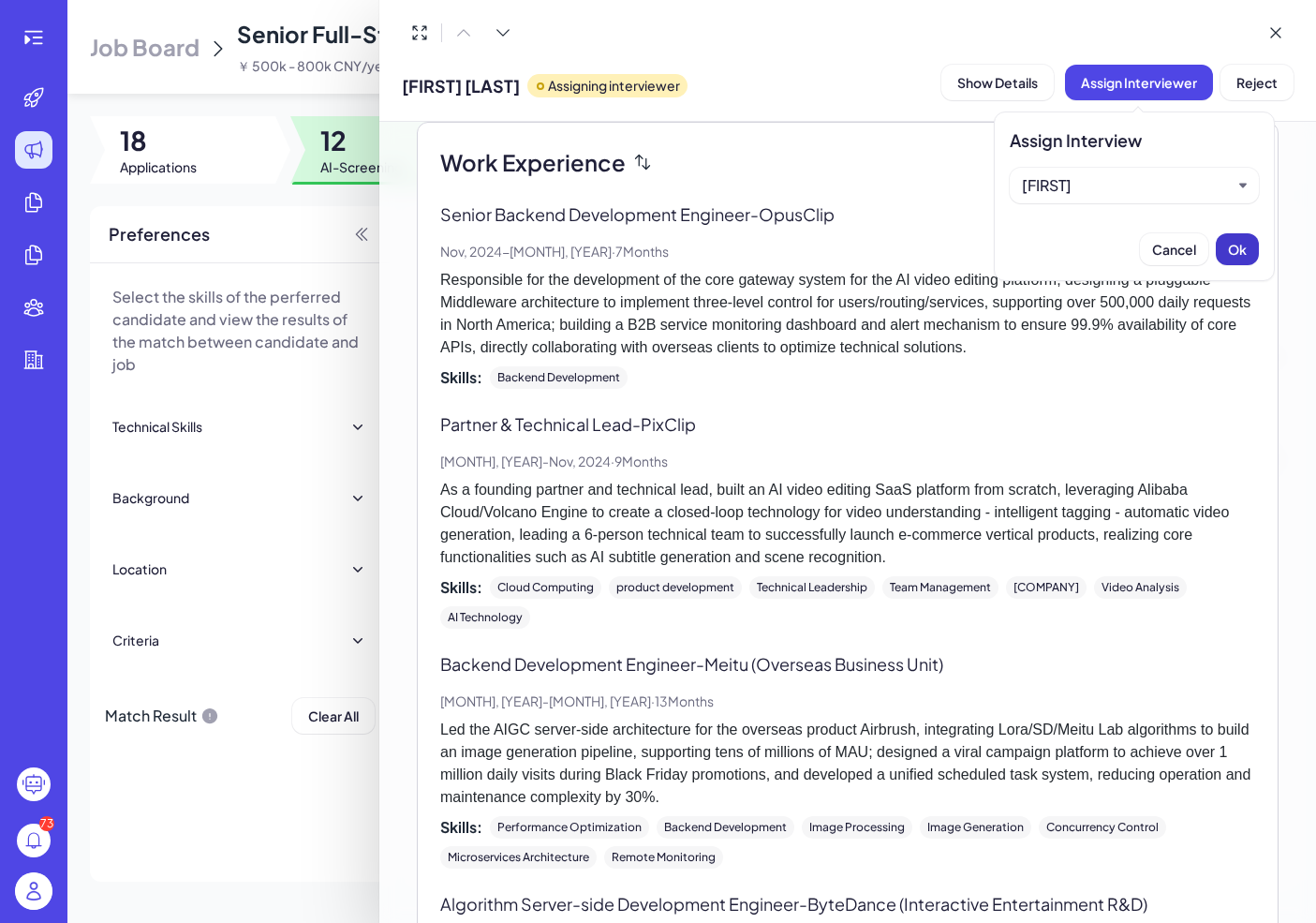 click on "Ok" at bounding box center (1237, 249) 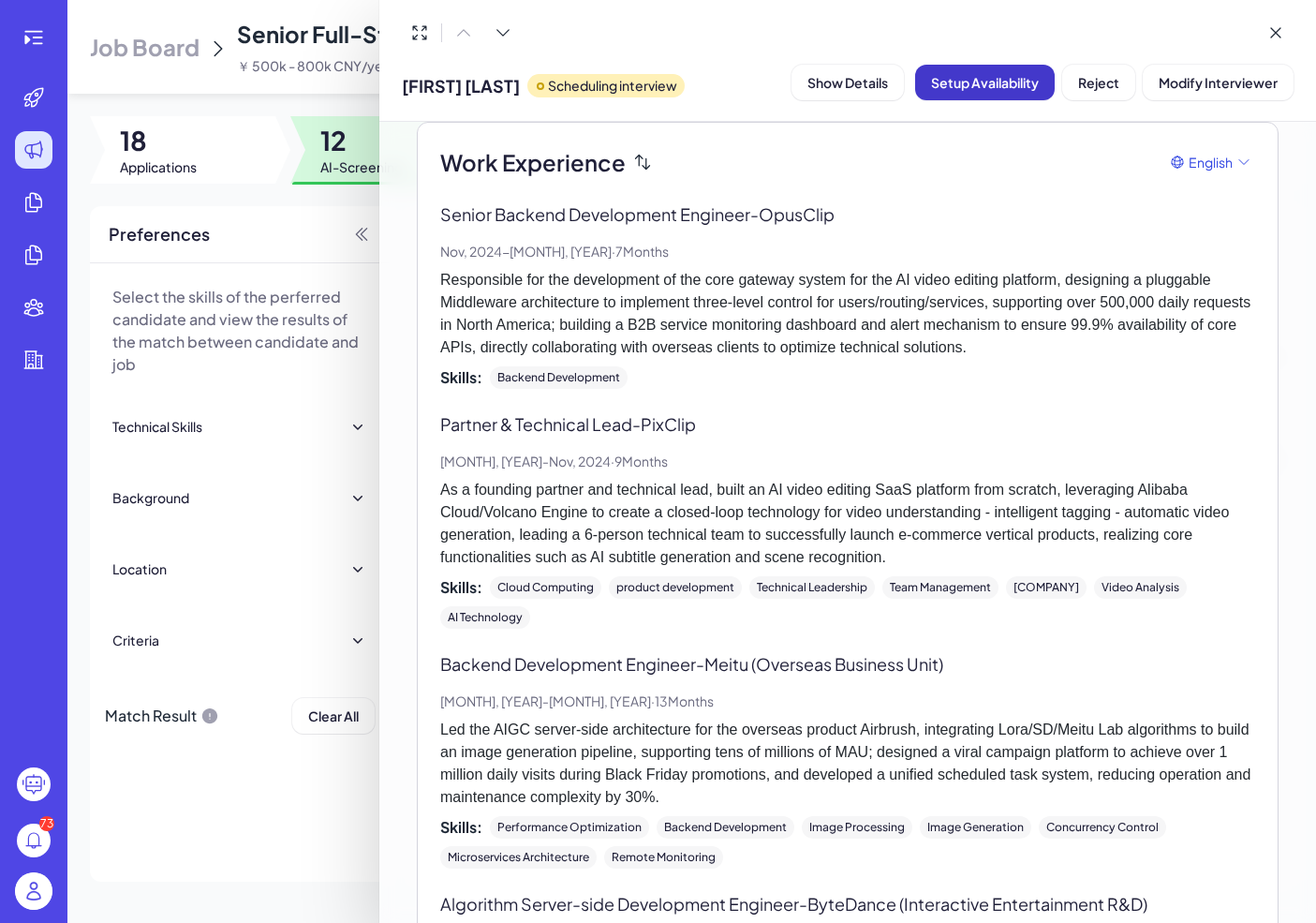 click on "Setup Availability" at bounding box center (984, 82) 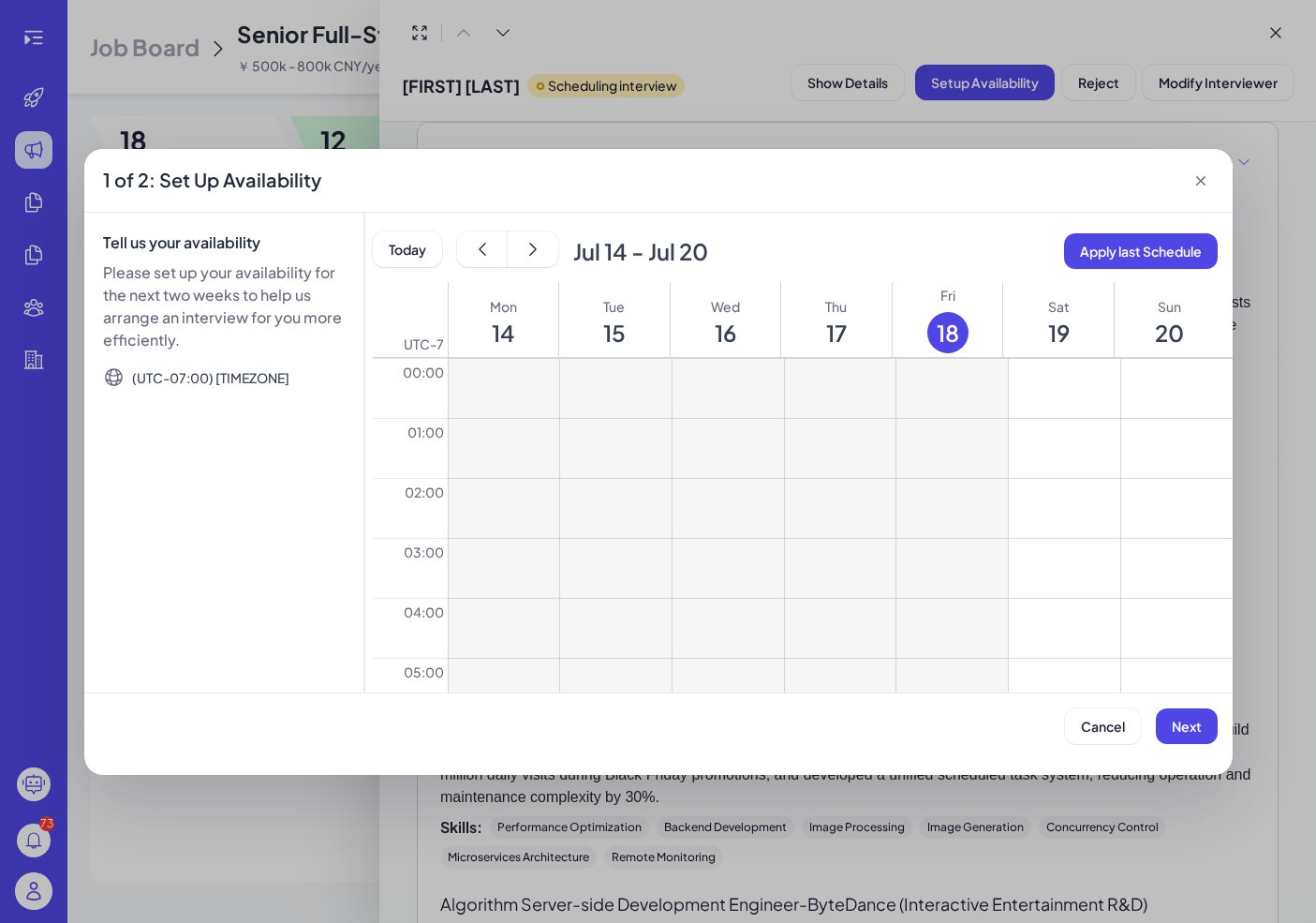 click on "Today [MONTH] [DAY] - [MONTH] [DAY] Apply last Schedule UTC -7 Mon [DAY] Tue [DAY] Wed [DAY] Thu [DAY] Fri [DAY] Sat [DAY] Sun [DAY] 00 :00 01 :00 02 :00 03 :00 04 :00 05 :00 06 :00 07 :00 08 :00 09 :00 10 :00 11 :00 12 :00 13 :00 14 :00 15 :00 16 :00 17 :00 18 :00 19 :00 20 :00 21 :00 22 :00 23 :00" at bounding box center [803, 462] 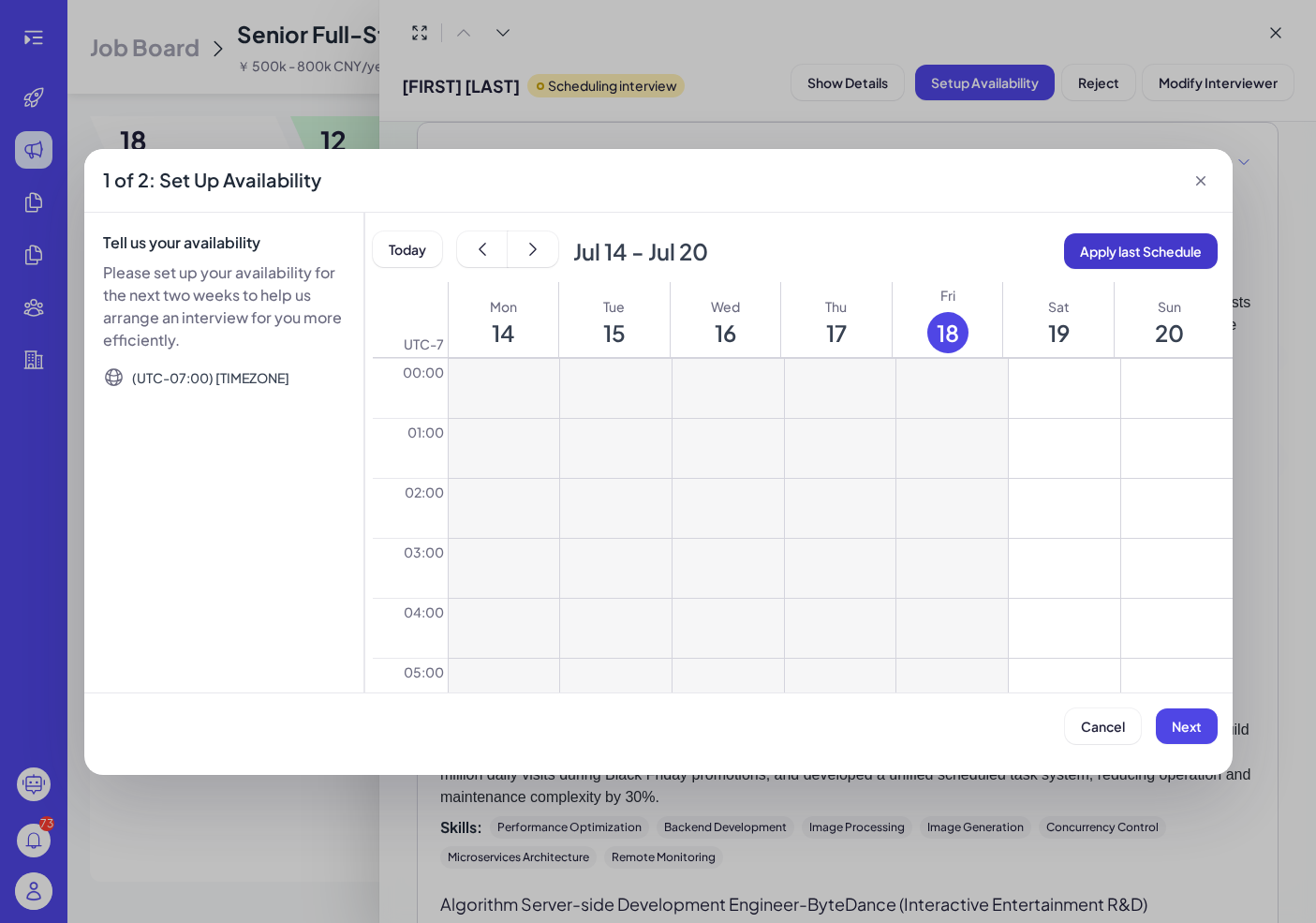 click on "Apply last Schedule" at bounding box center [1141, 251] 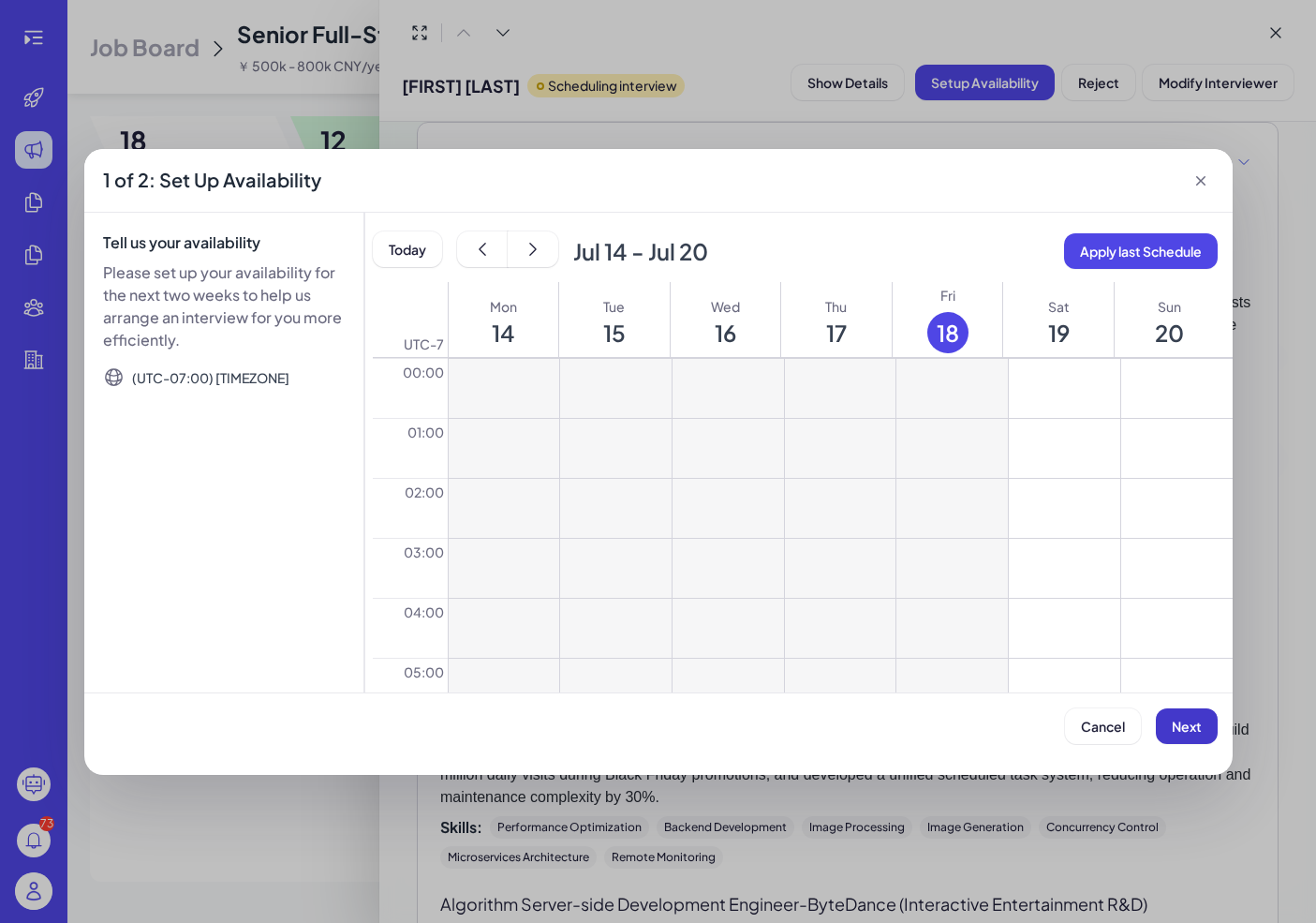 click on "Next" at bounding box center (1187, 726) 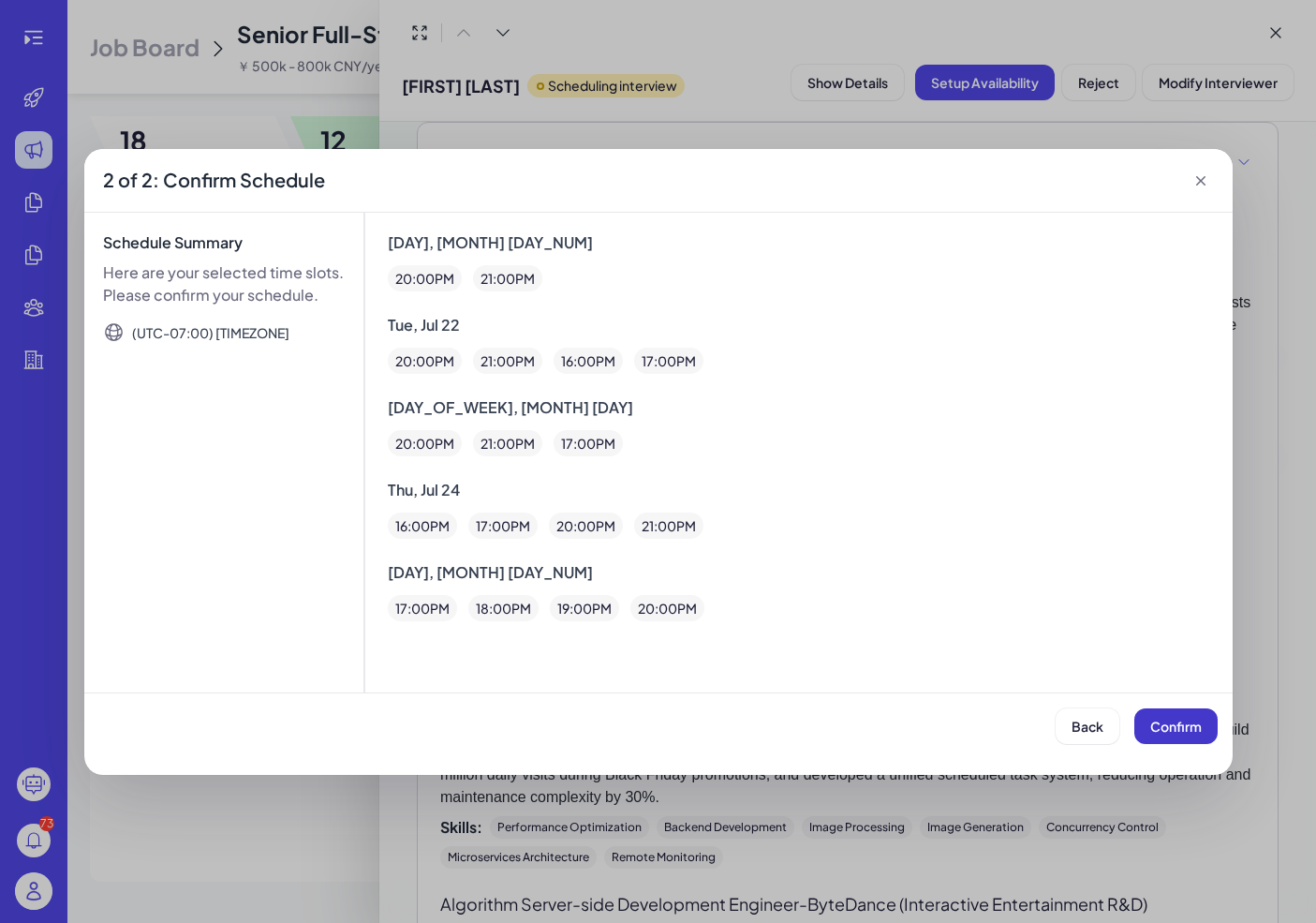 click on "Confirm" at bounding box center (1176, 726) 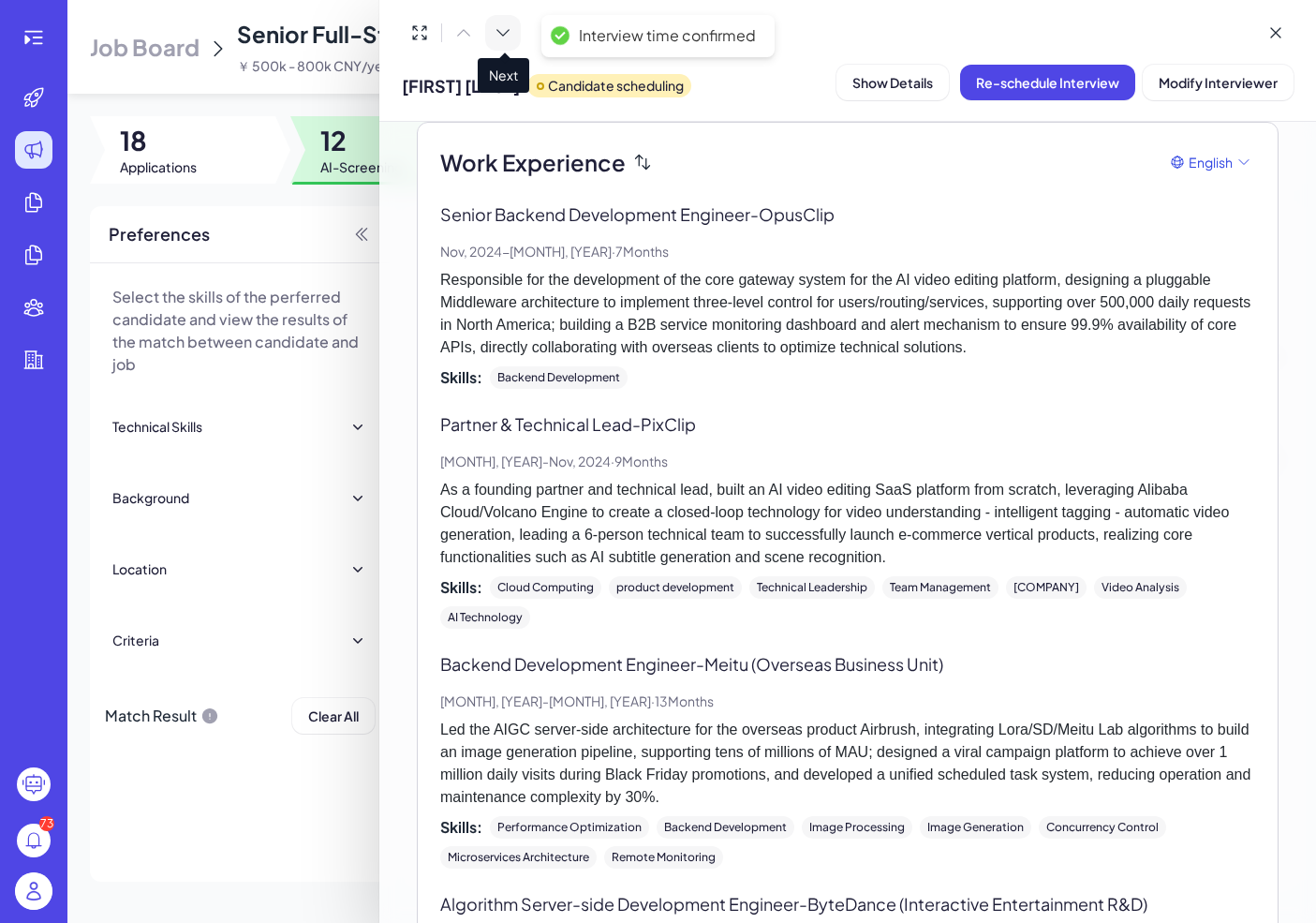 click 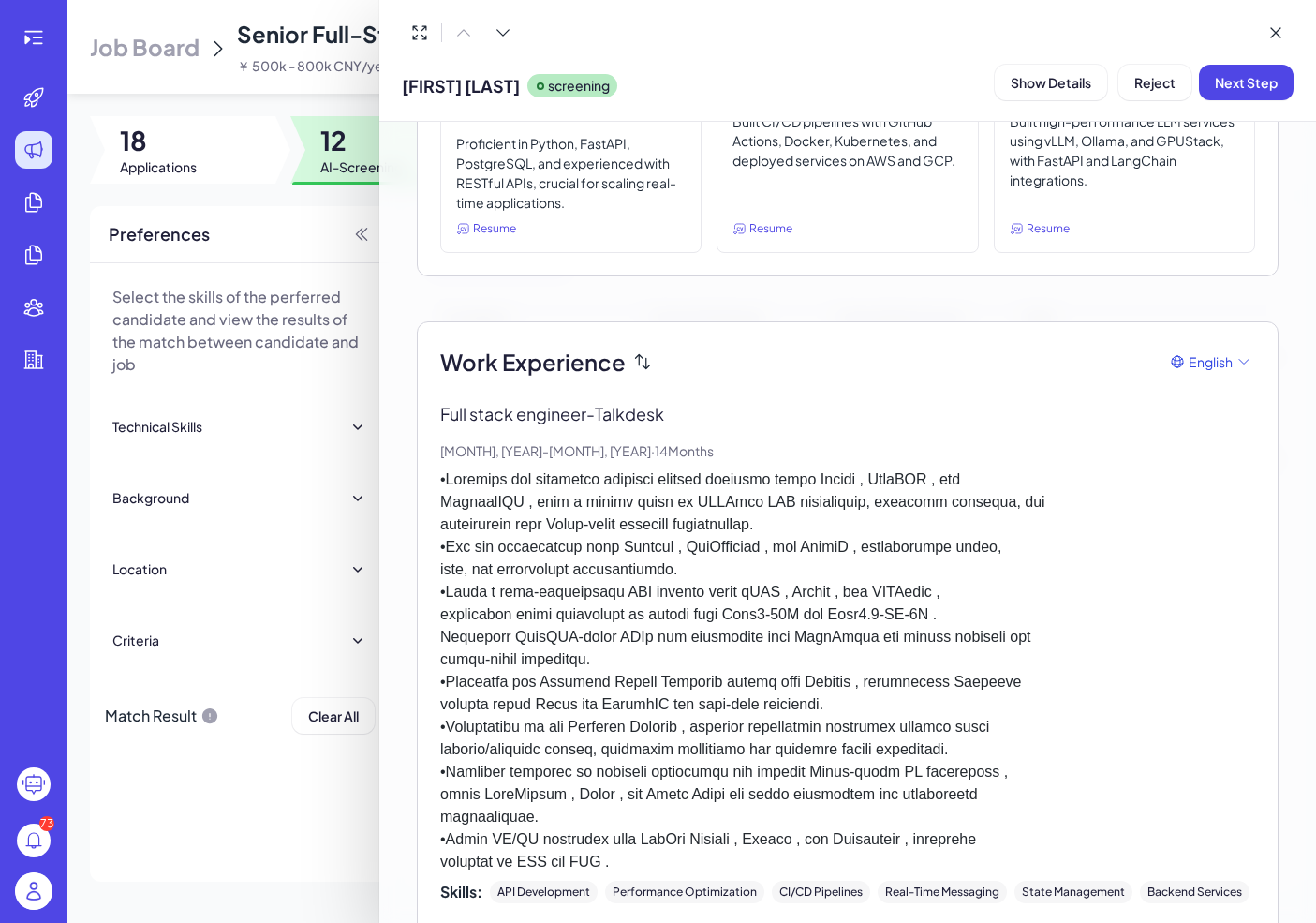scroll, scrollTop: 293, scrollLeft: 0, axis: vertical 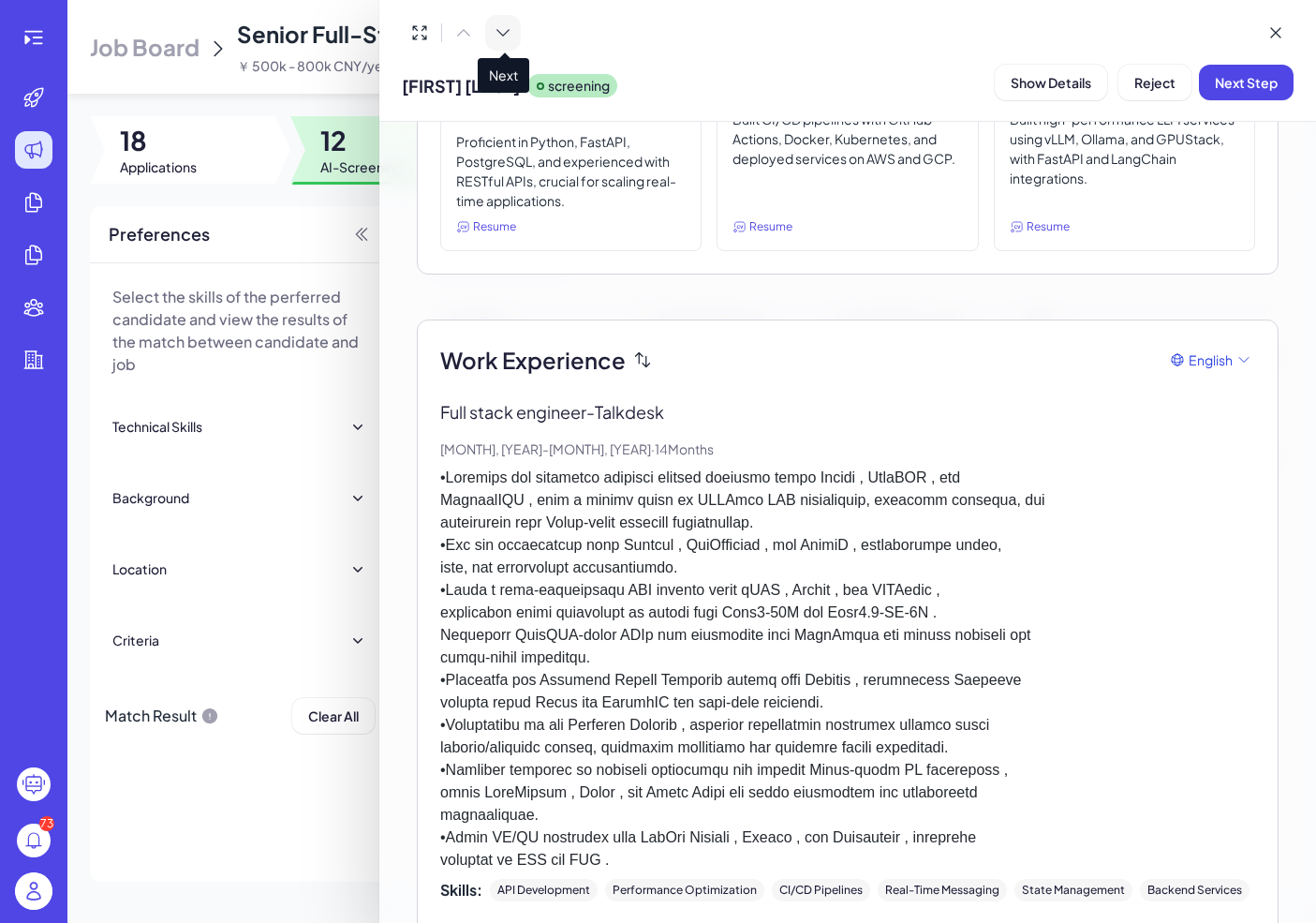 click 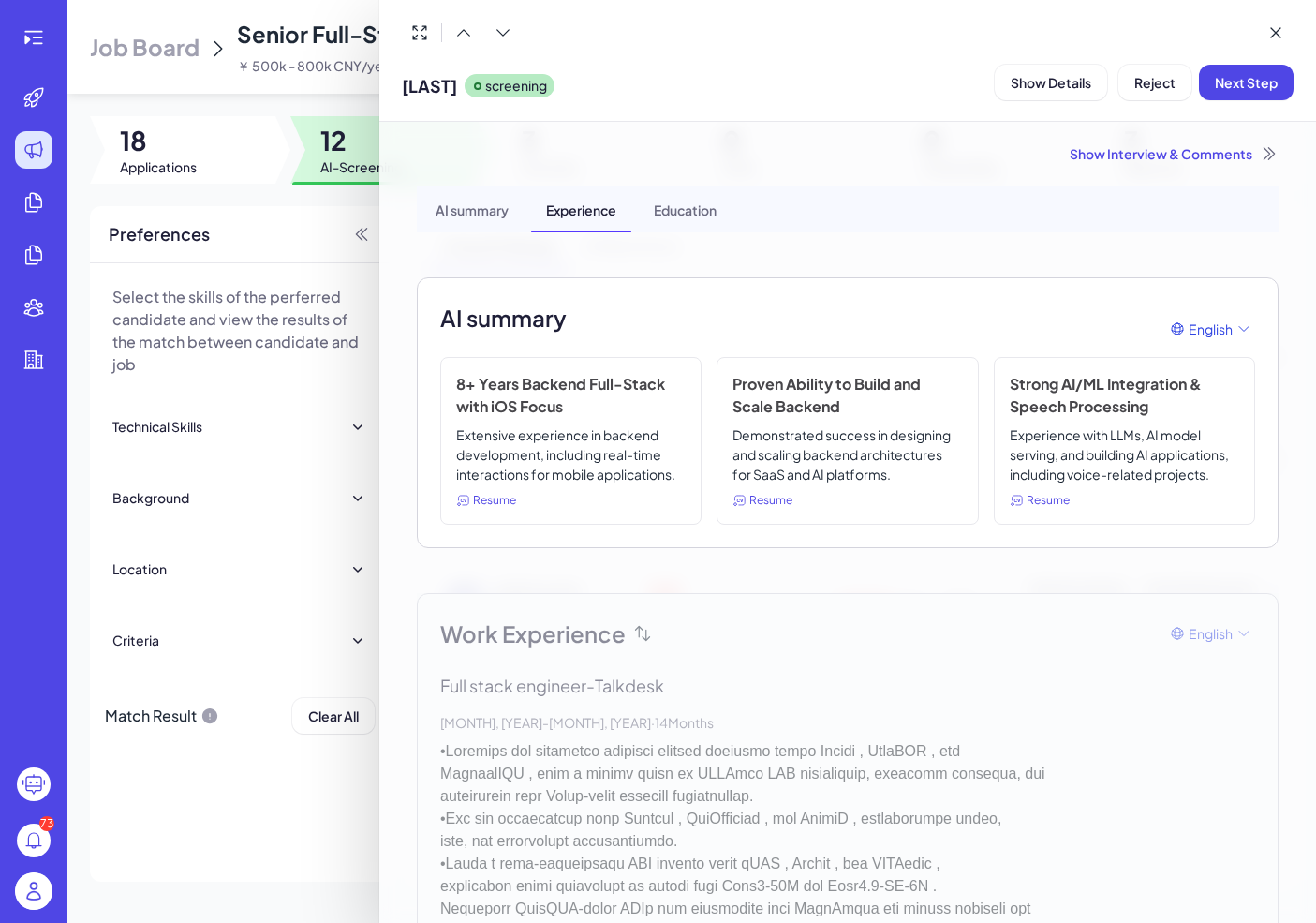scroll, scrollTop: 0, scrollLeft: 0, axis: both 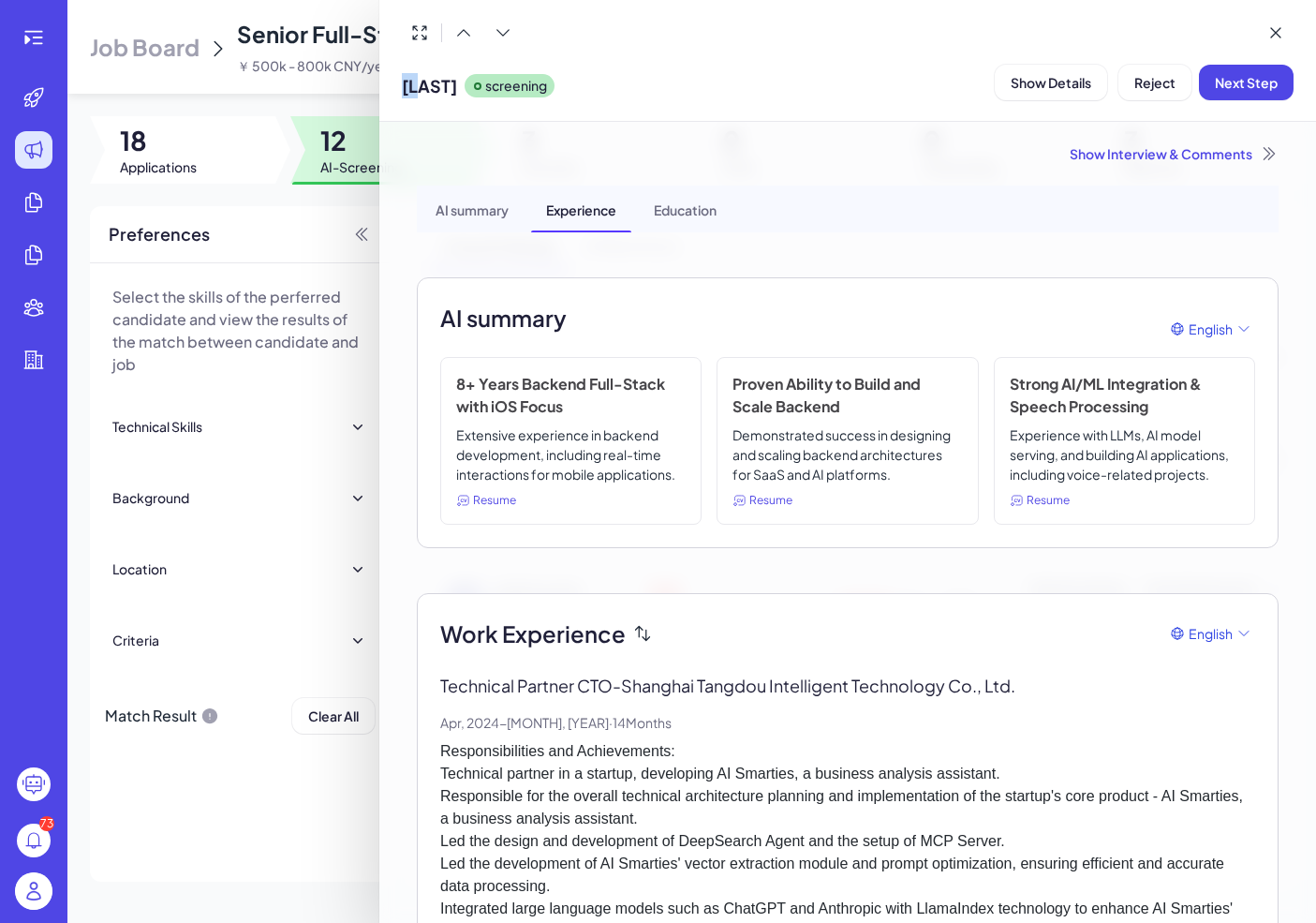 drag, startPoint x: 435, startPoint y: 79, endPoint x: 400, endPoint y: 82, distance: 35.128336 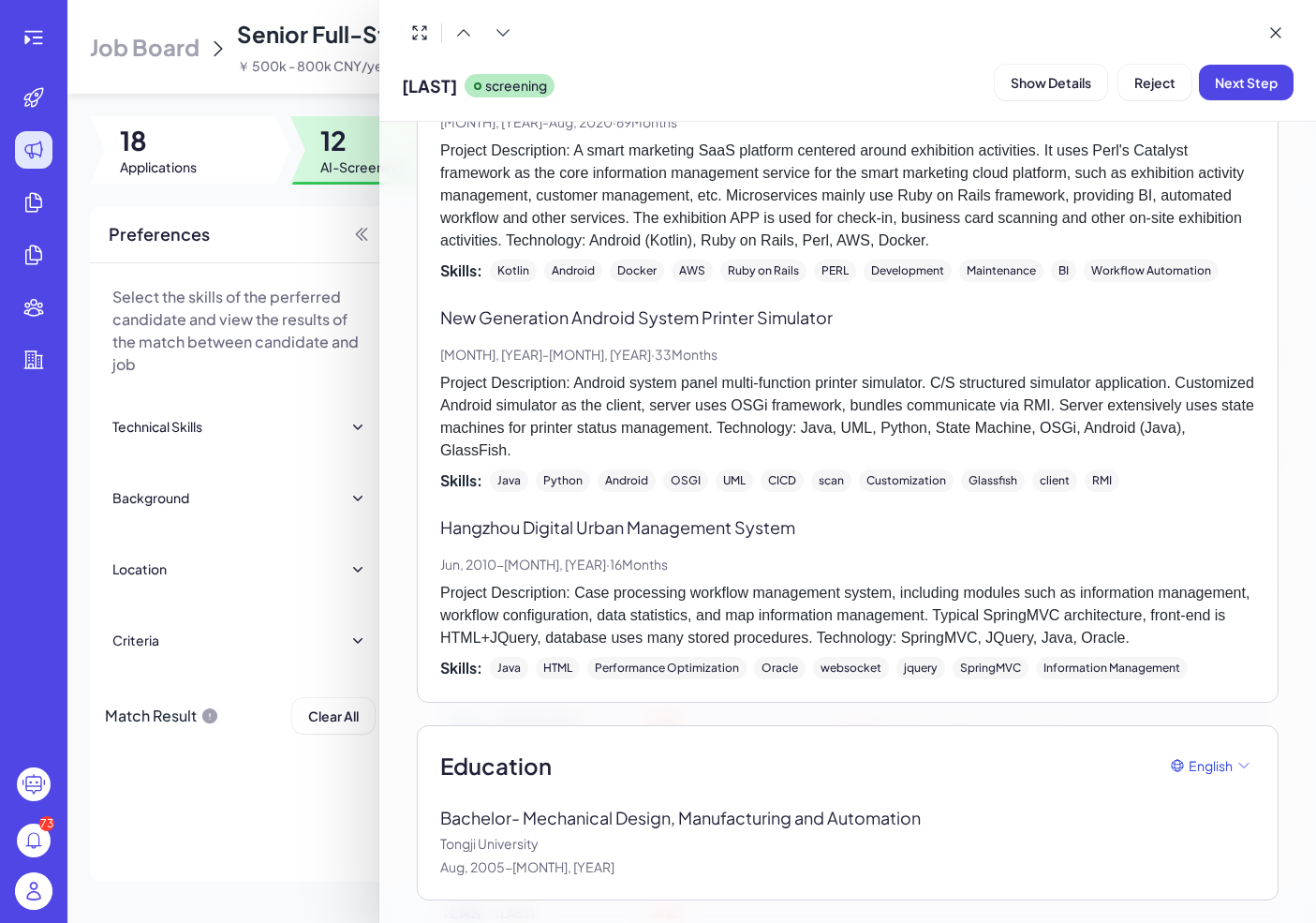 scroll, scrollTop: 4427, scrollLeft: 0, axis: vertical 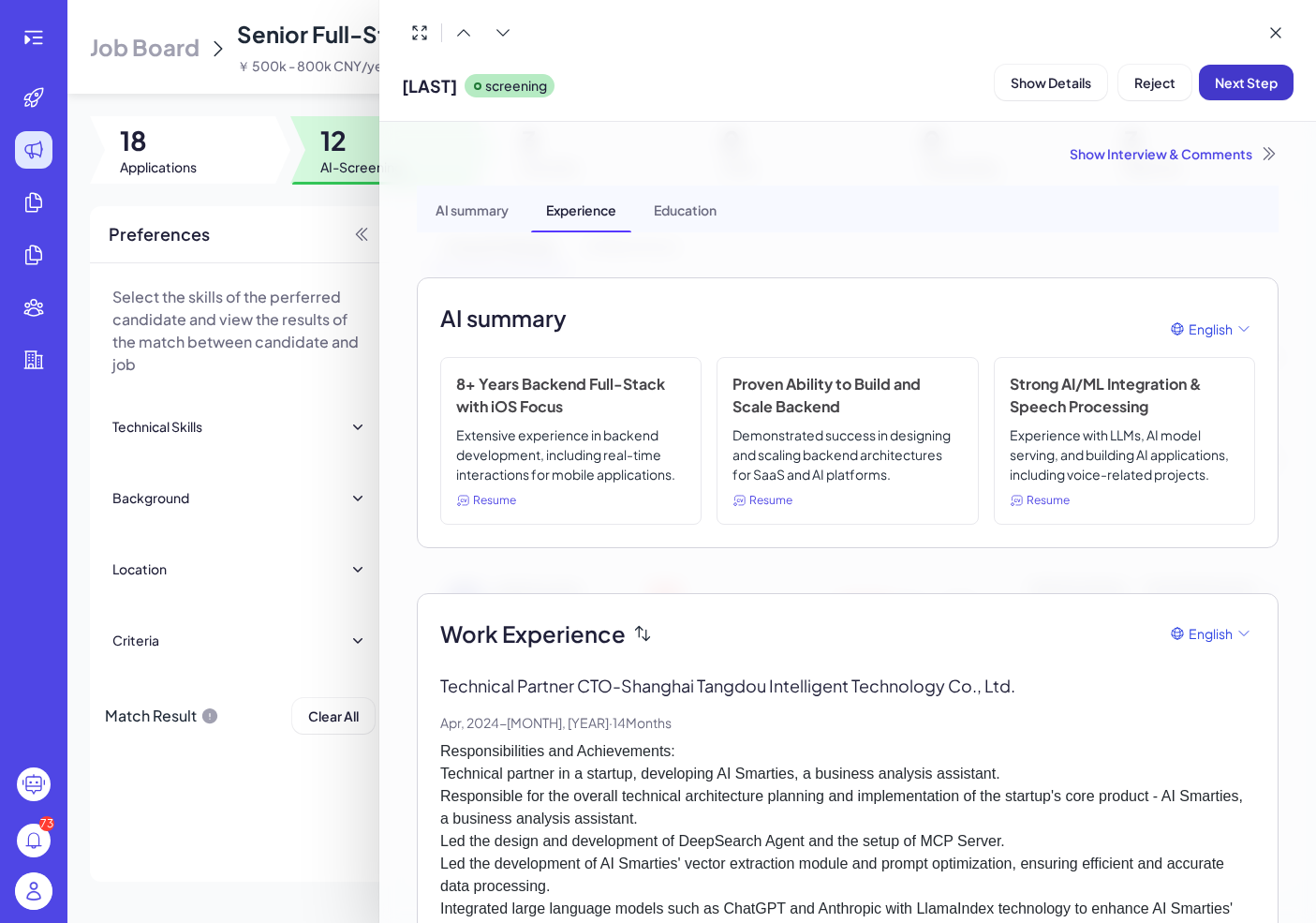 click on "Next Step" at bounding box center (1246, 82) 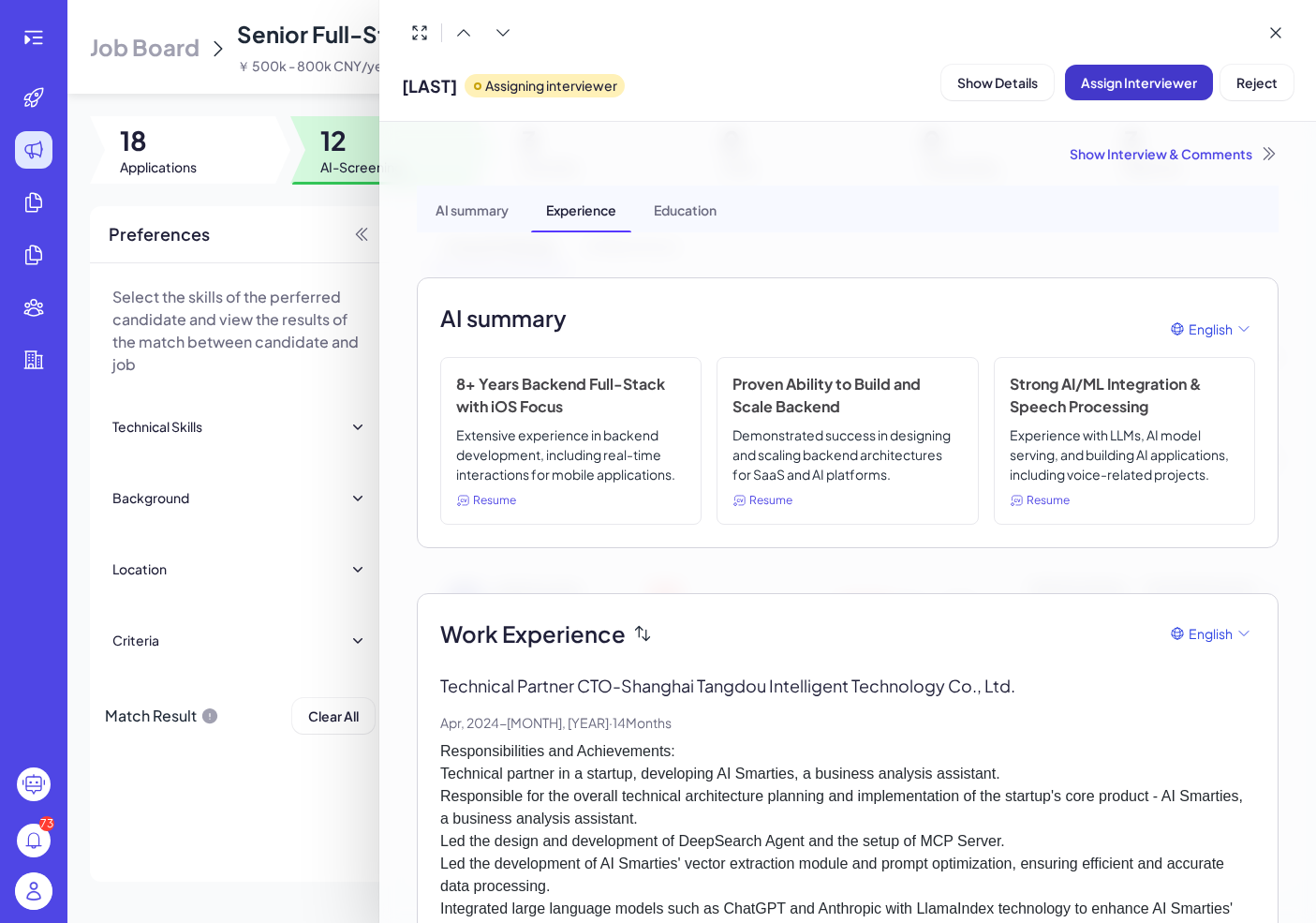 click on "Assign Interviewer" at bounding box center (1139, 82) 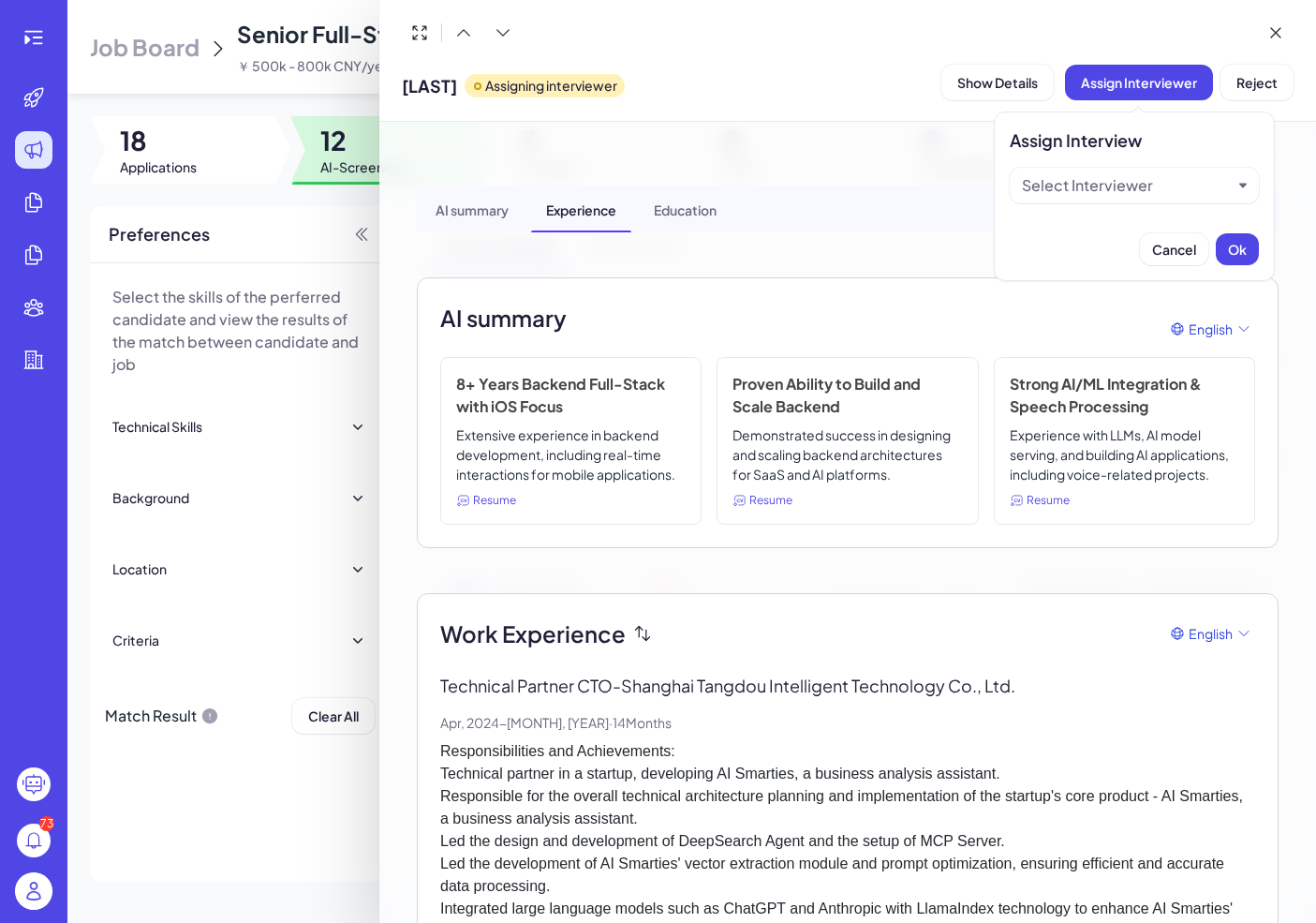 click on "Assign Interview Select Interviewer" at bounding box center [1134, 172] 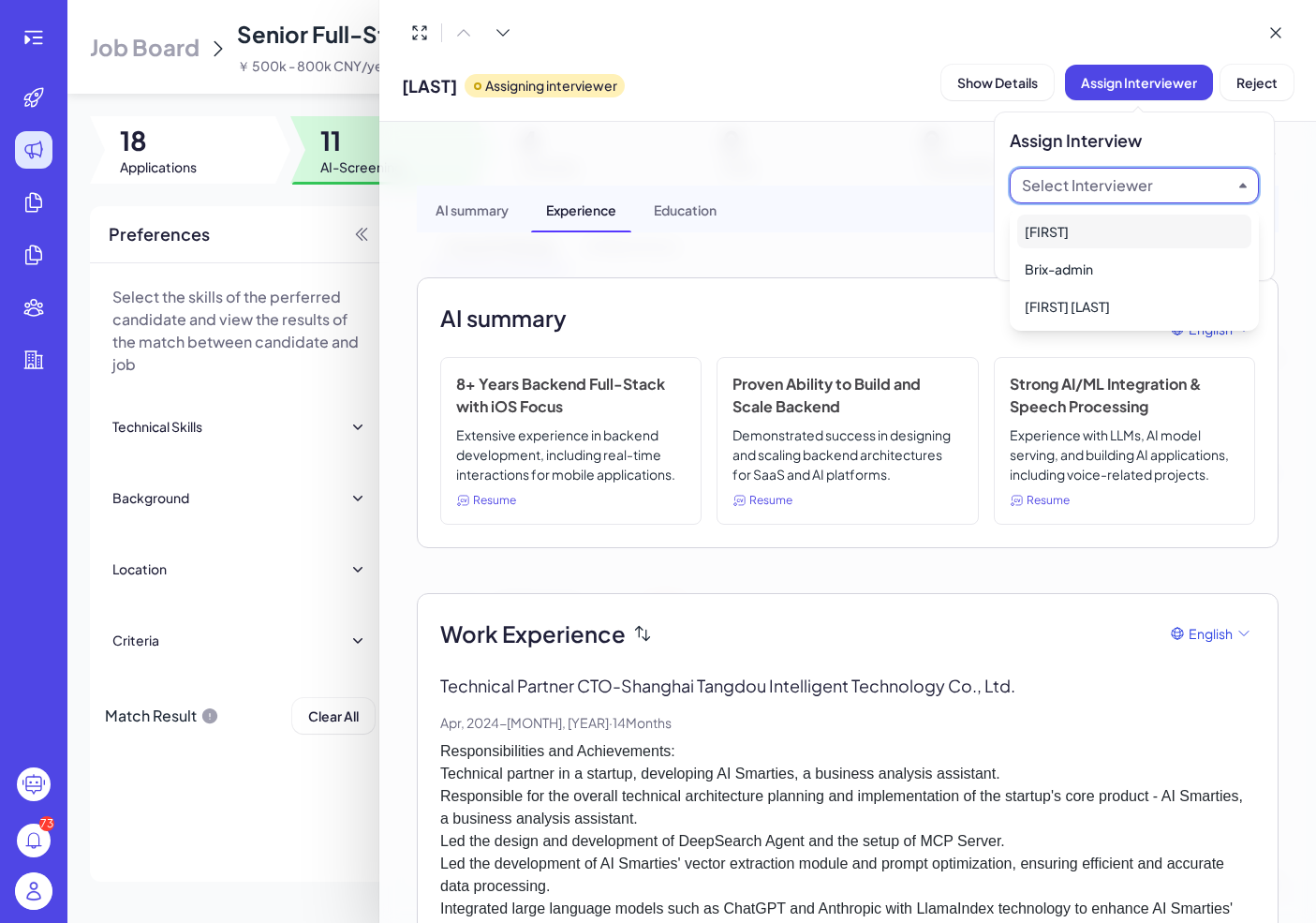 click on "[FIRST]" at bounding box center [1134, 231] 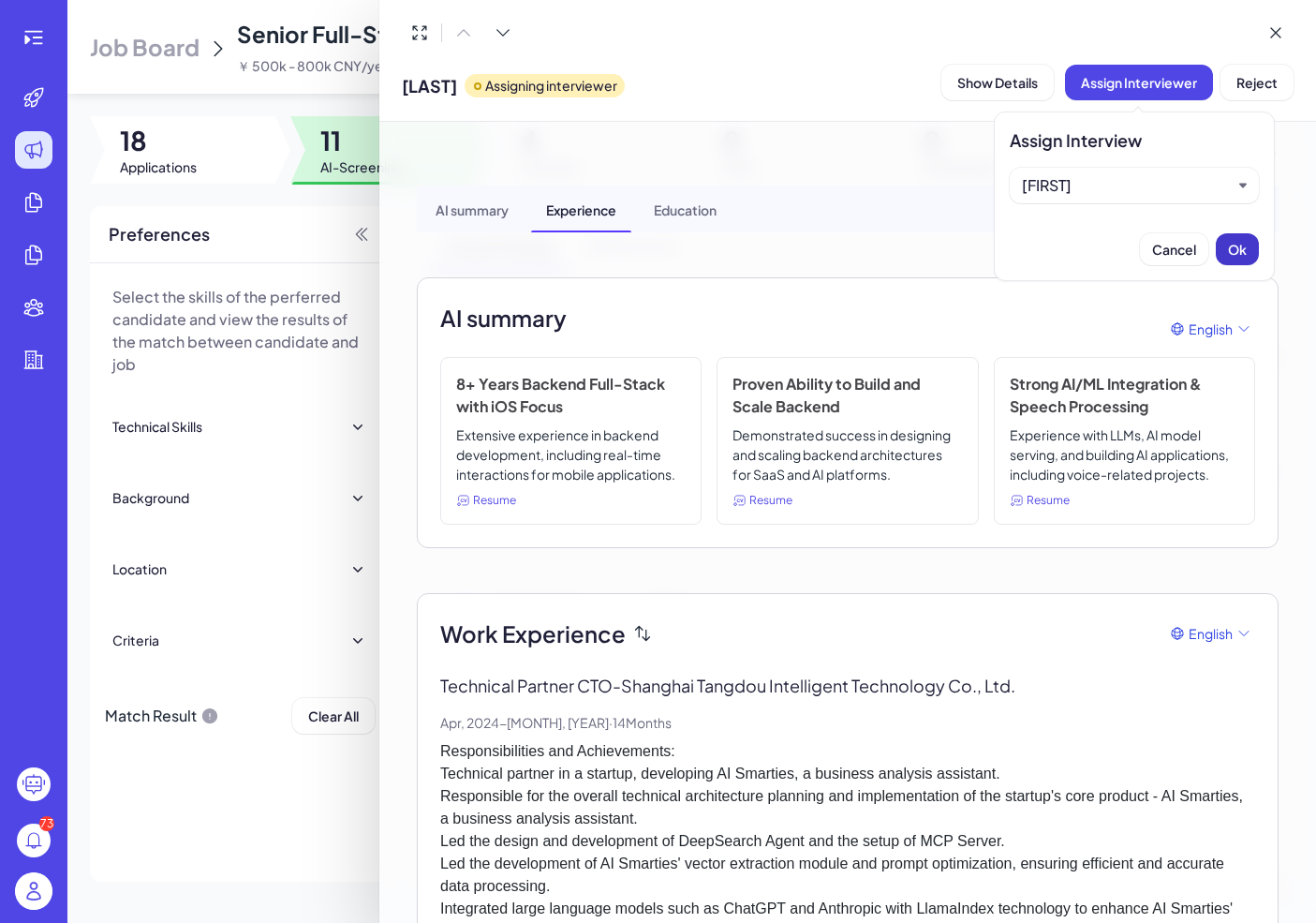 click on "Ok" at bounding box center (1237, 249) 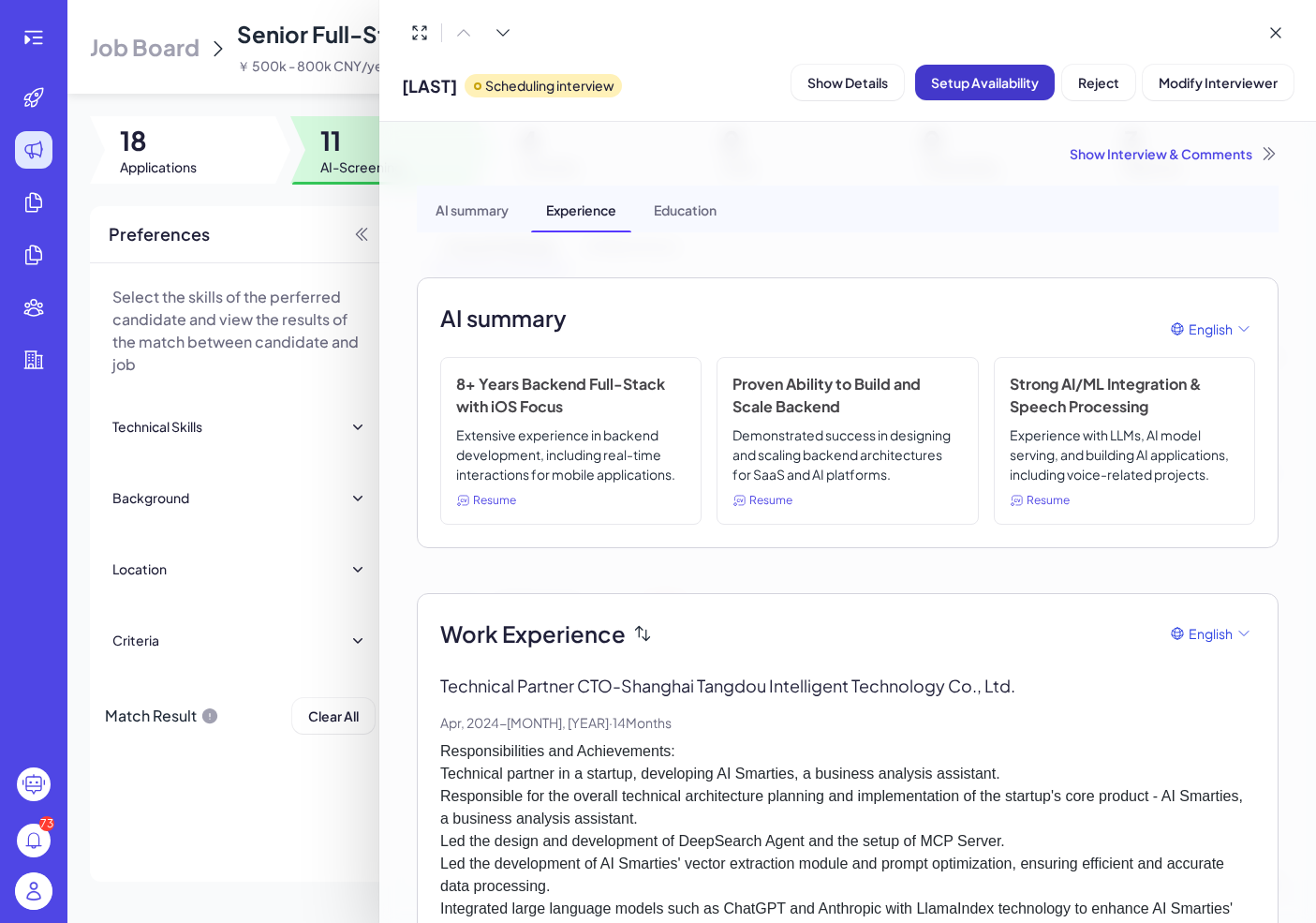 click on "Setup Availability" at bounding box center (984, 82) 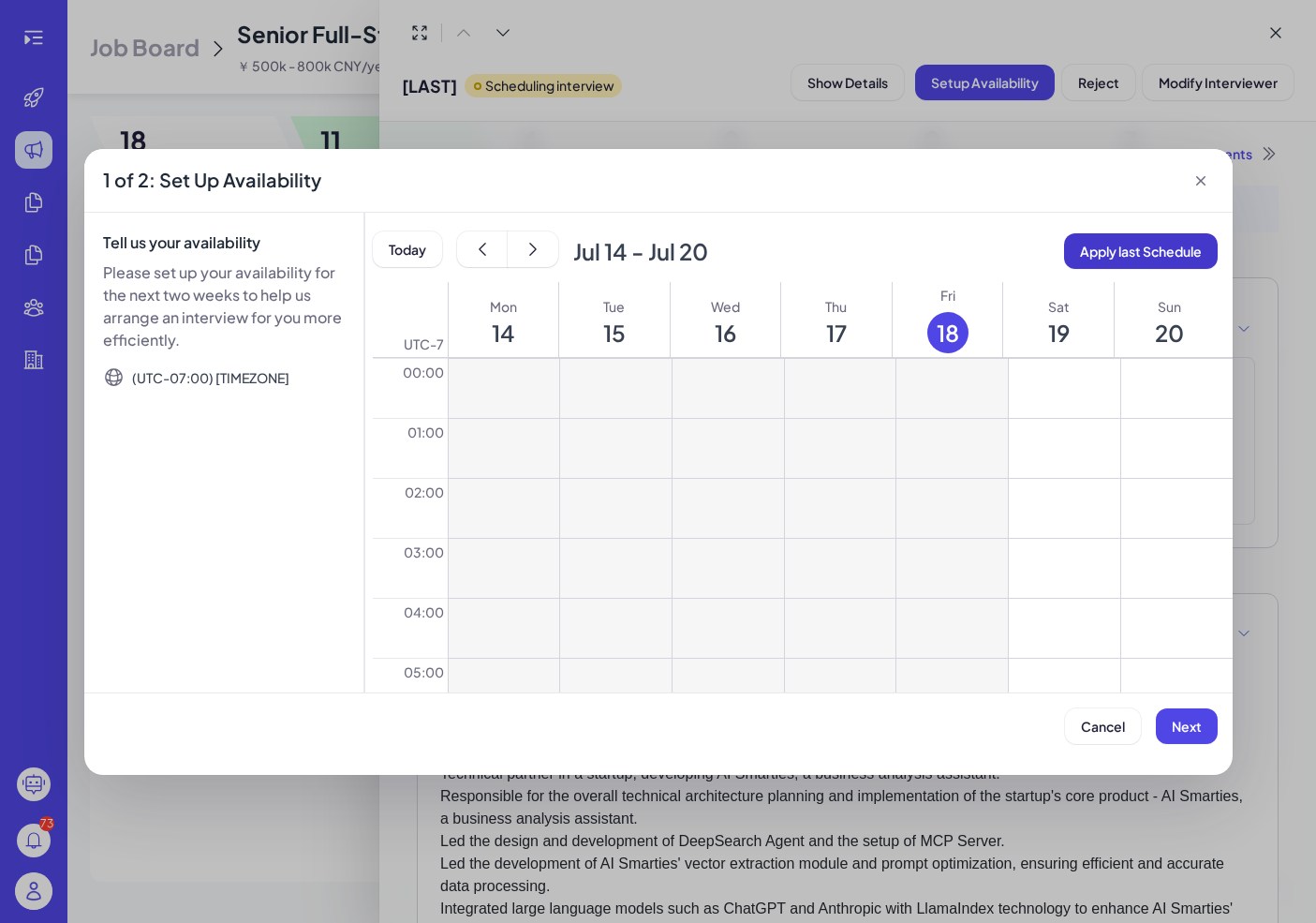 click on "Apply last Schedule" at bounding box center [1141, 251] 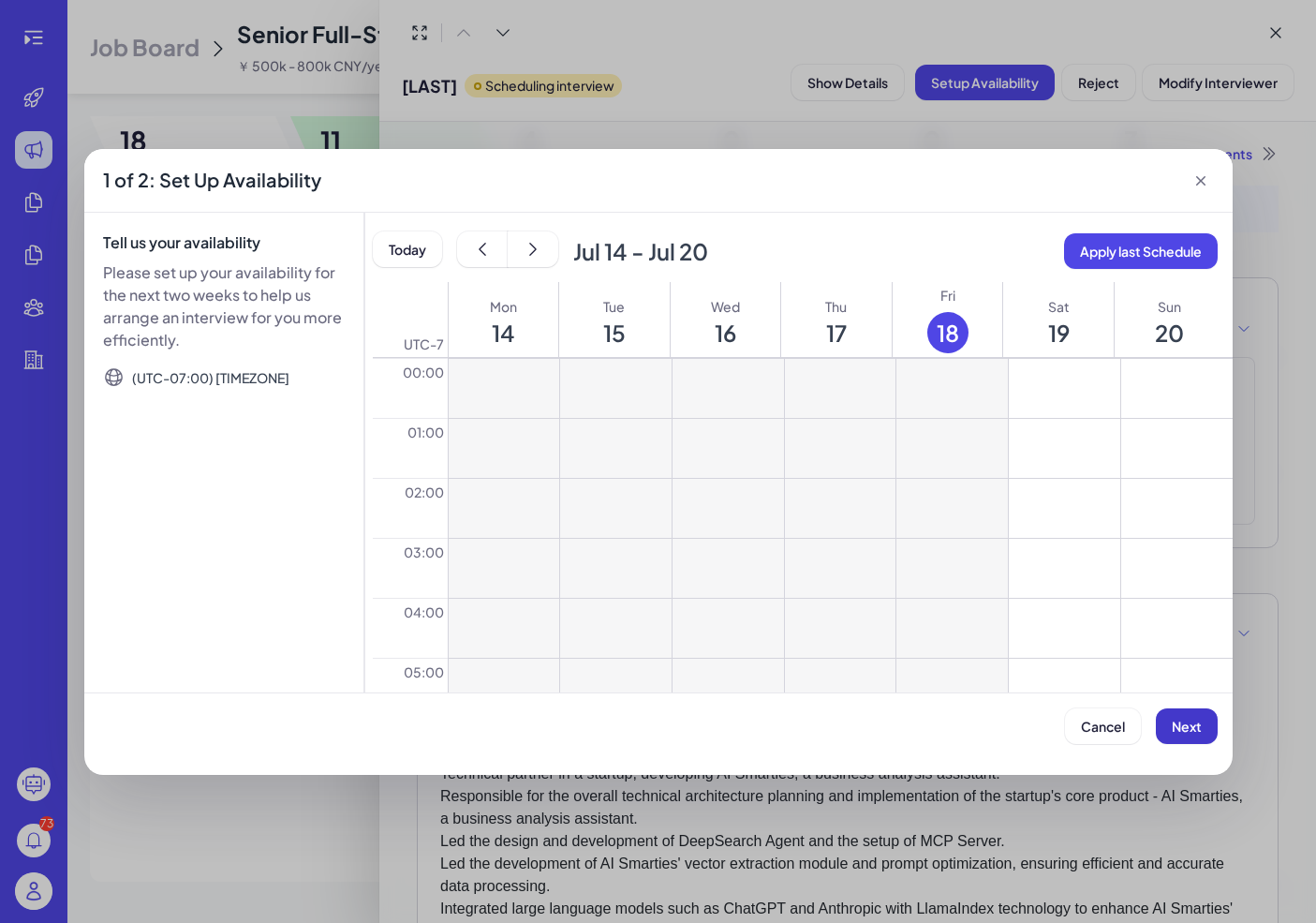 click on "Next" at bounding box center (1187, 726) 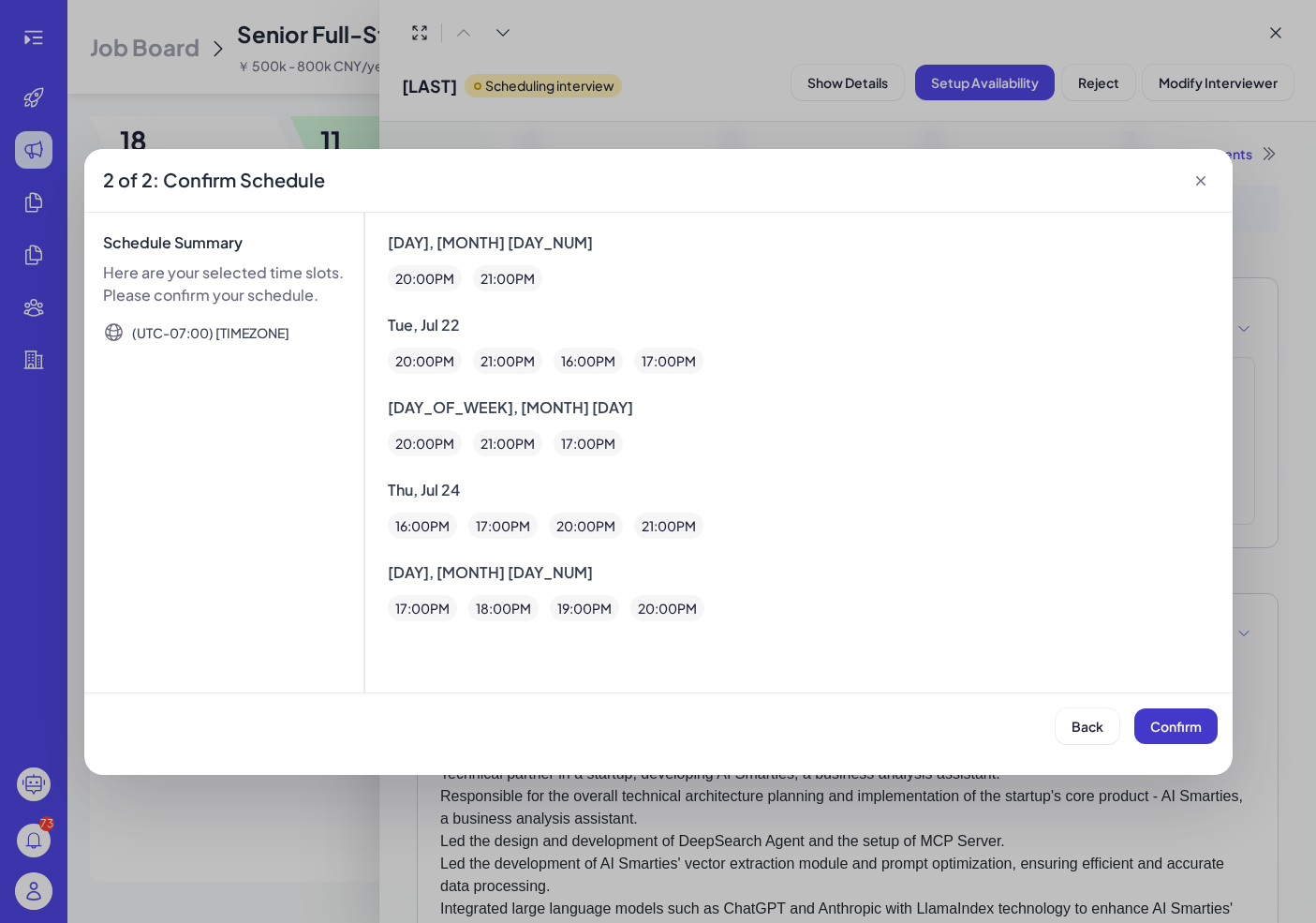 click on "Confirm" at bounding box center [1176, 726] 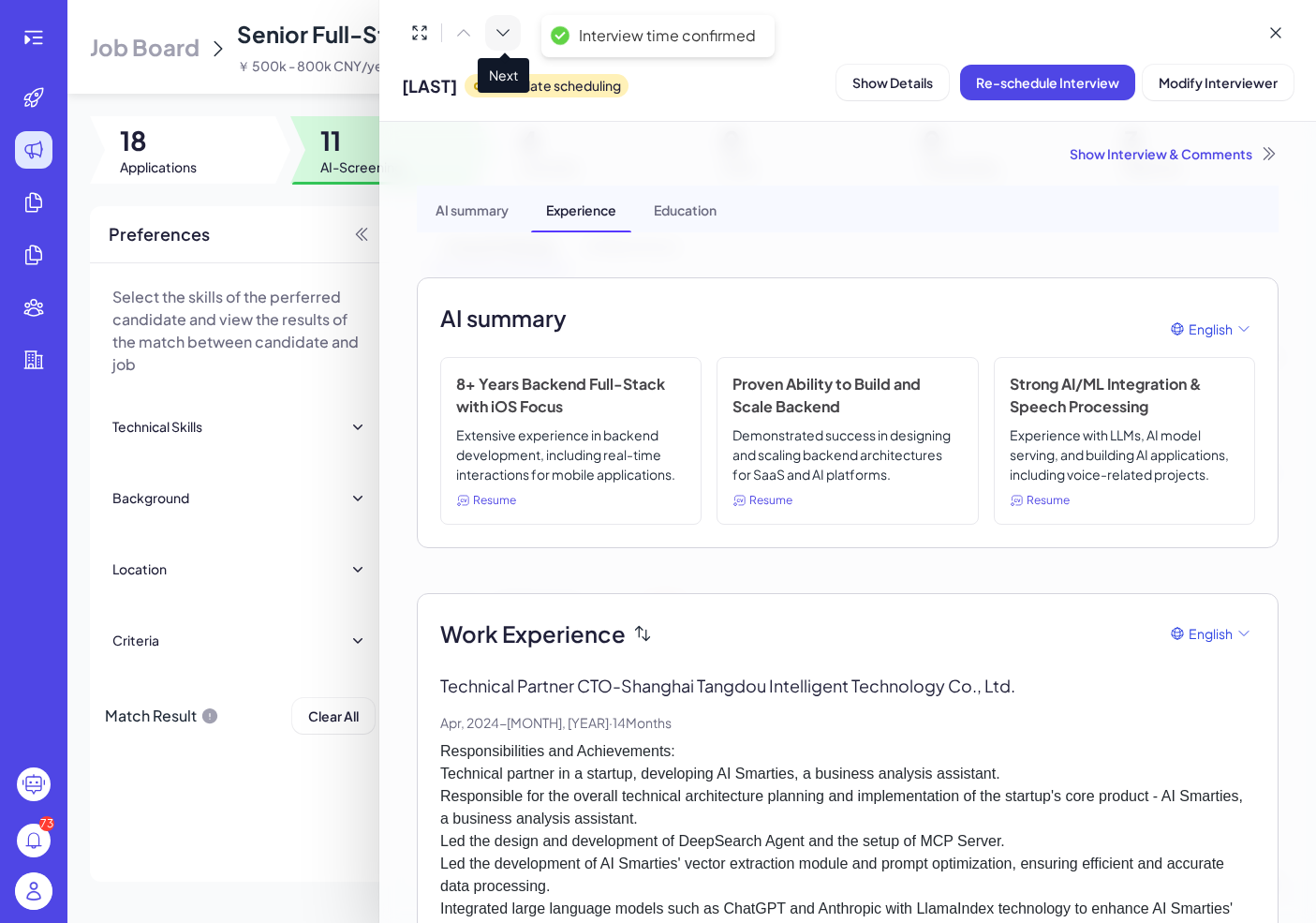 click 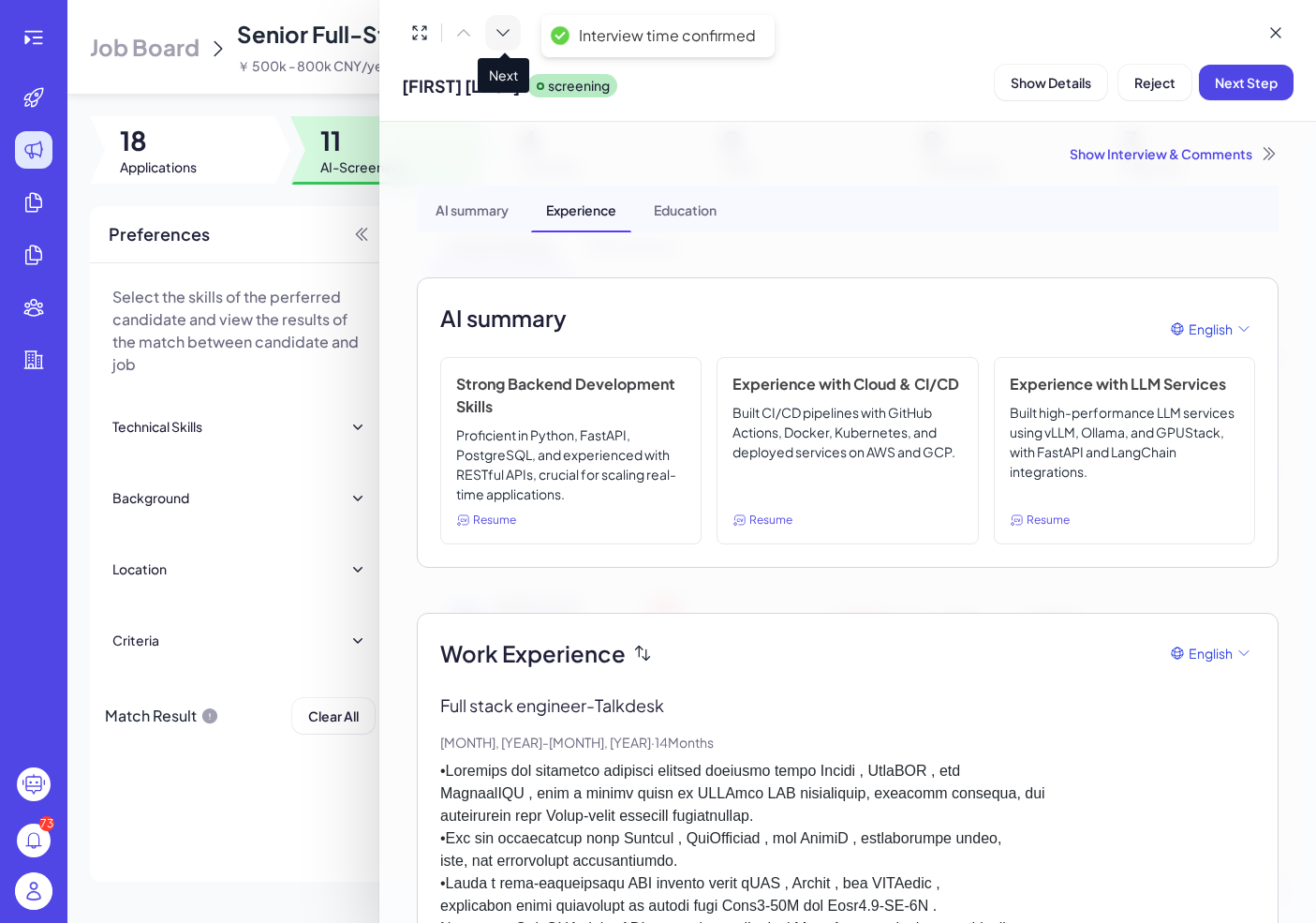 click 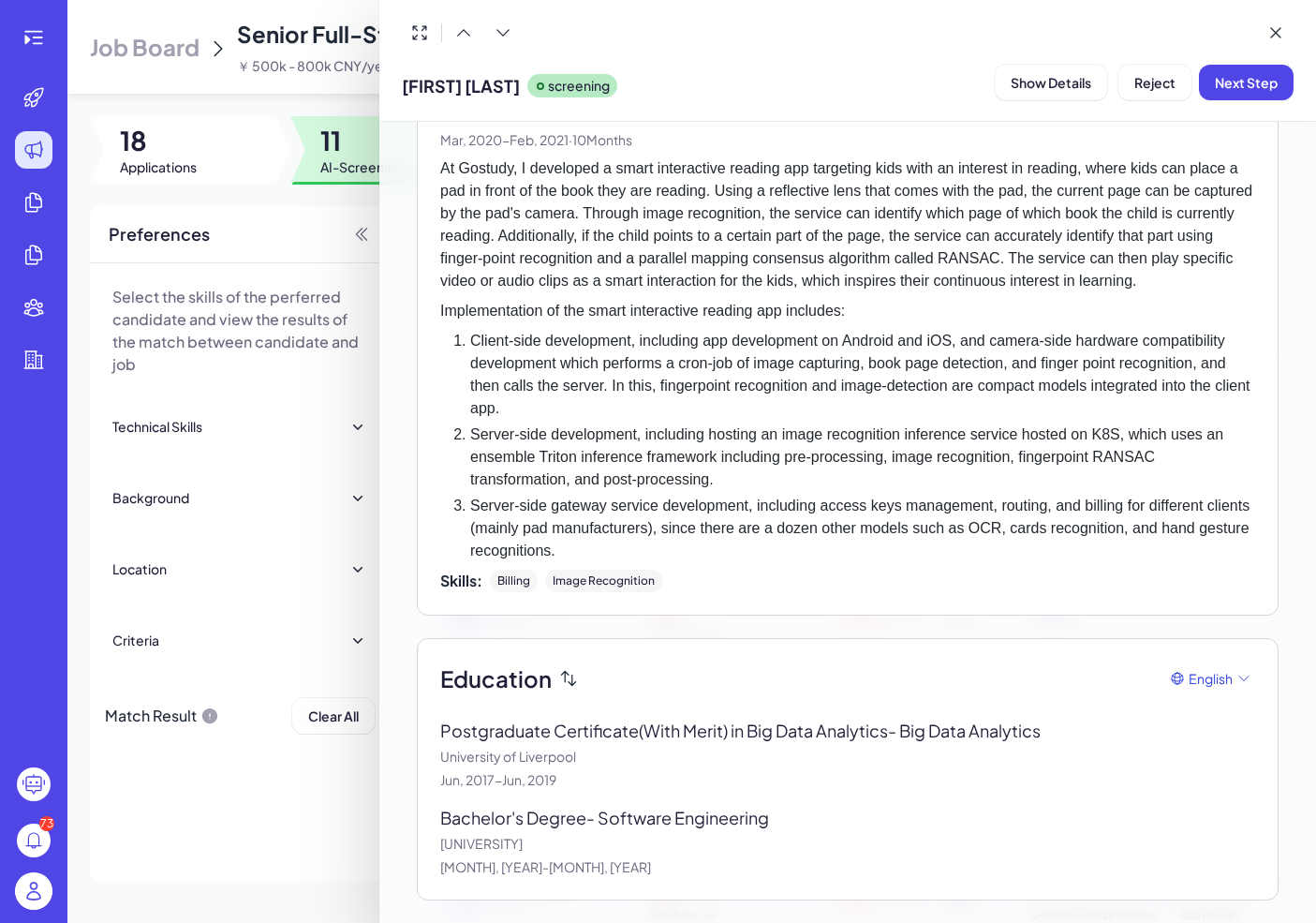 scroll, scrollTop: 4570, scrollLeft: 0, axis: vertical 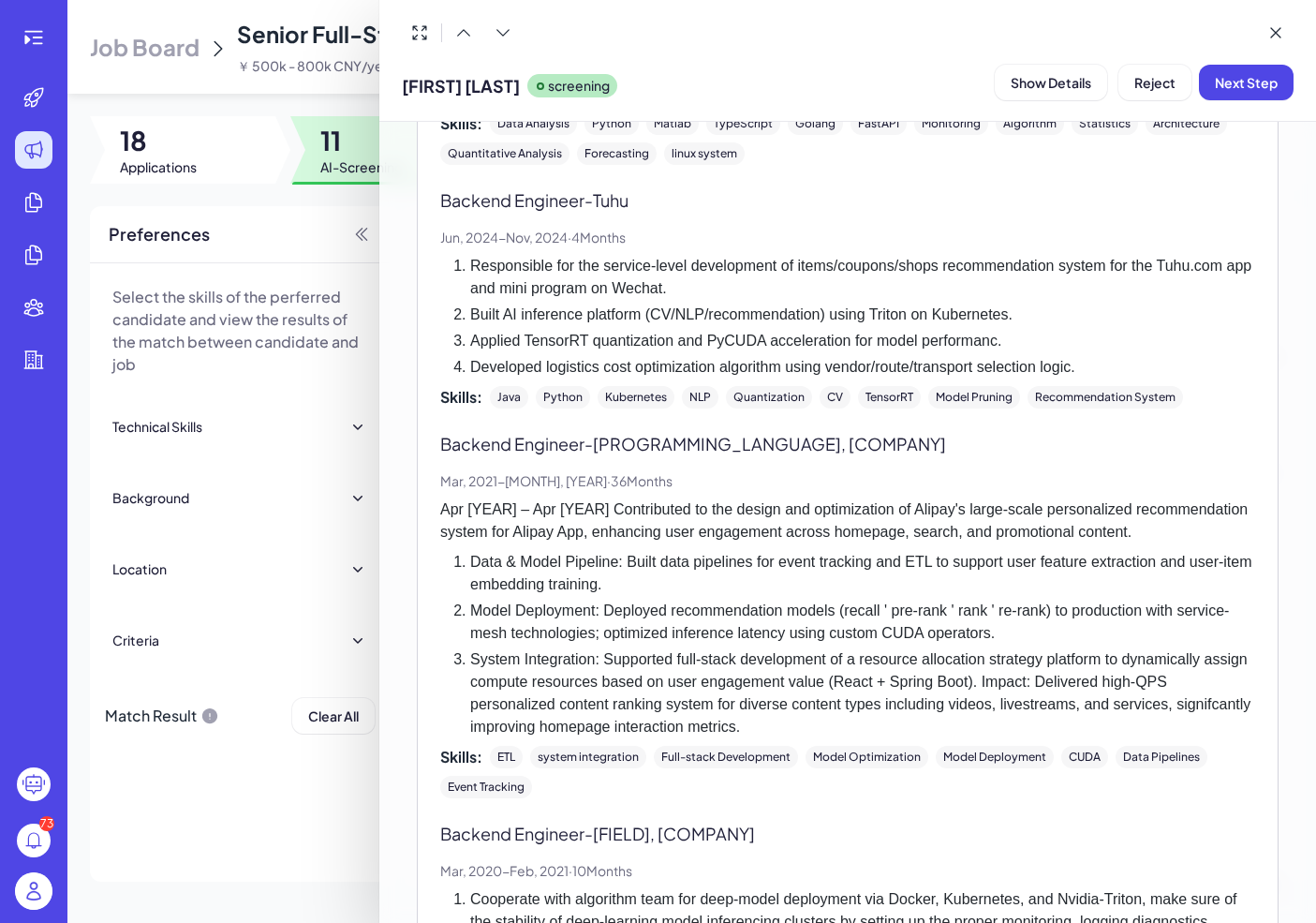 click on "[MONTH], [YEAR]  -  [MONTH], [YEAR]  ·  4  Months" at bounding box center [848, 237] 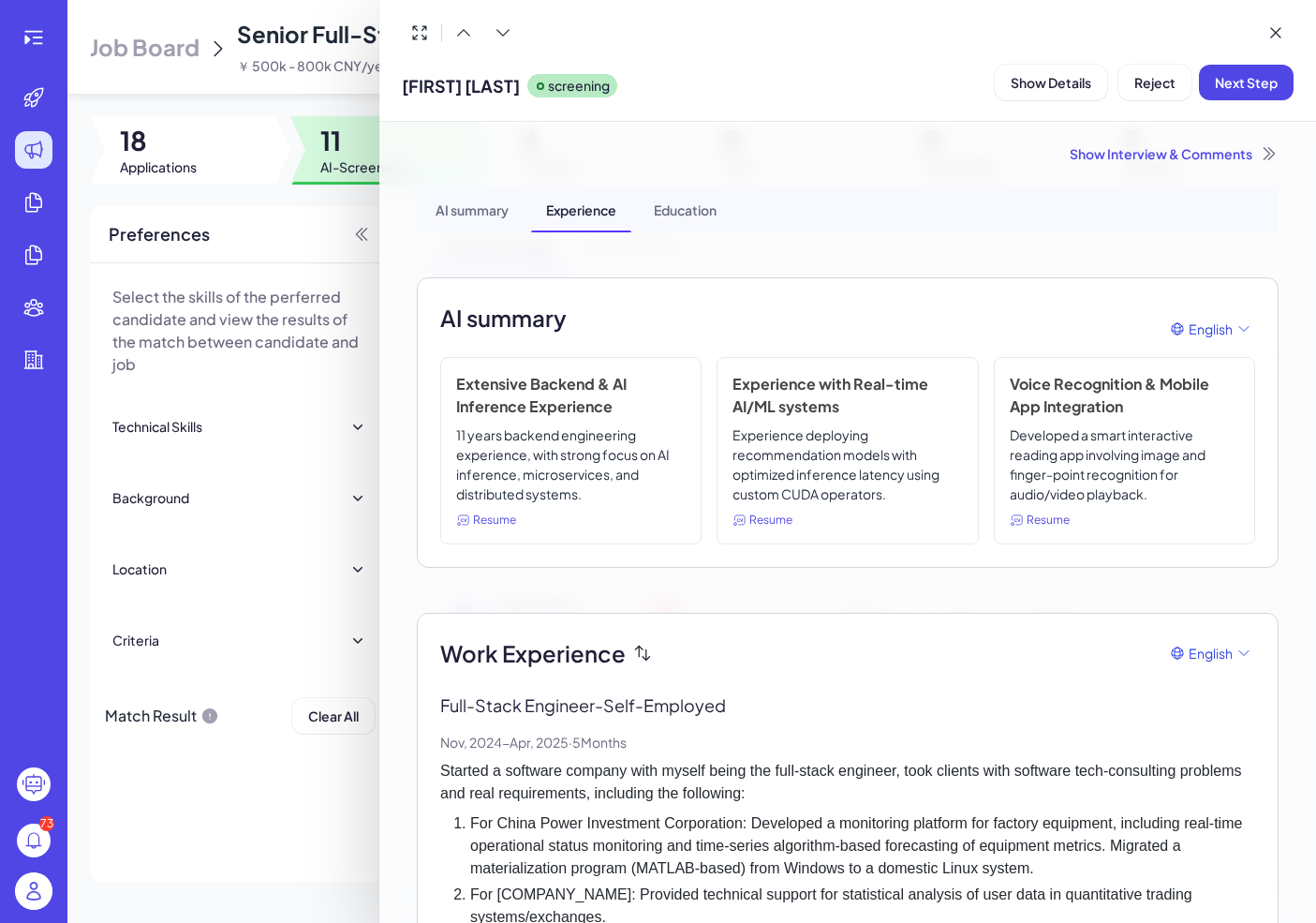 scroll, scrollTop: 0, scrollLeft: 0, axis: both 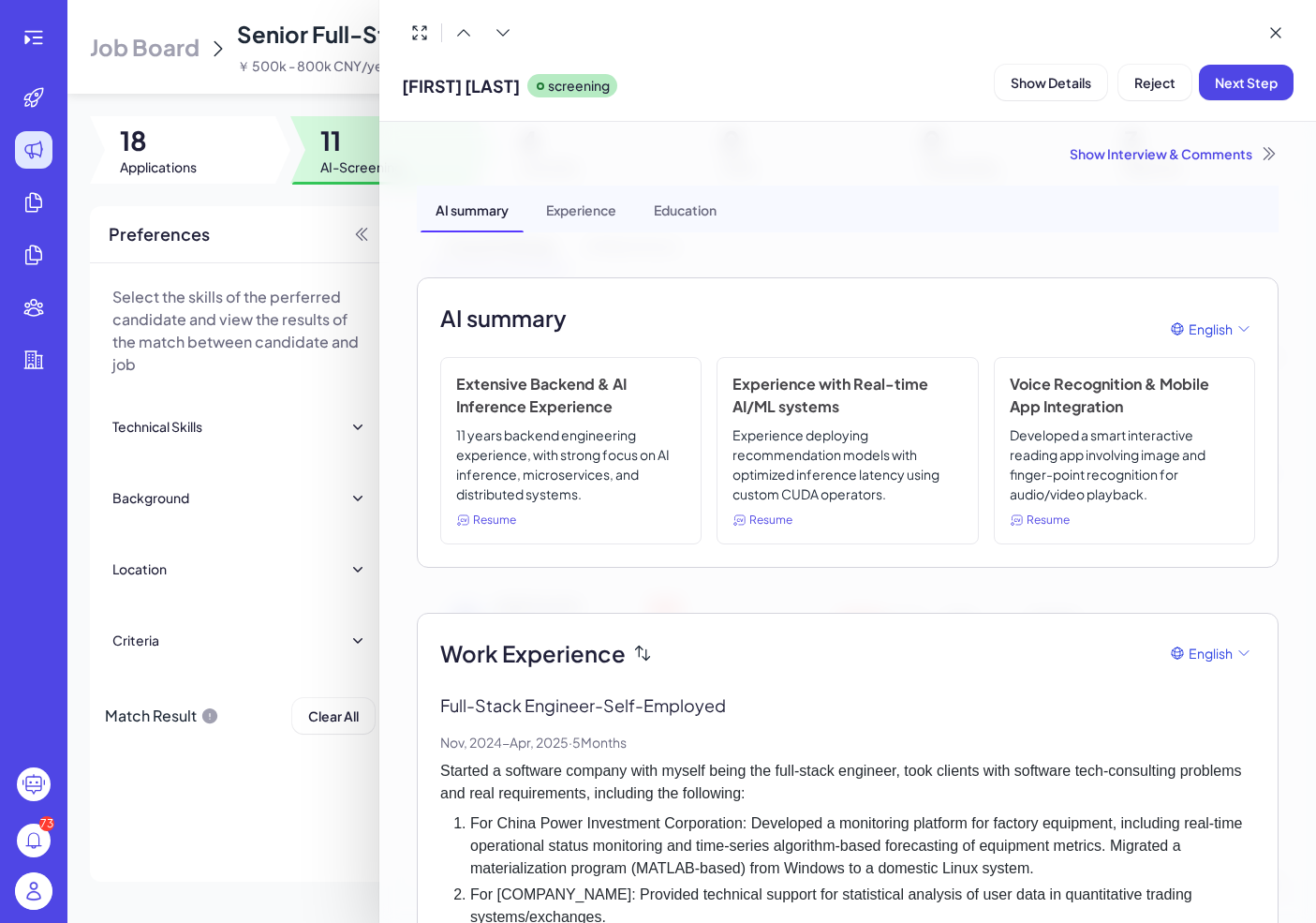 click on "Education" at bounding box center [685, 209] 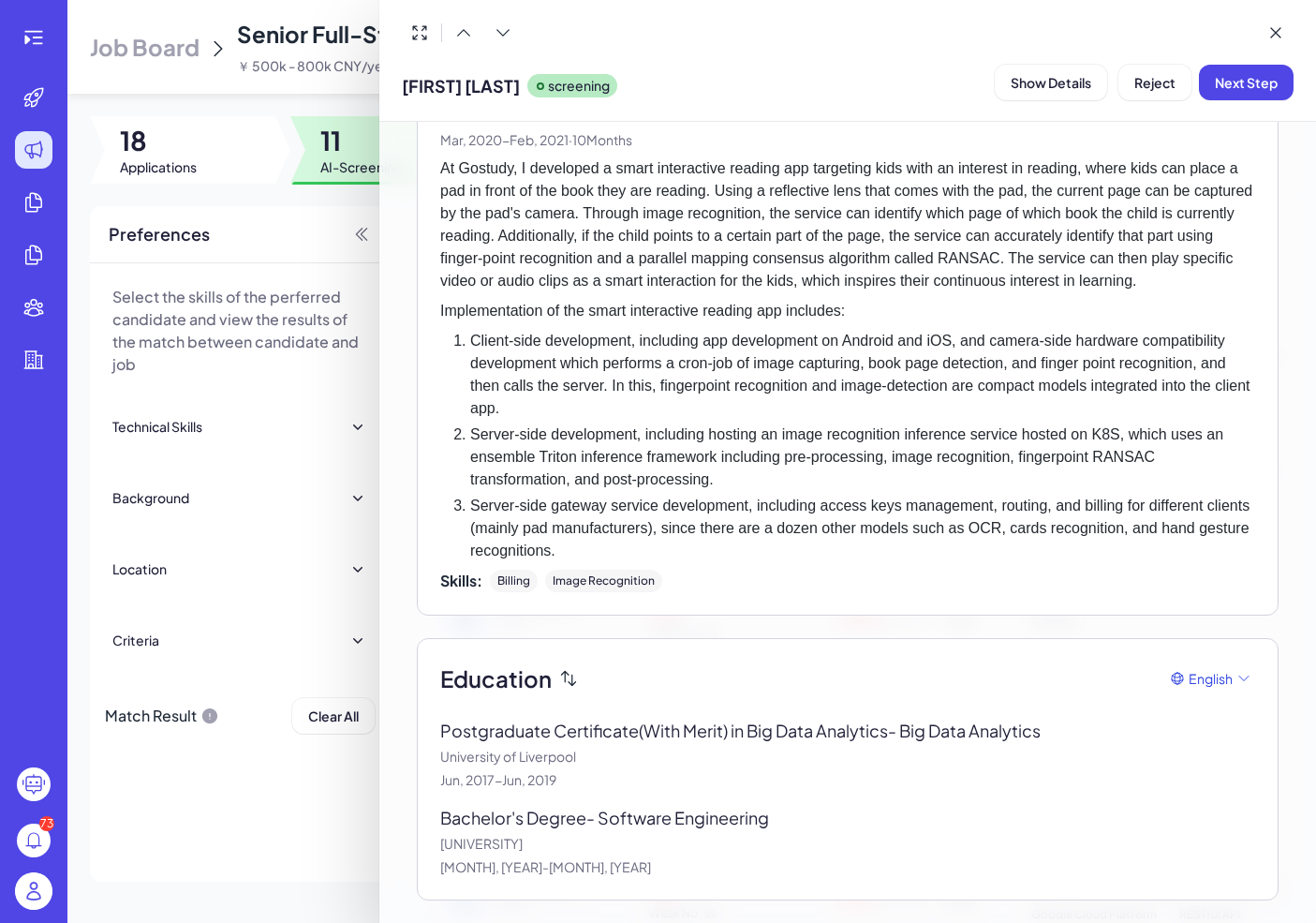 scroll, scrollTop: 0, scrollLeft: 0, axis: both 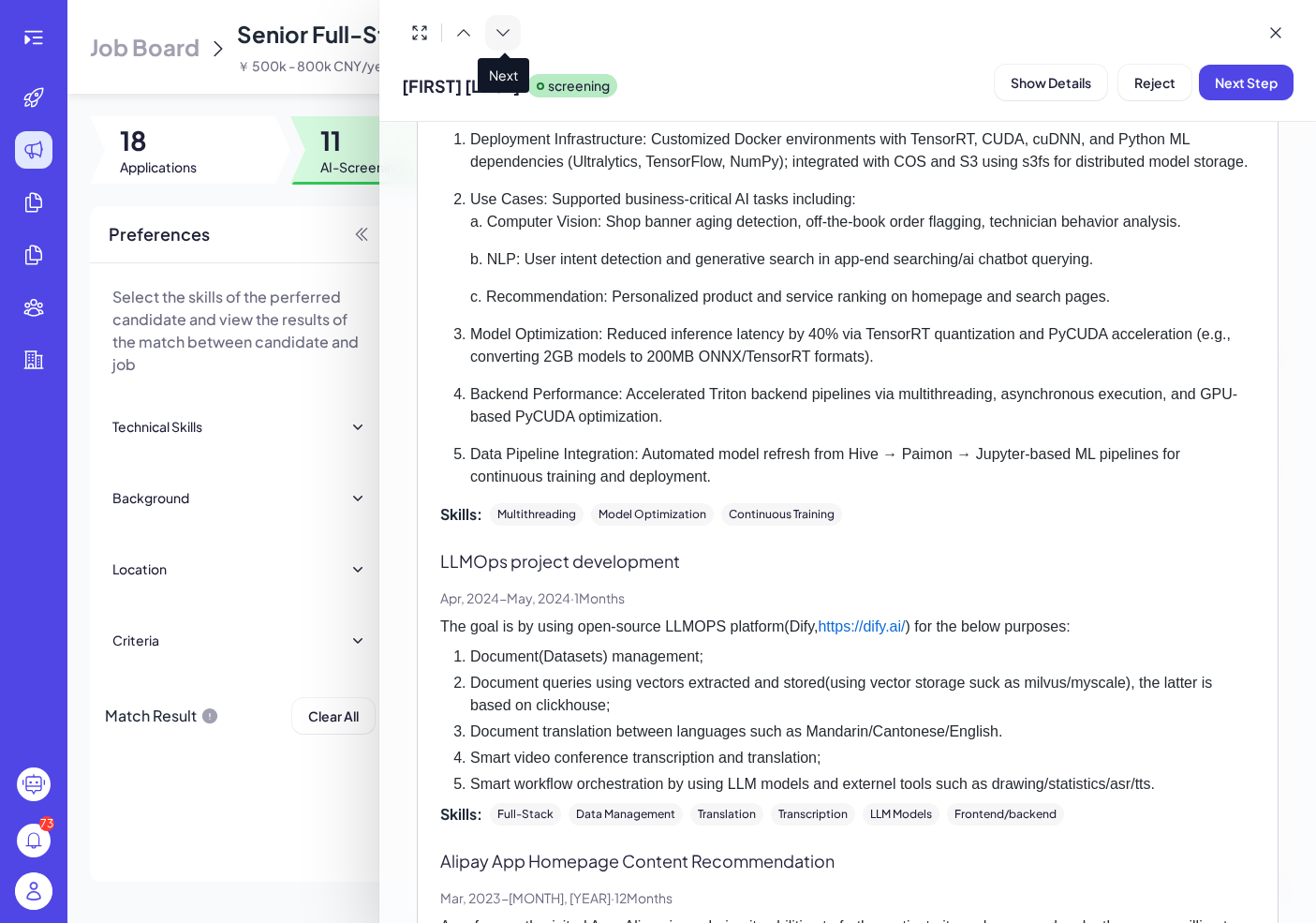 click at bounding box center (503, 33) 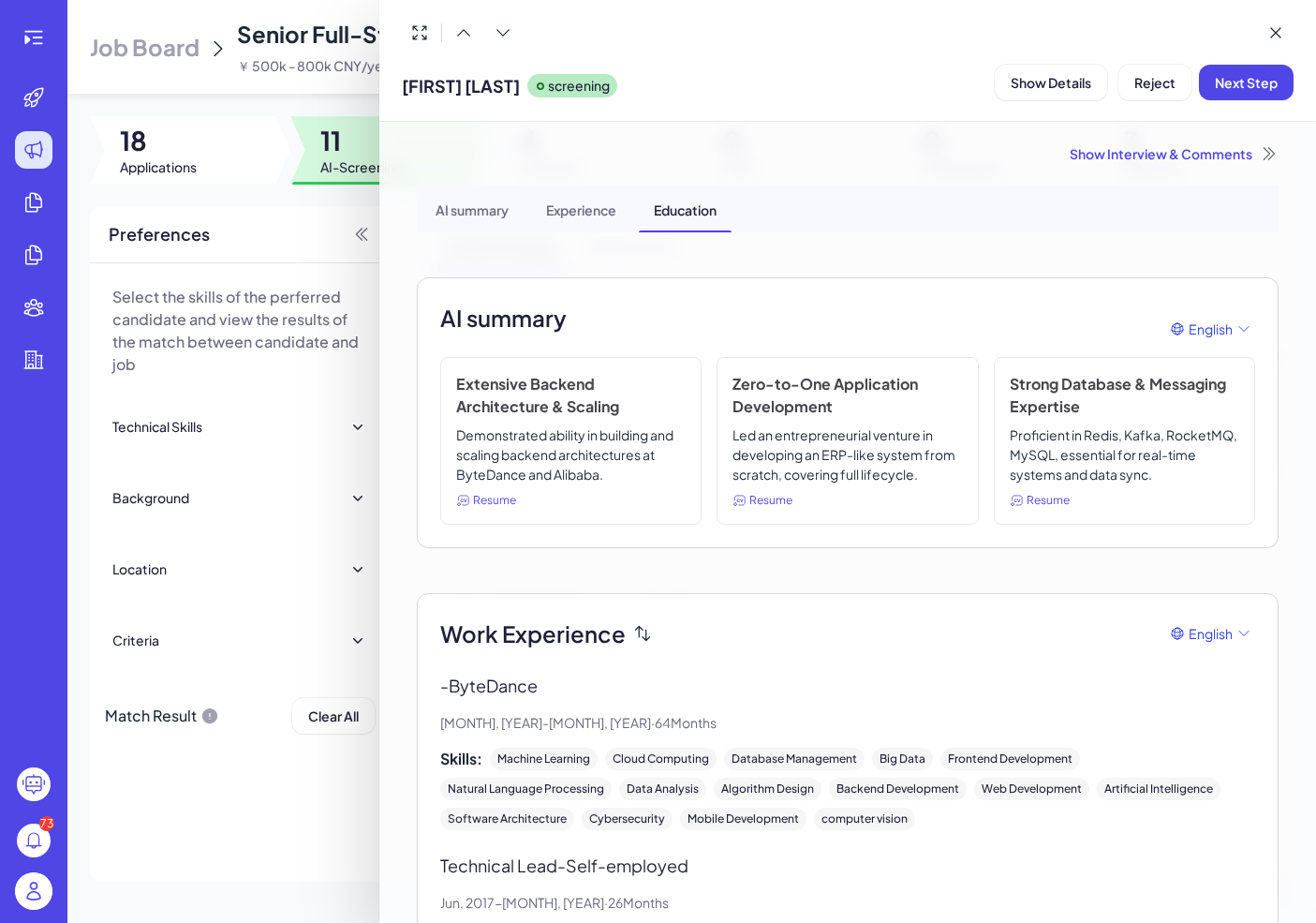 scroll, scrollTop: 0, scrollLeft: 0, axis: both 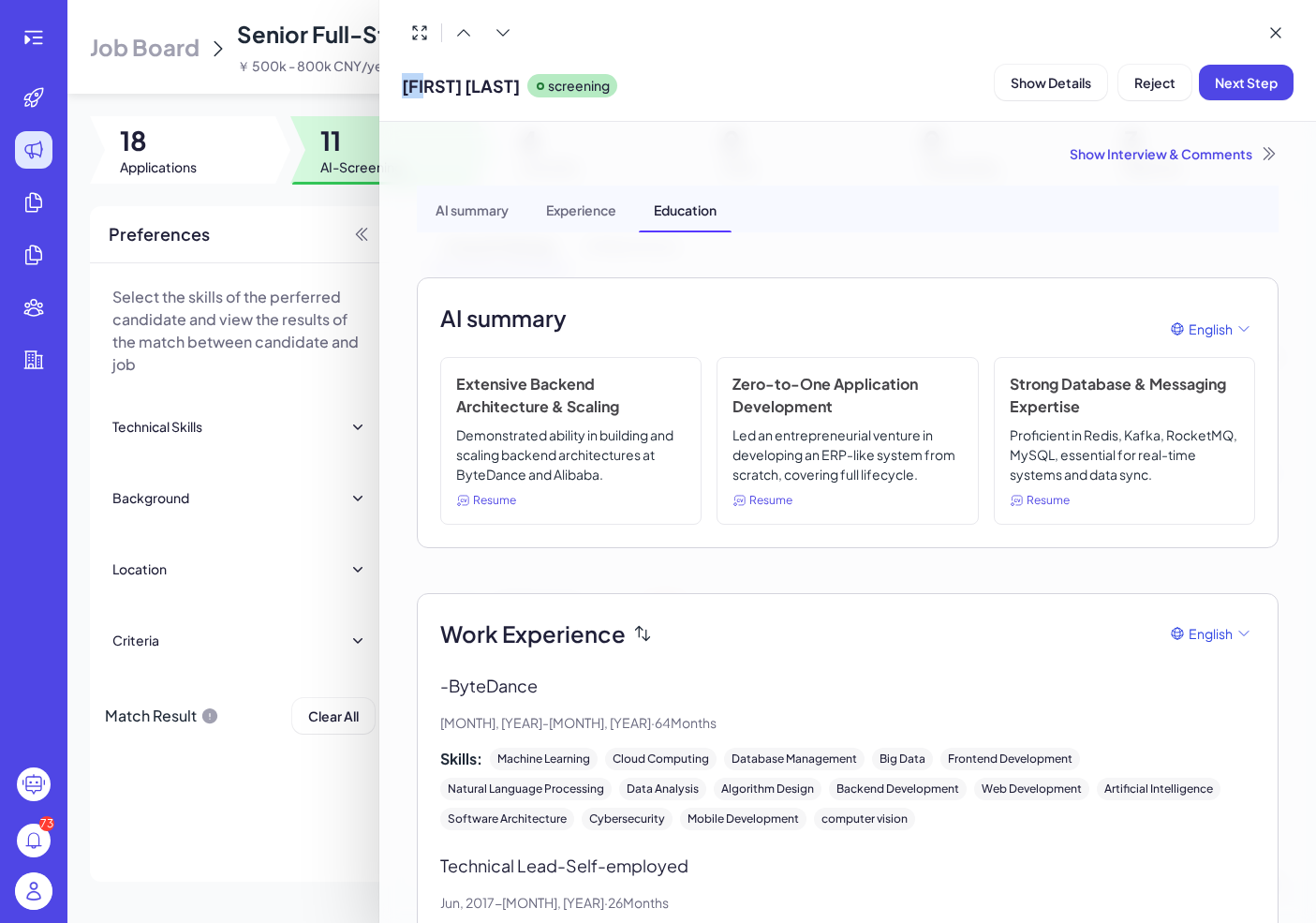 drag, startPoint x: 449, startPoint y: 92, endPoint x: 383, endPoint y: 92, distance: 66 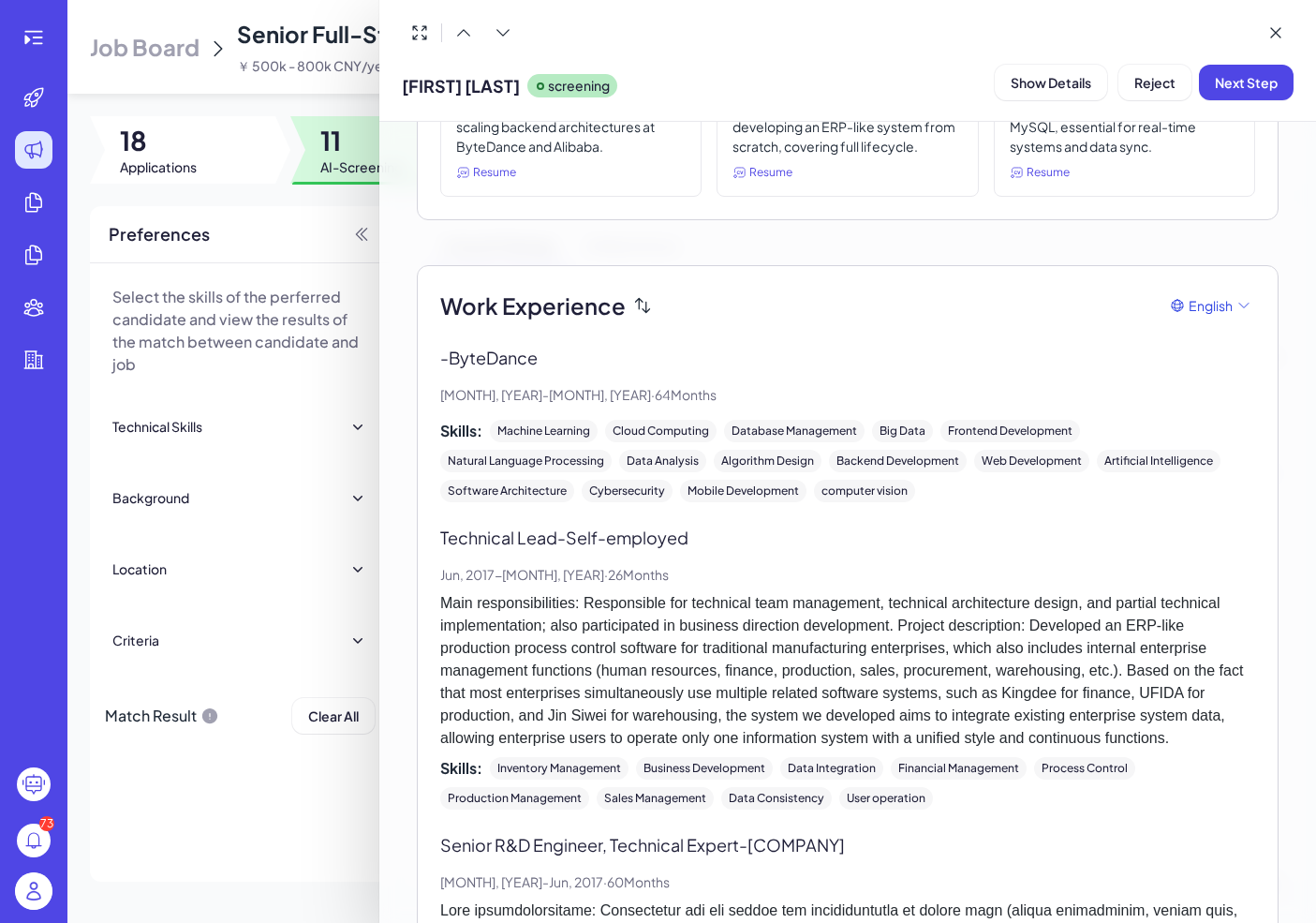 scroll, scrollTop: 334, scrollLeft: 0, axis: vertical 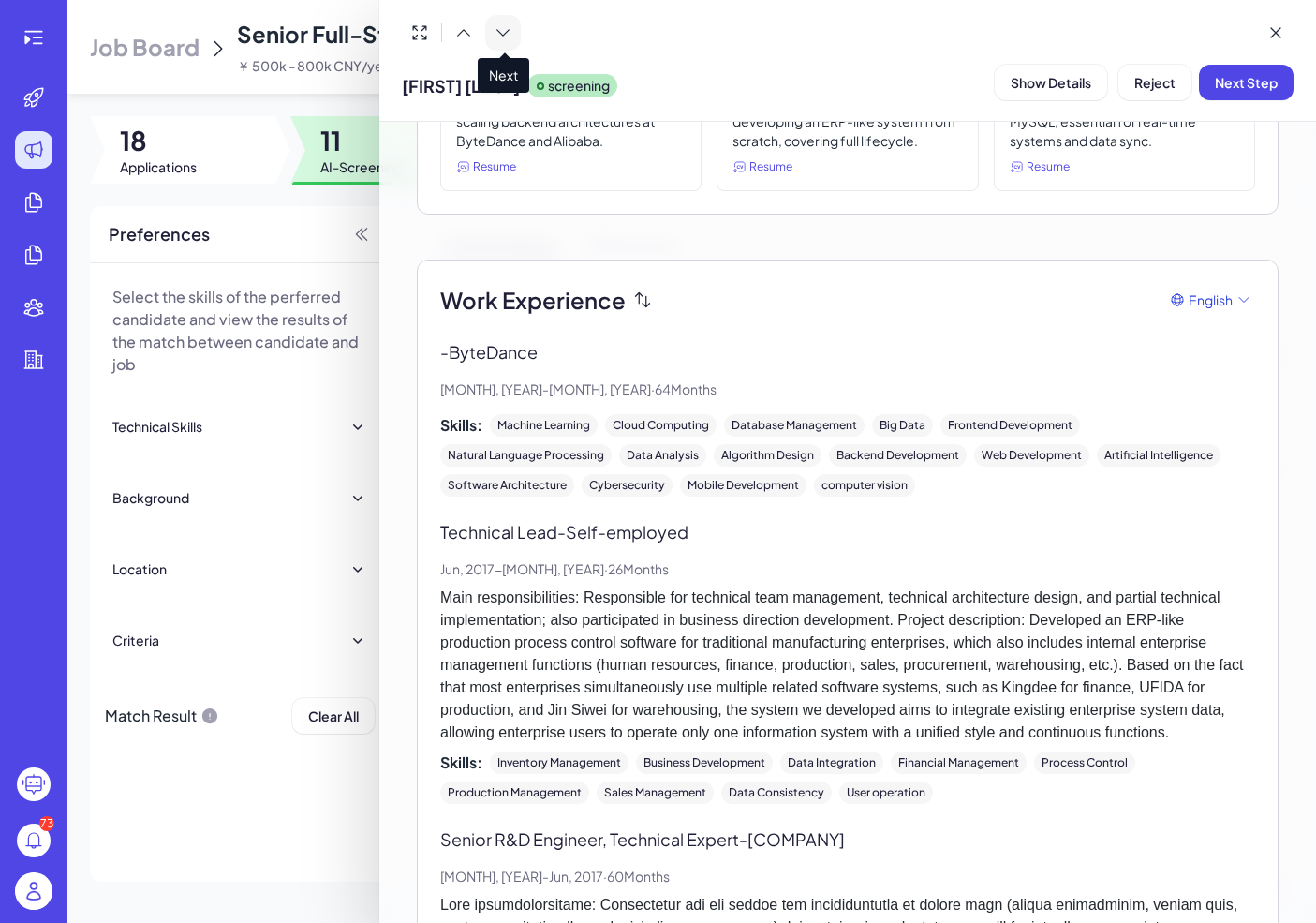 click 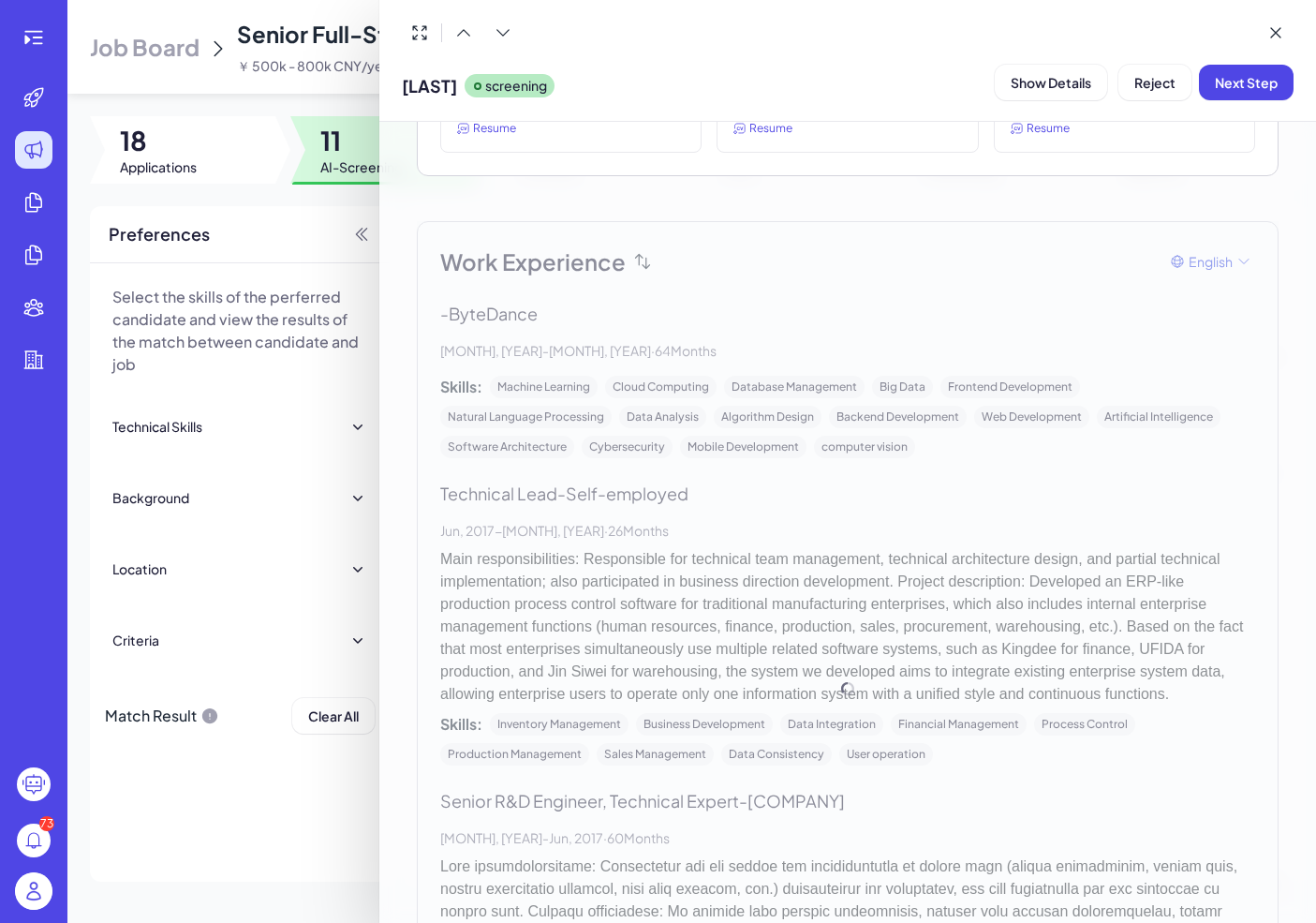 scroll, scrollTop: 403, scrollLeft: 0, axis: vertical 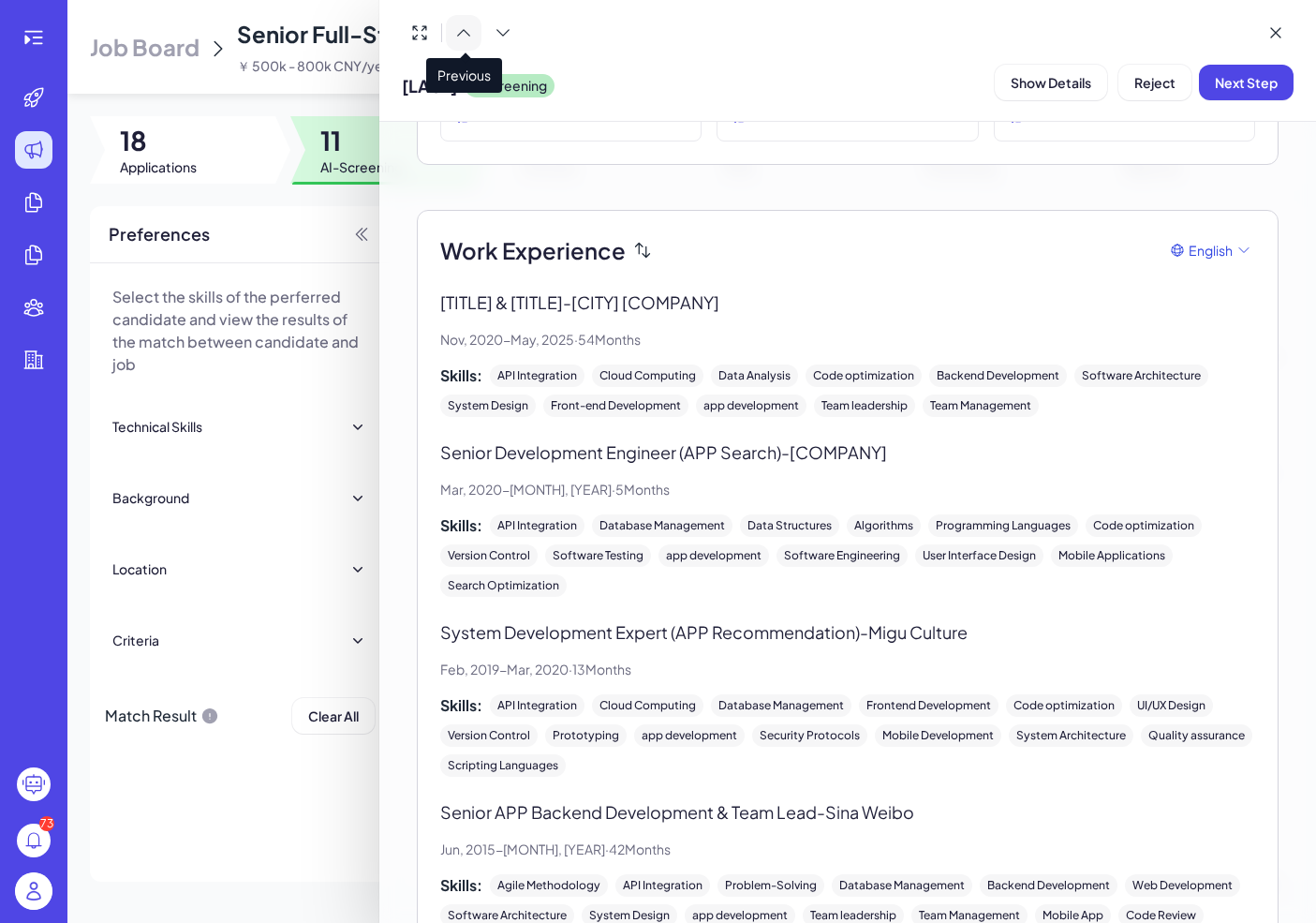 click at bounding box center [464, 33] 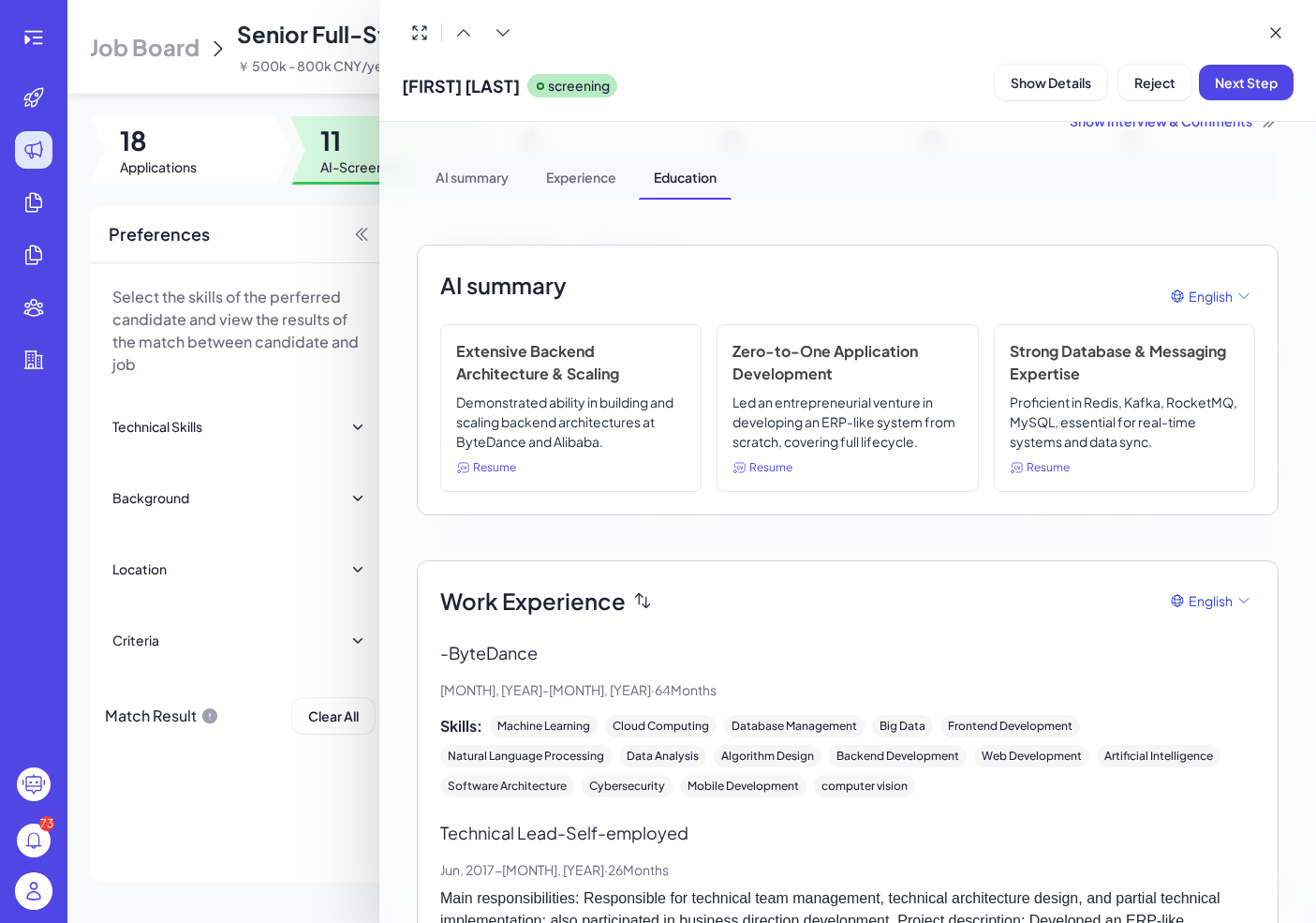 scroll, scrollTop: 0, scrollLeft: 0, axis: both 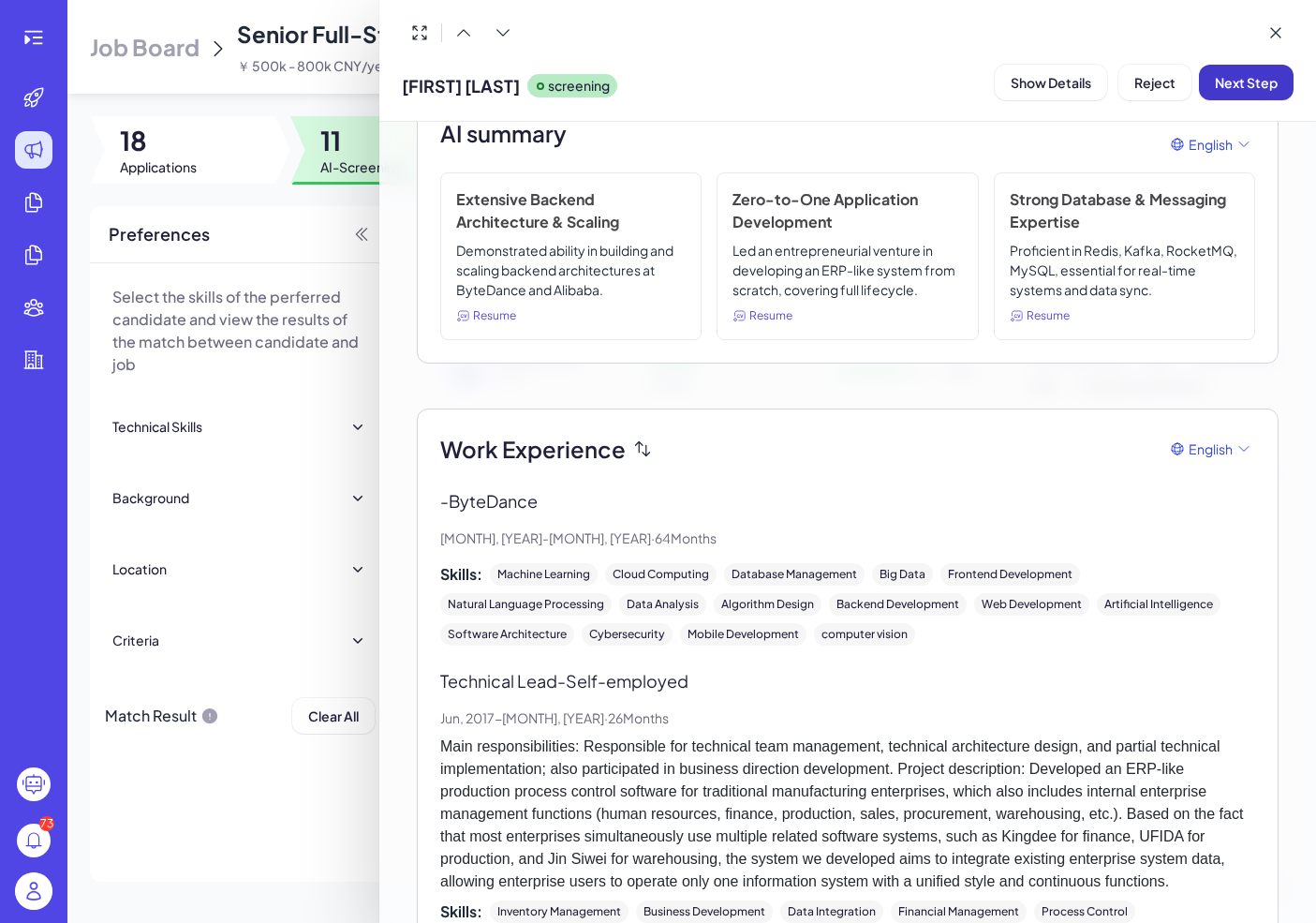 click on "Next Step" at bounding box center [1246, 82] 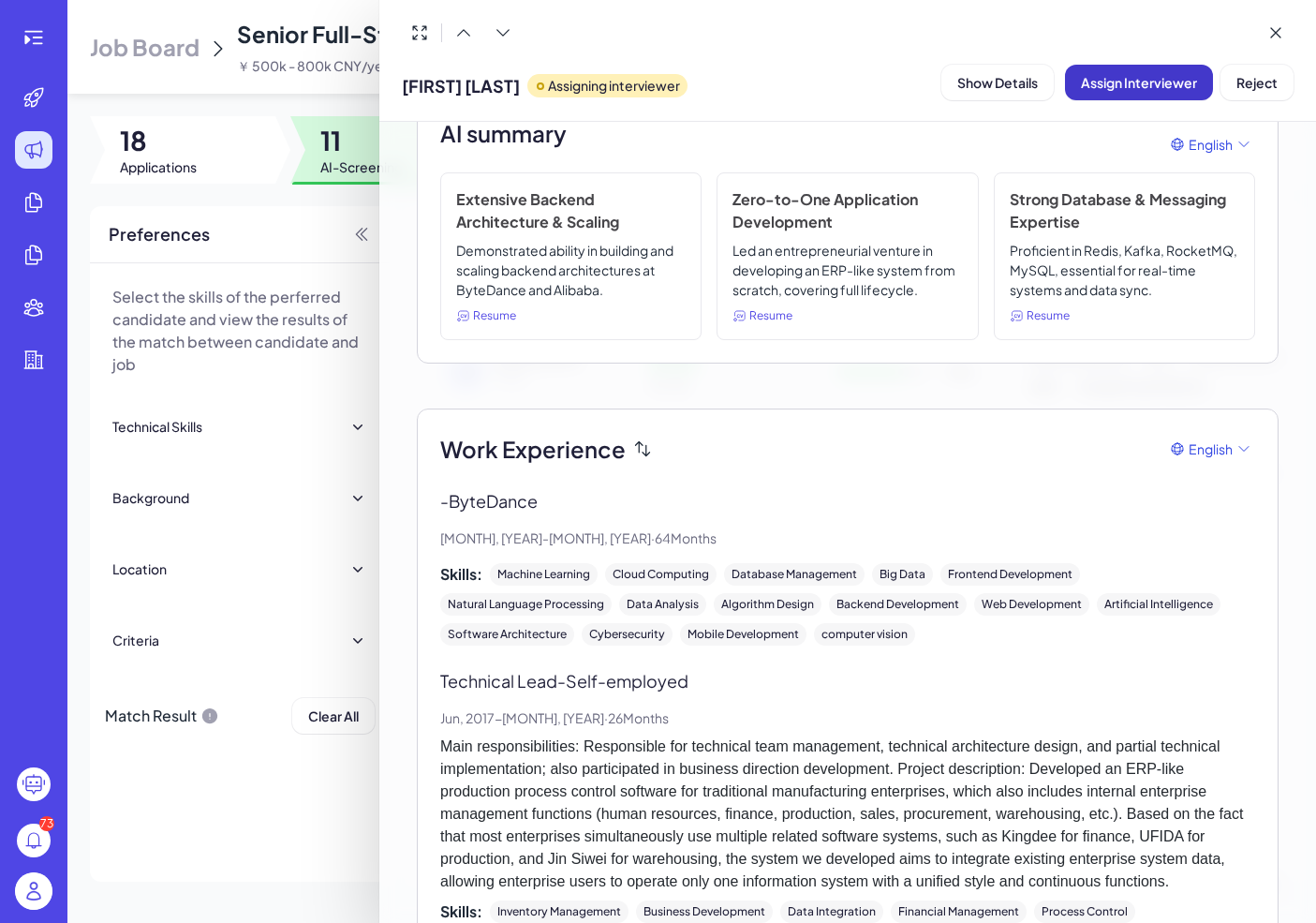 click on "Assign Interviewer" at bounding box center (1139, 82) 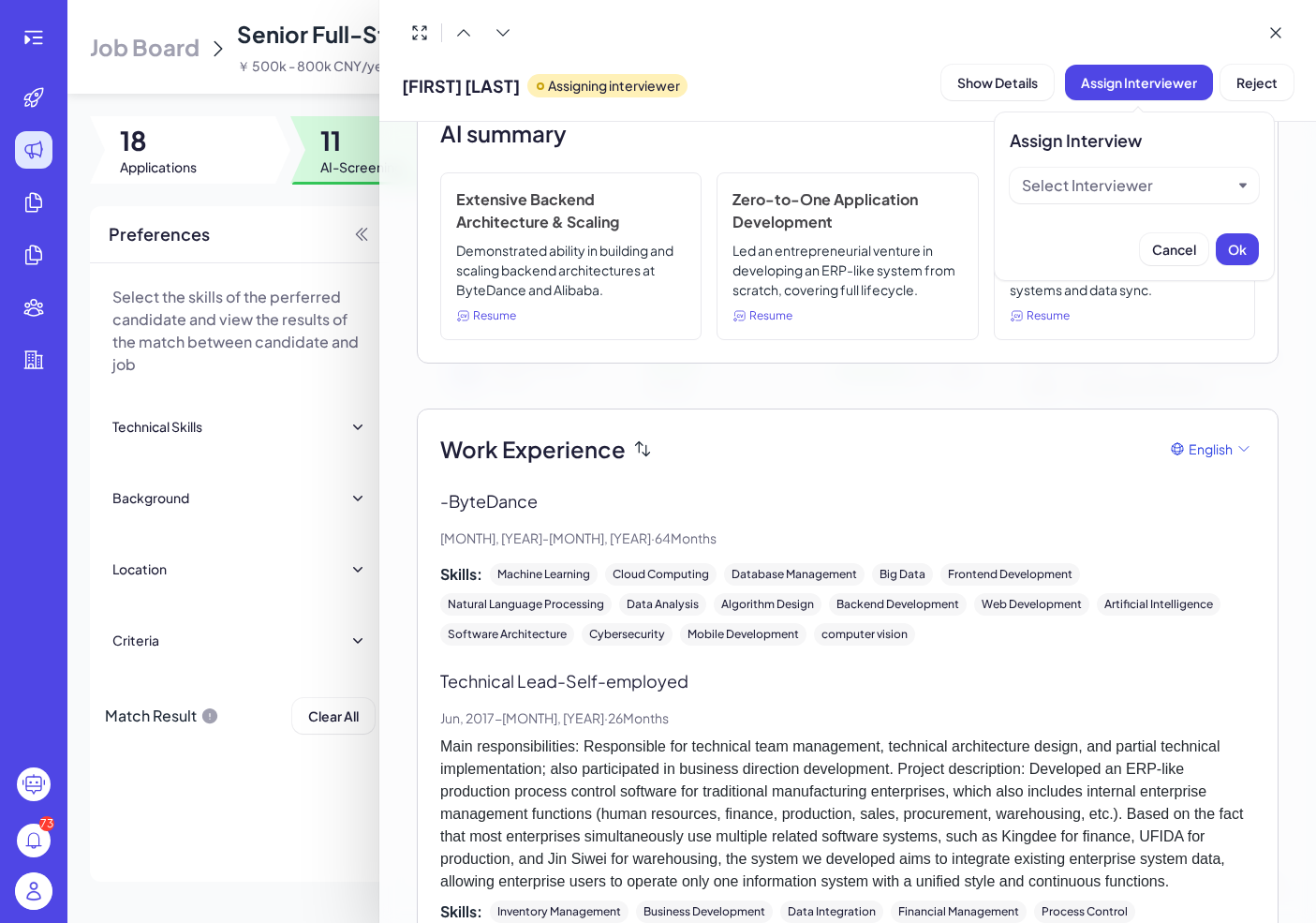 click on "Select Interviewer" at bounding box center [1087, 186] 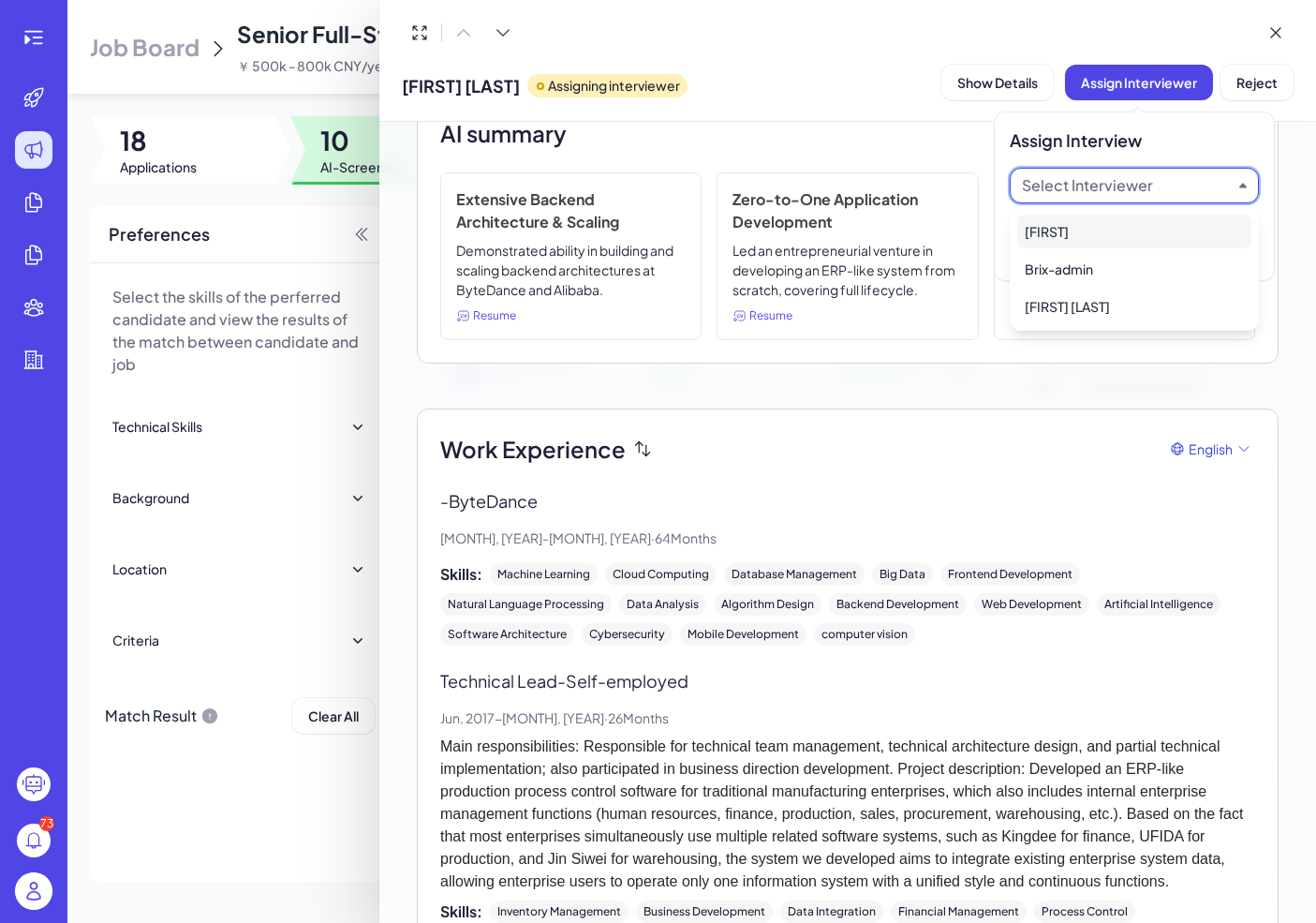 click on "[FIRST]" at bounding box center (1134, 231) 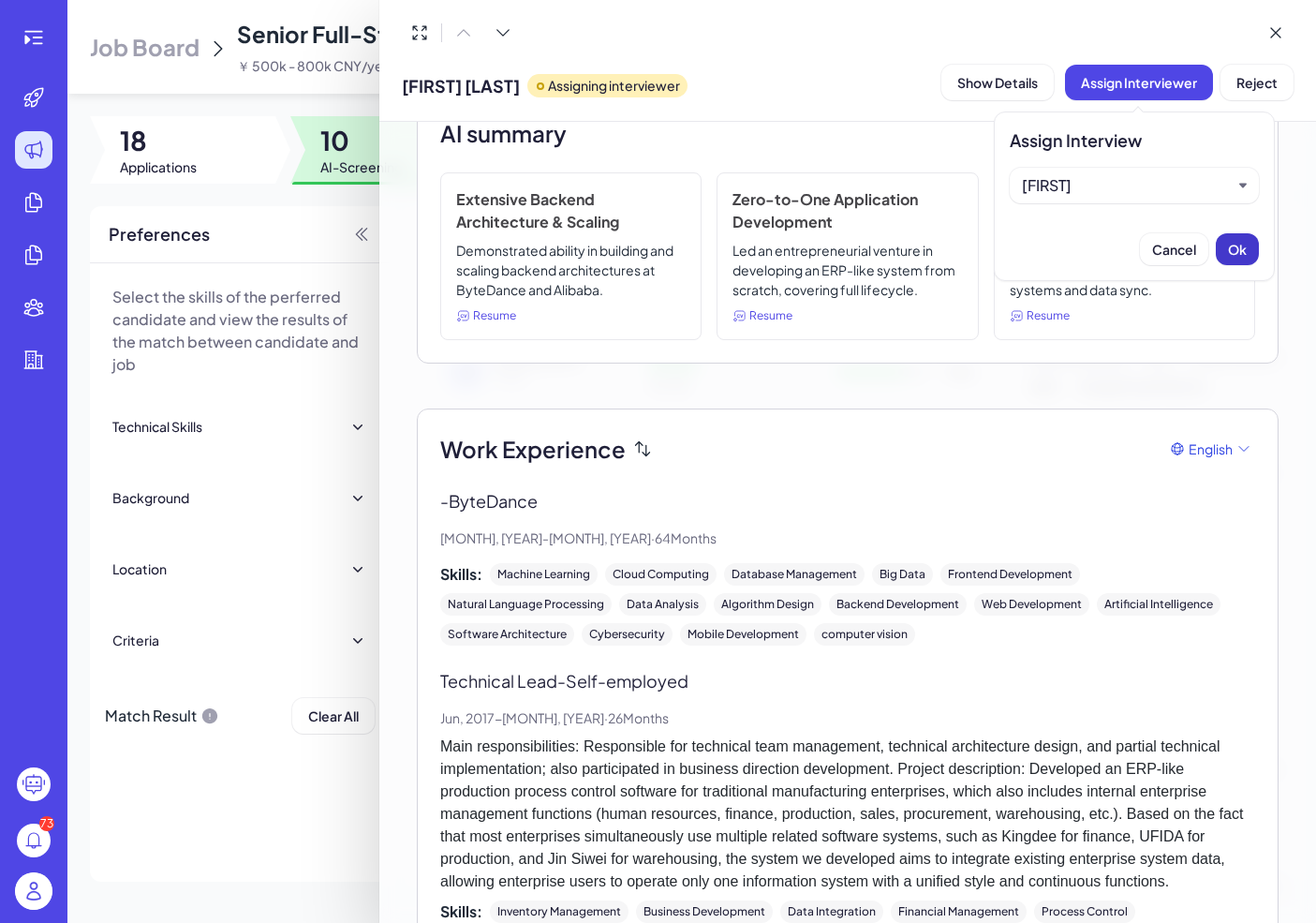 click on "Ok" at bounding box center [1237, 249] 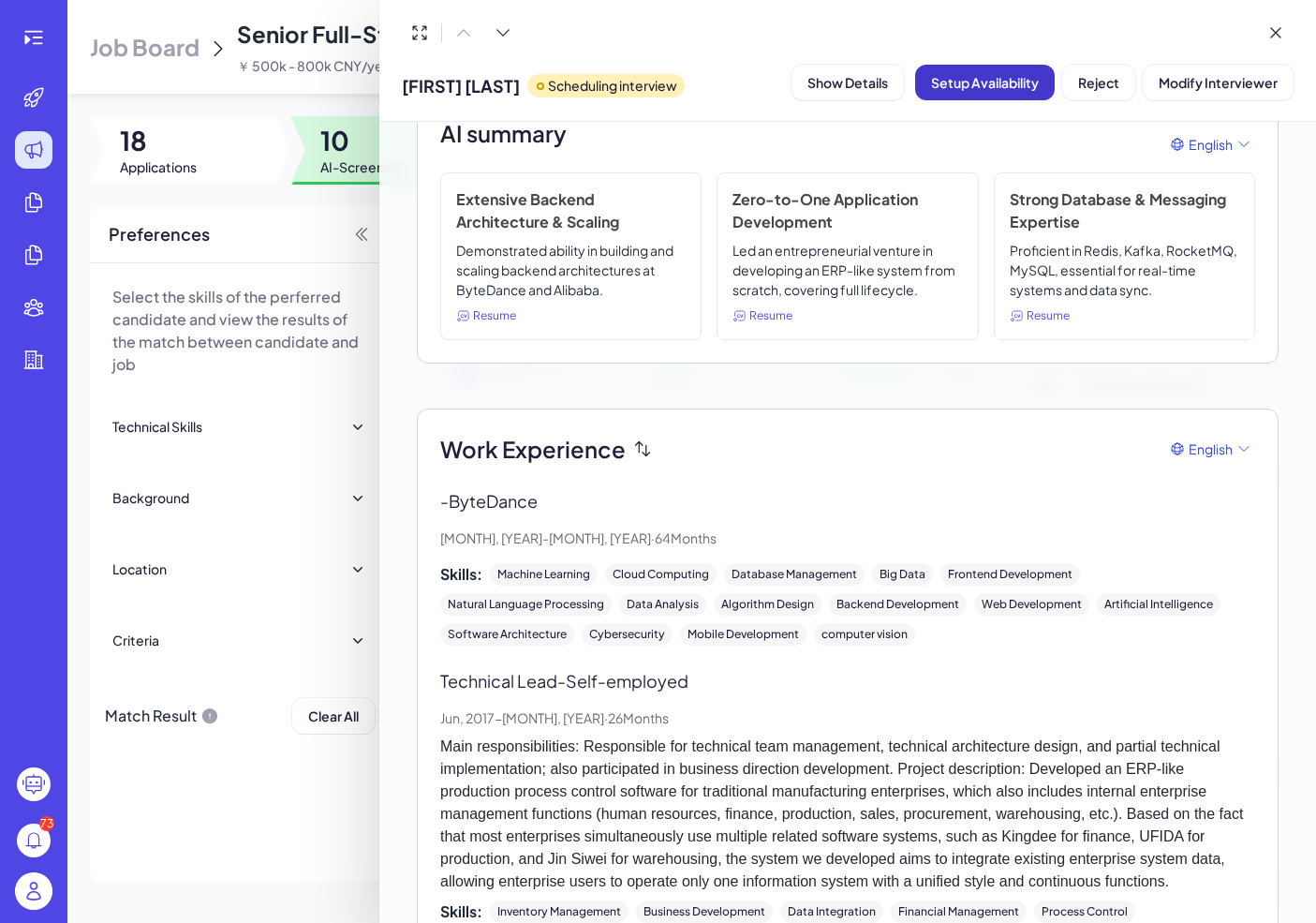 click on "Setup Availability" at bounding box center [984, 82] 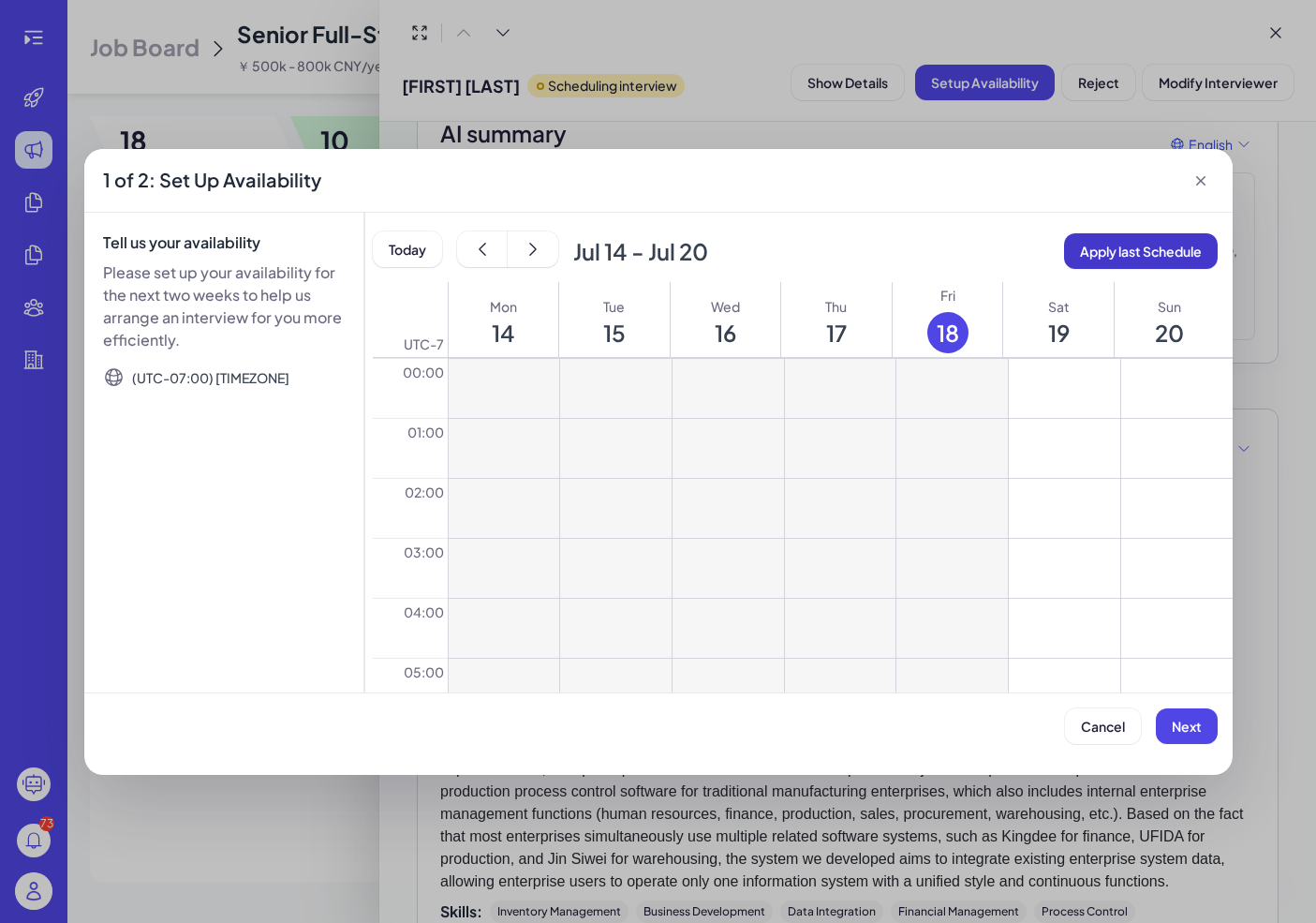 click on "Apply last Schedule" at bounding box center [1141, 251] 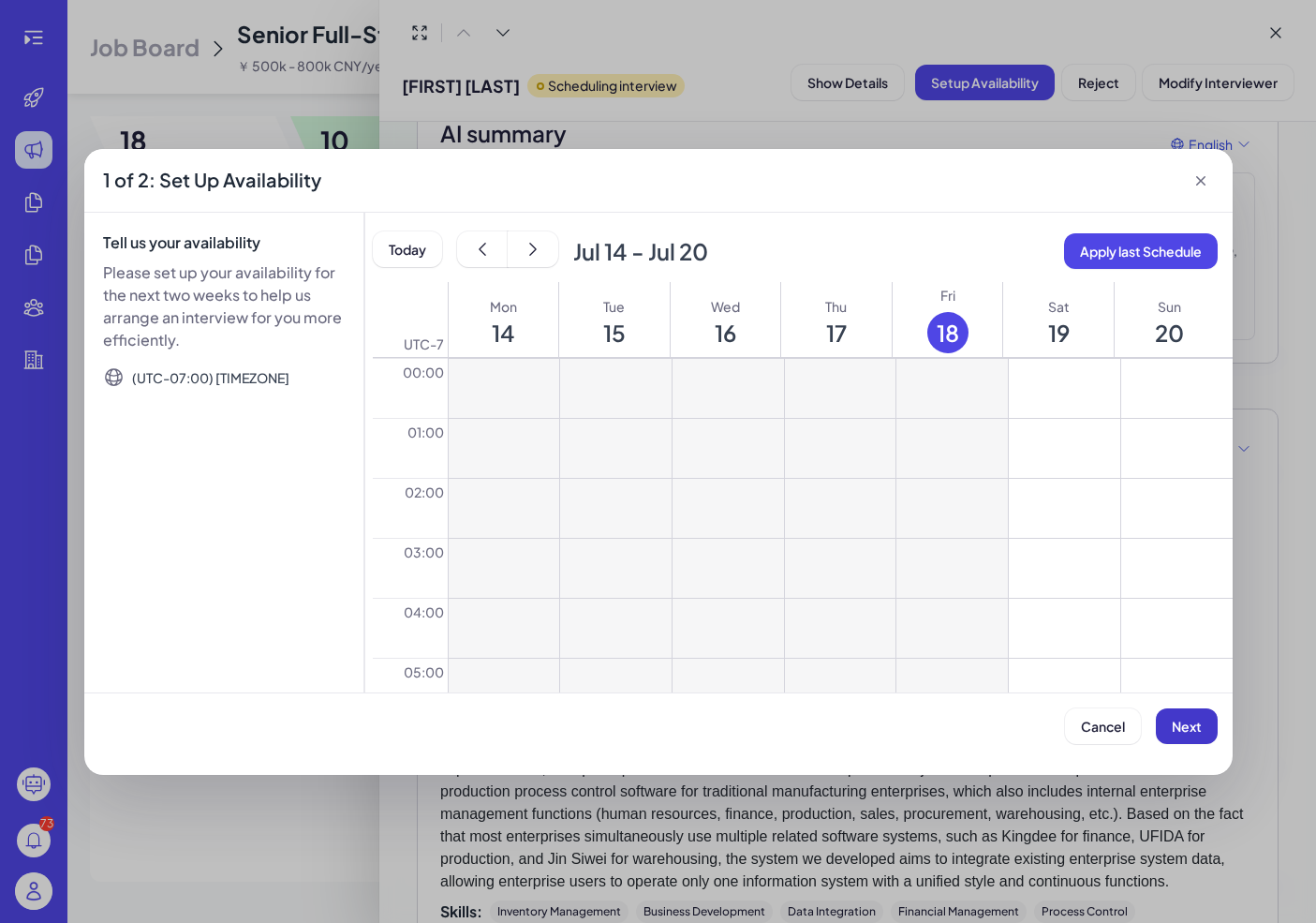 click on "Next" at bounding box center (1187, 726) 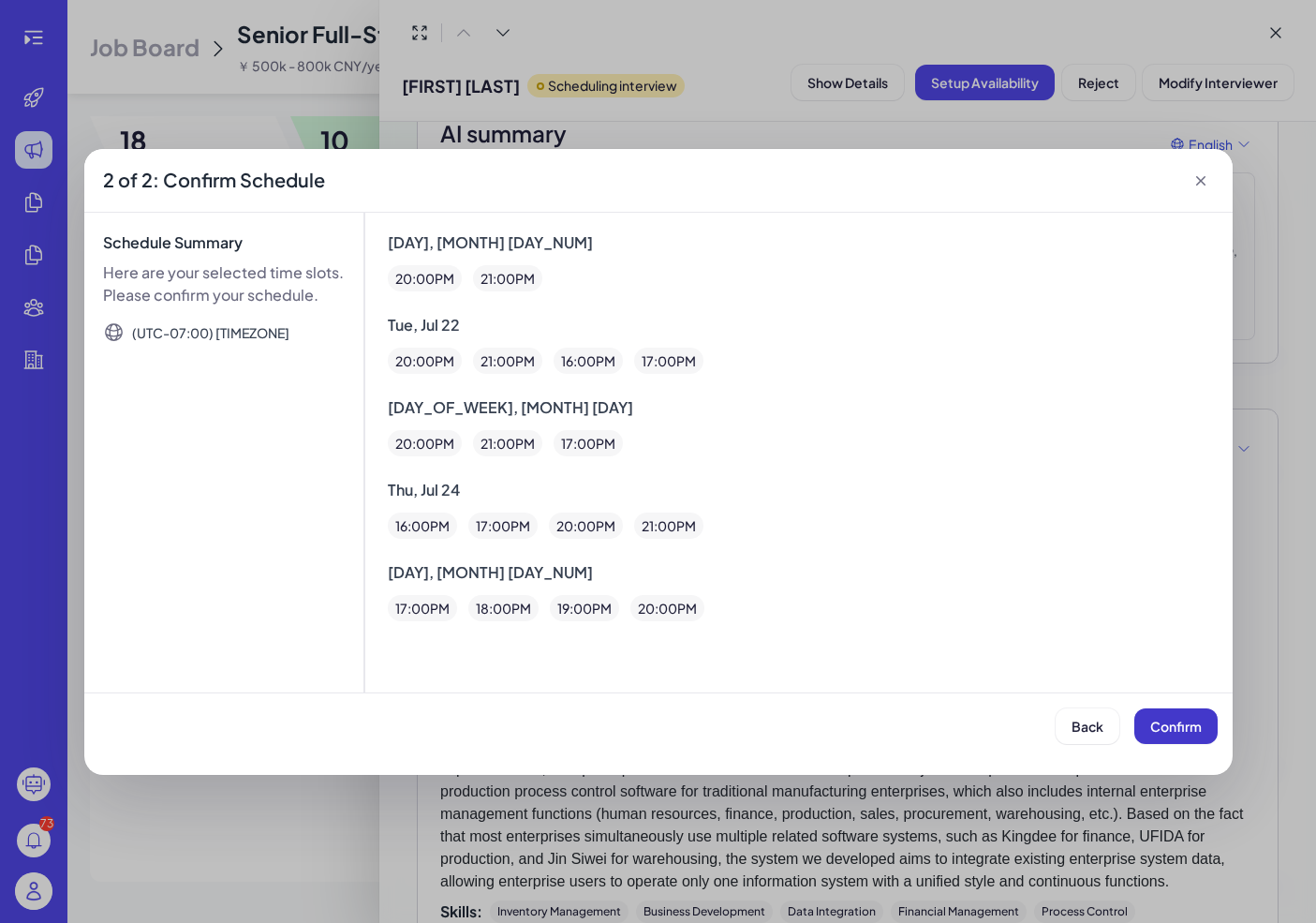 click on "Confirm" at bounding box center [1176, 726] 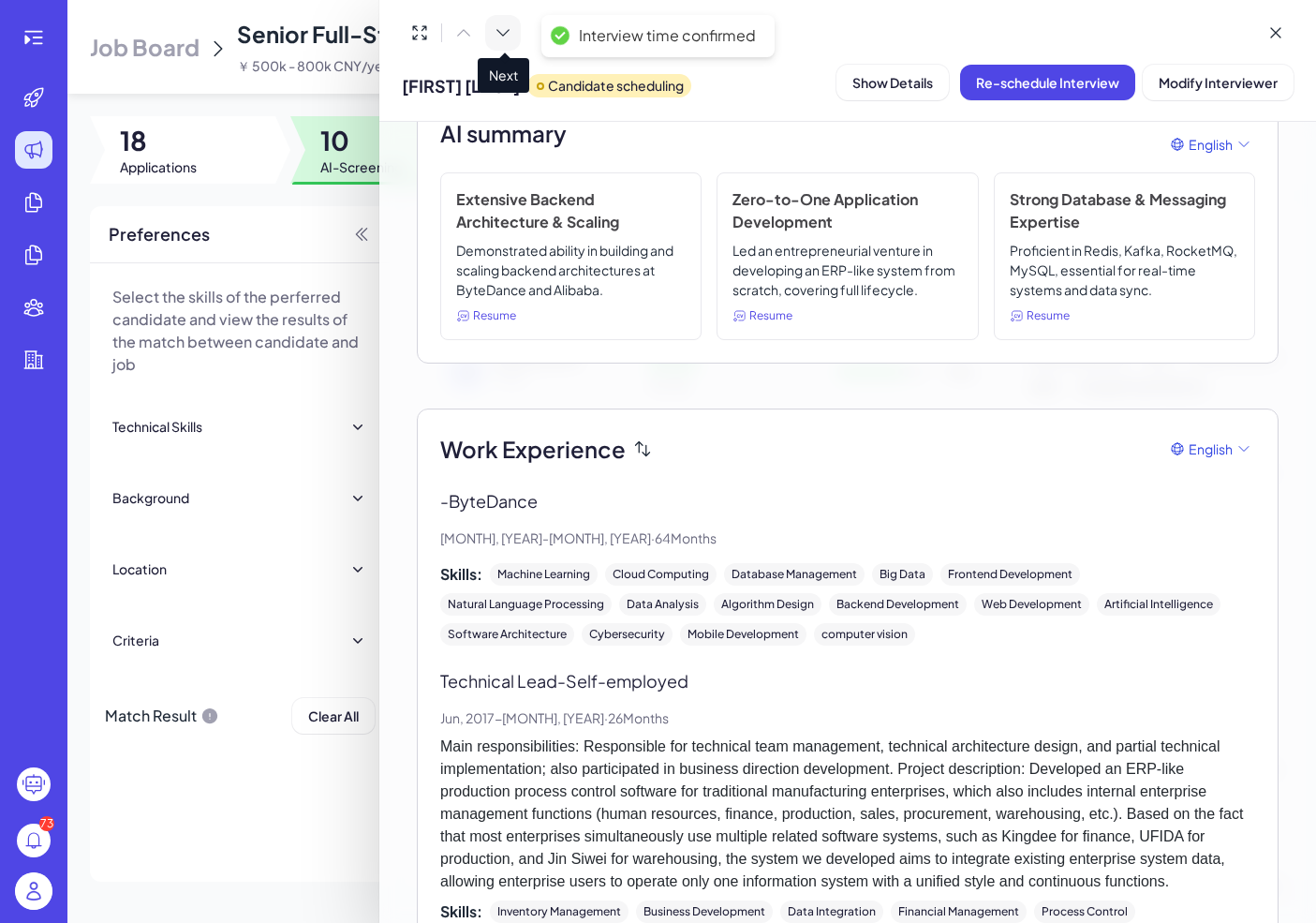 click 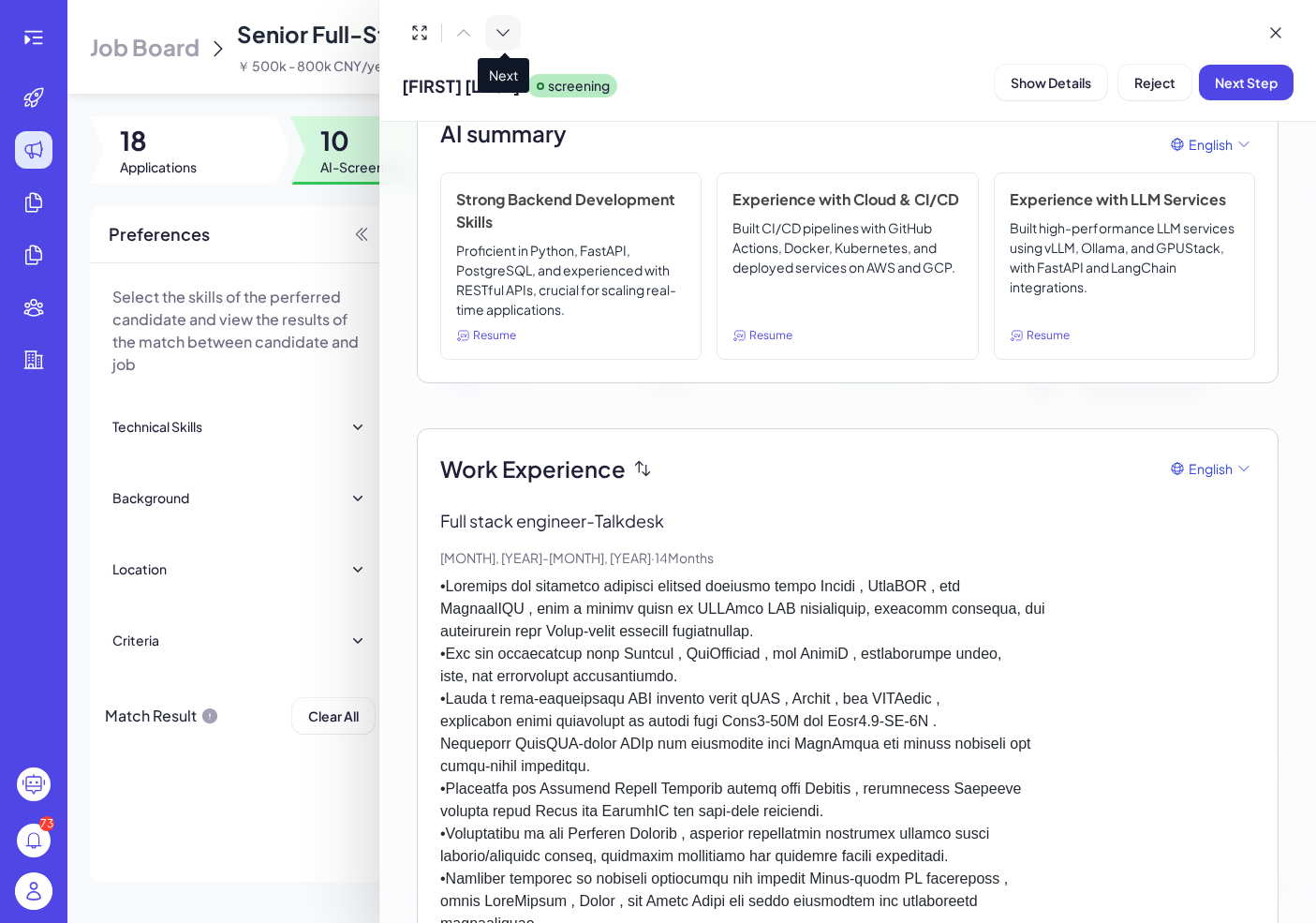 click 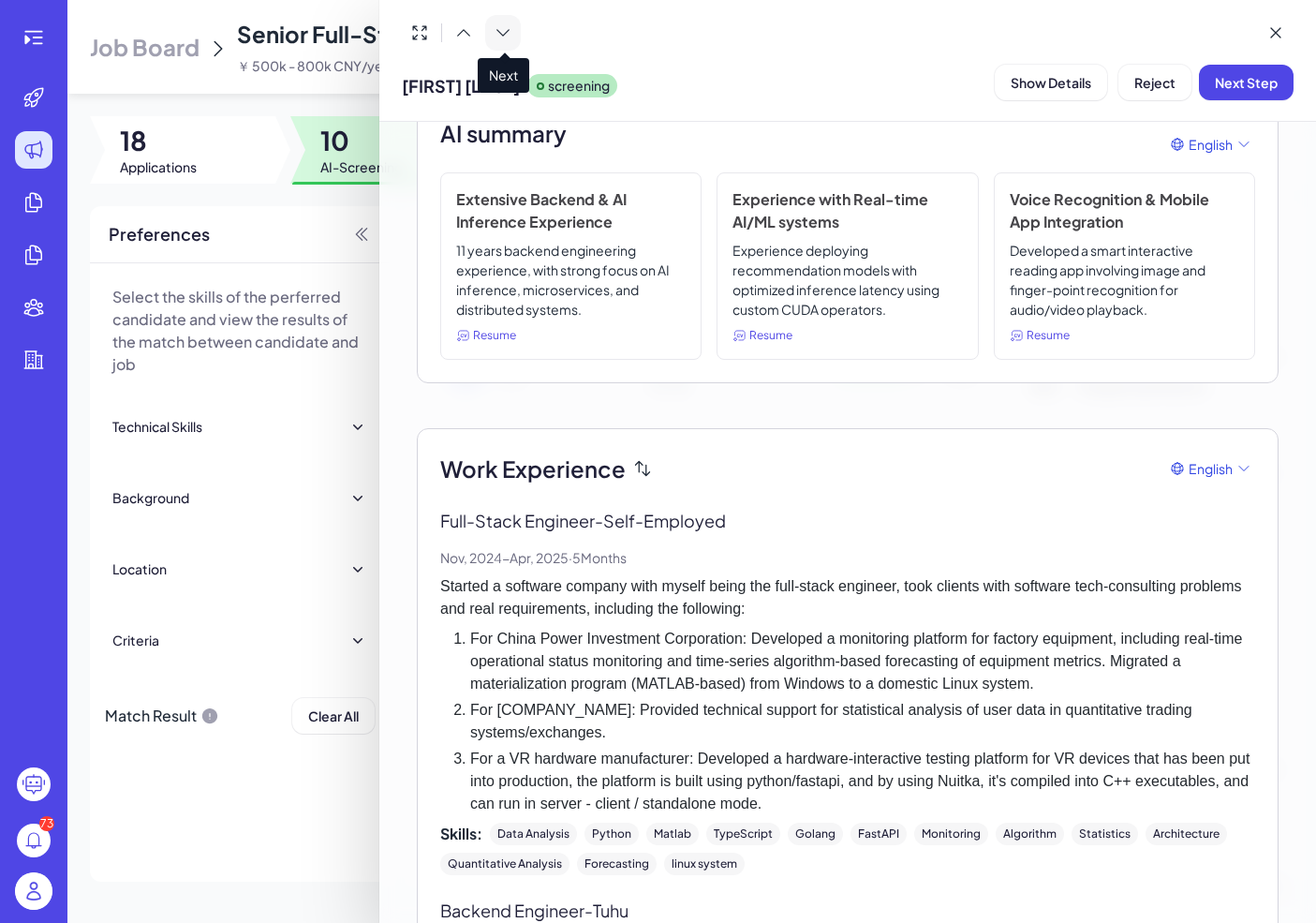 click 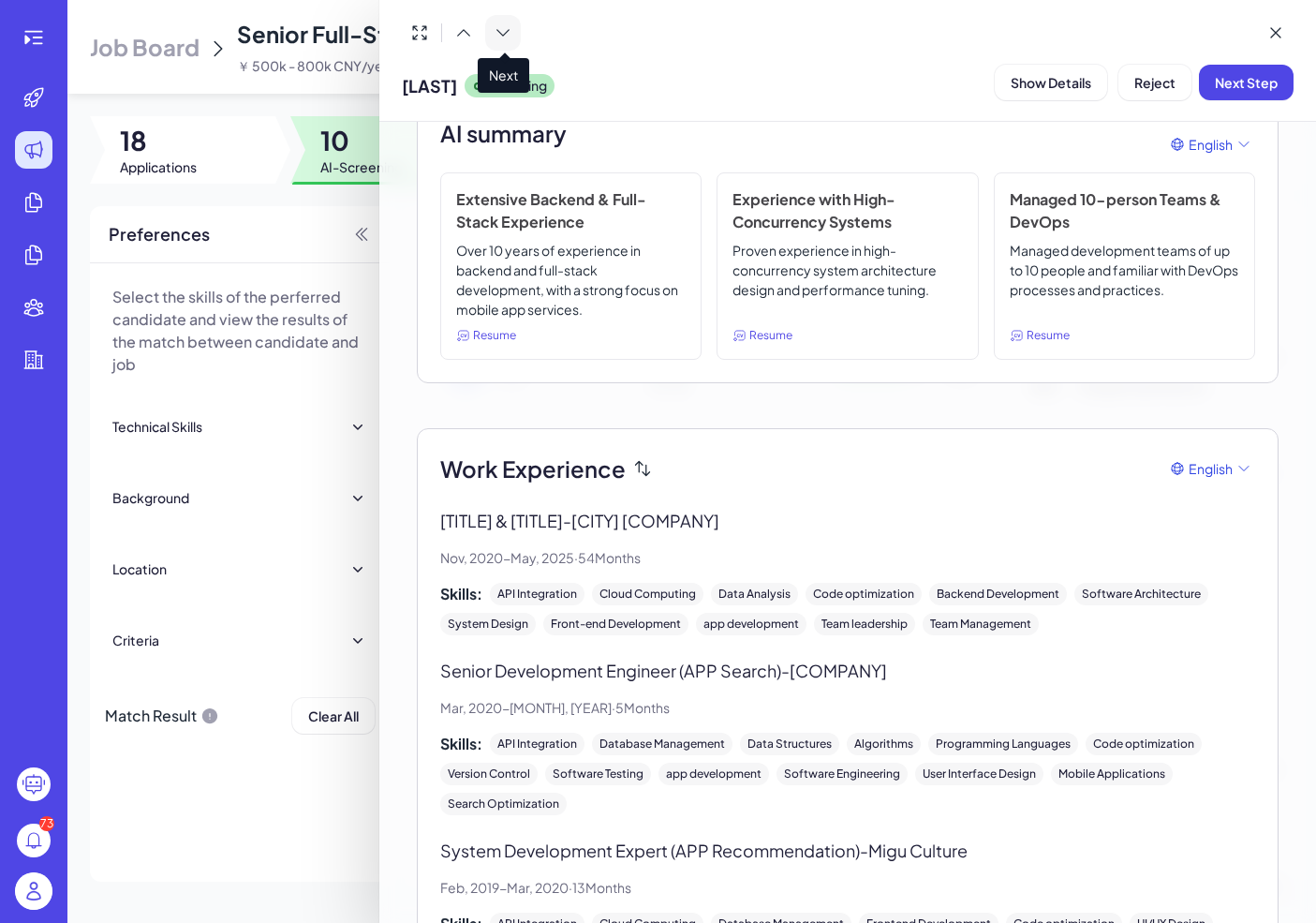 click 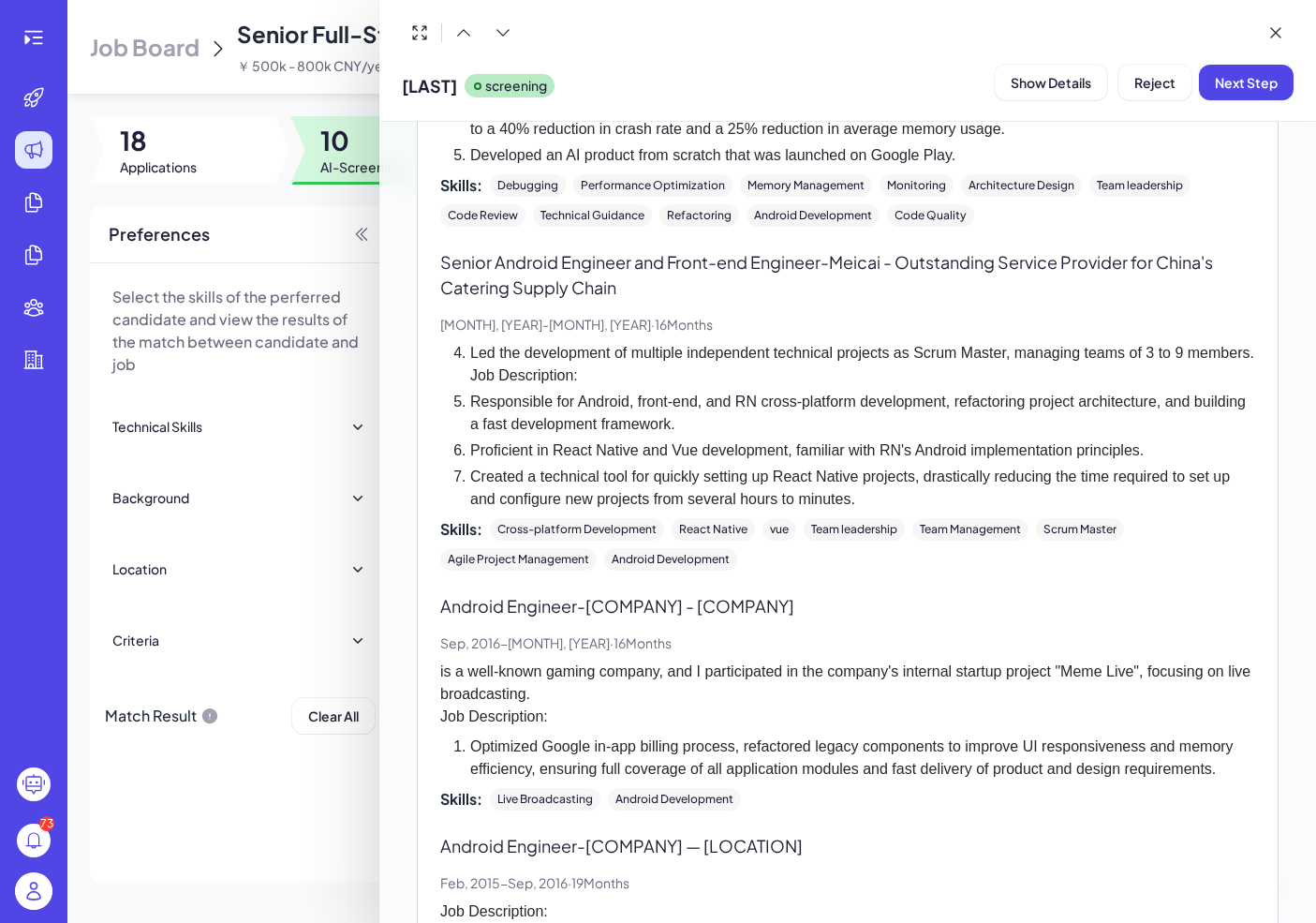 scroll, scrollTop: 905, scrollLeft: 0, axis: vertical 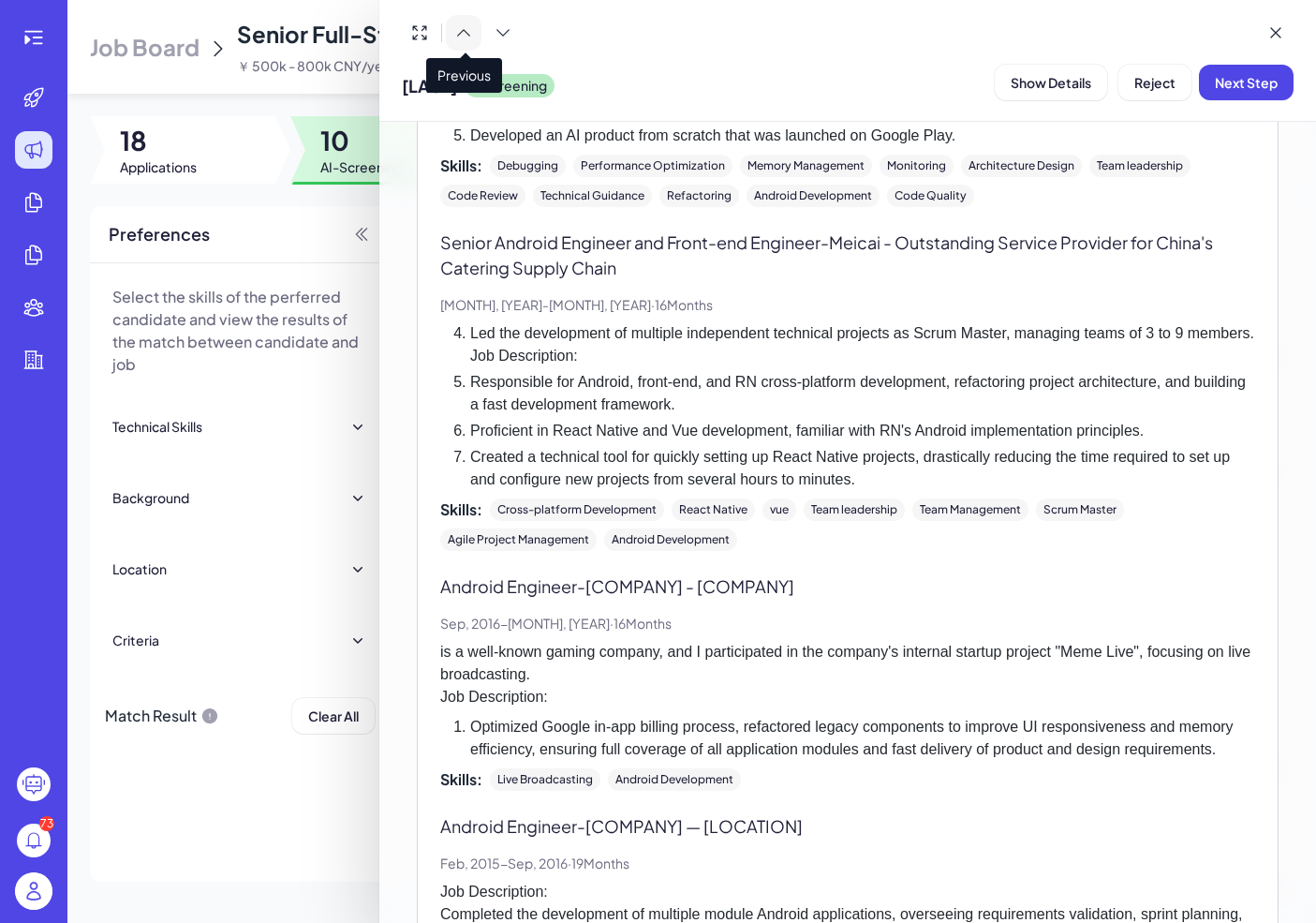 click 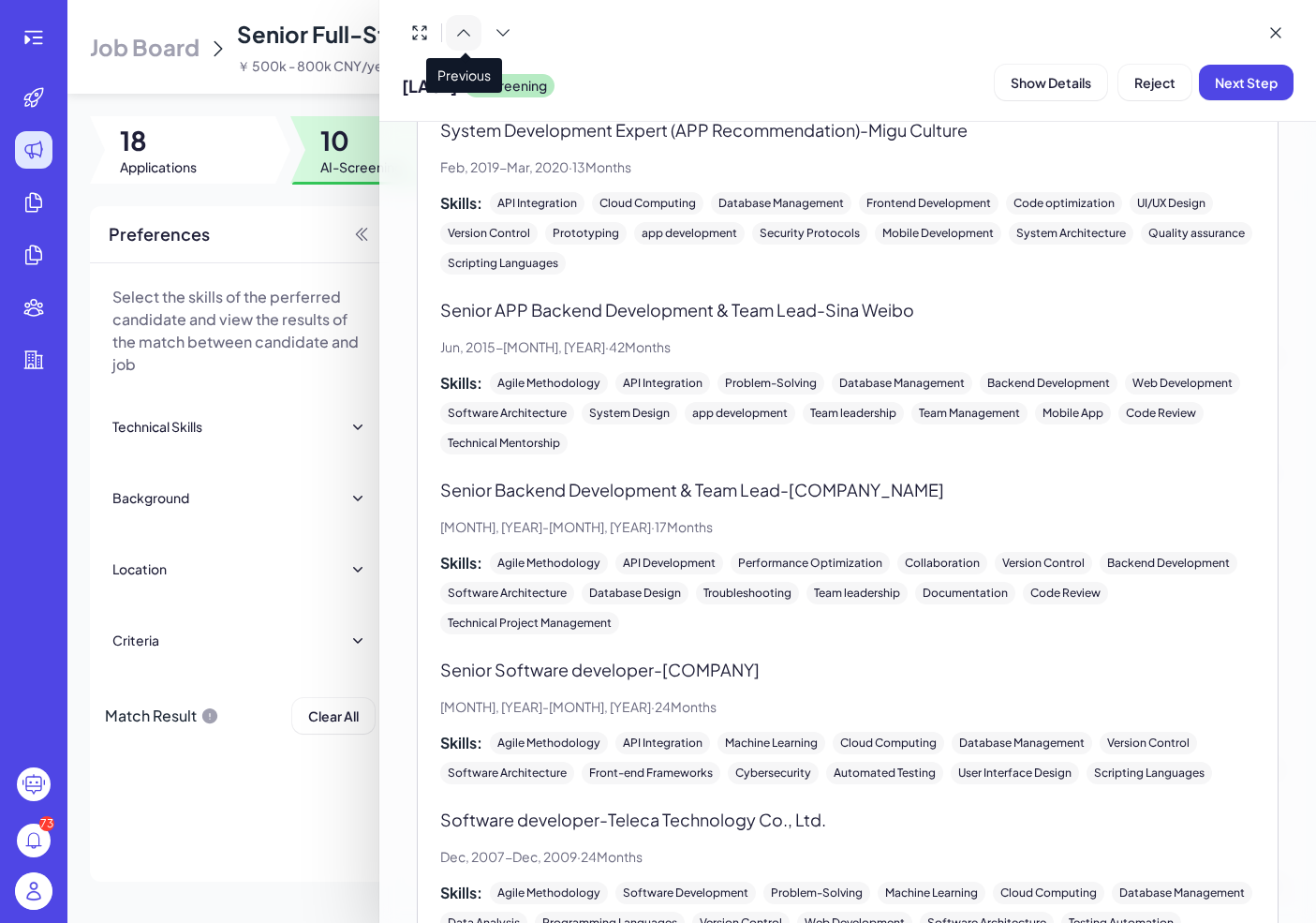 click 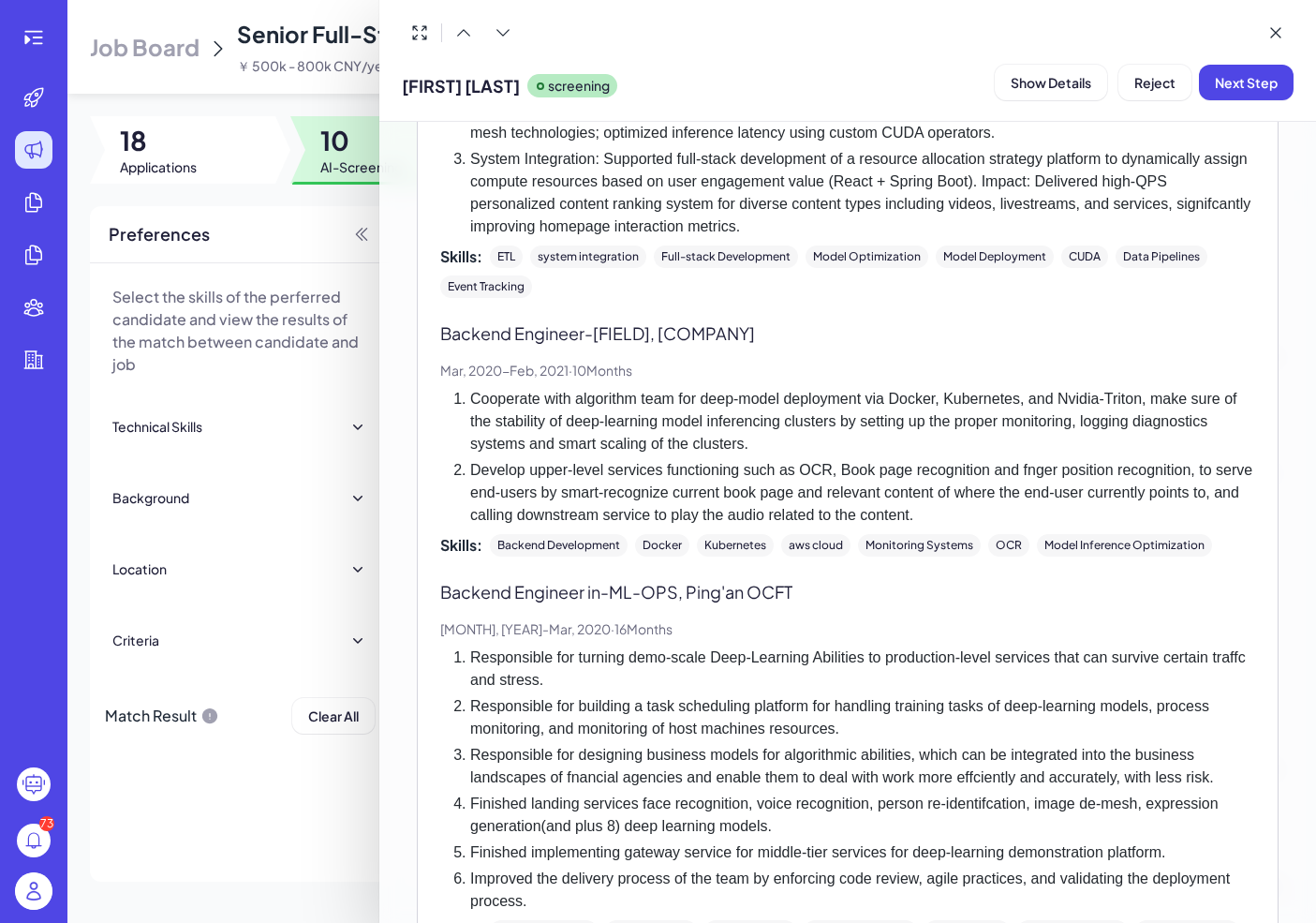scroll, scrollTop: 1412, scrollLeft: 0, axis: vertical 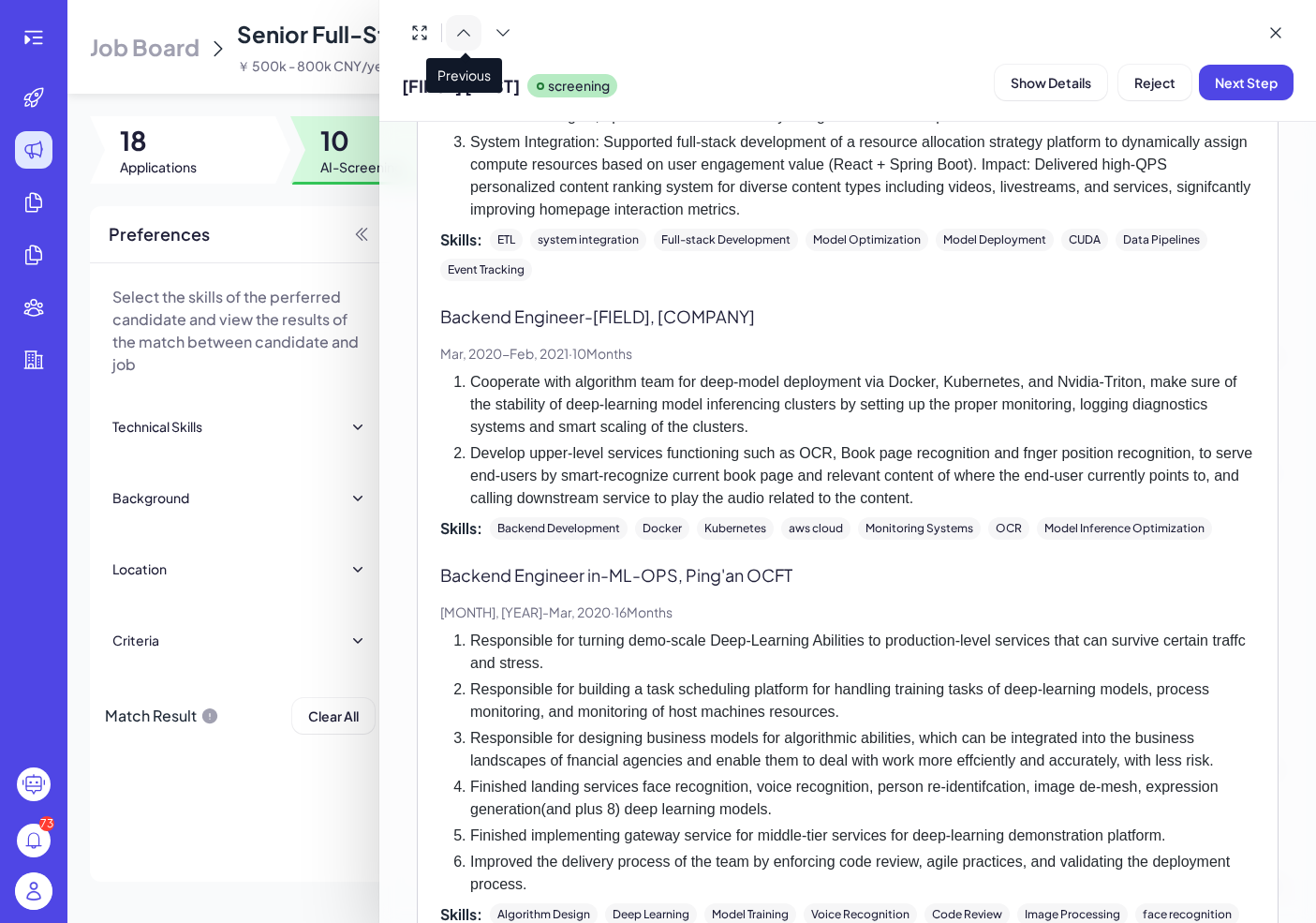 click 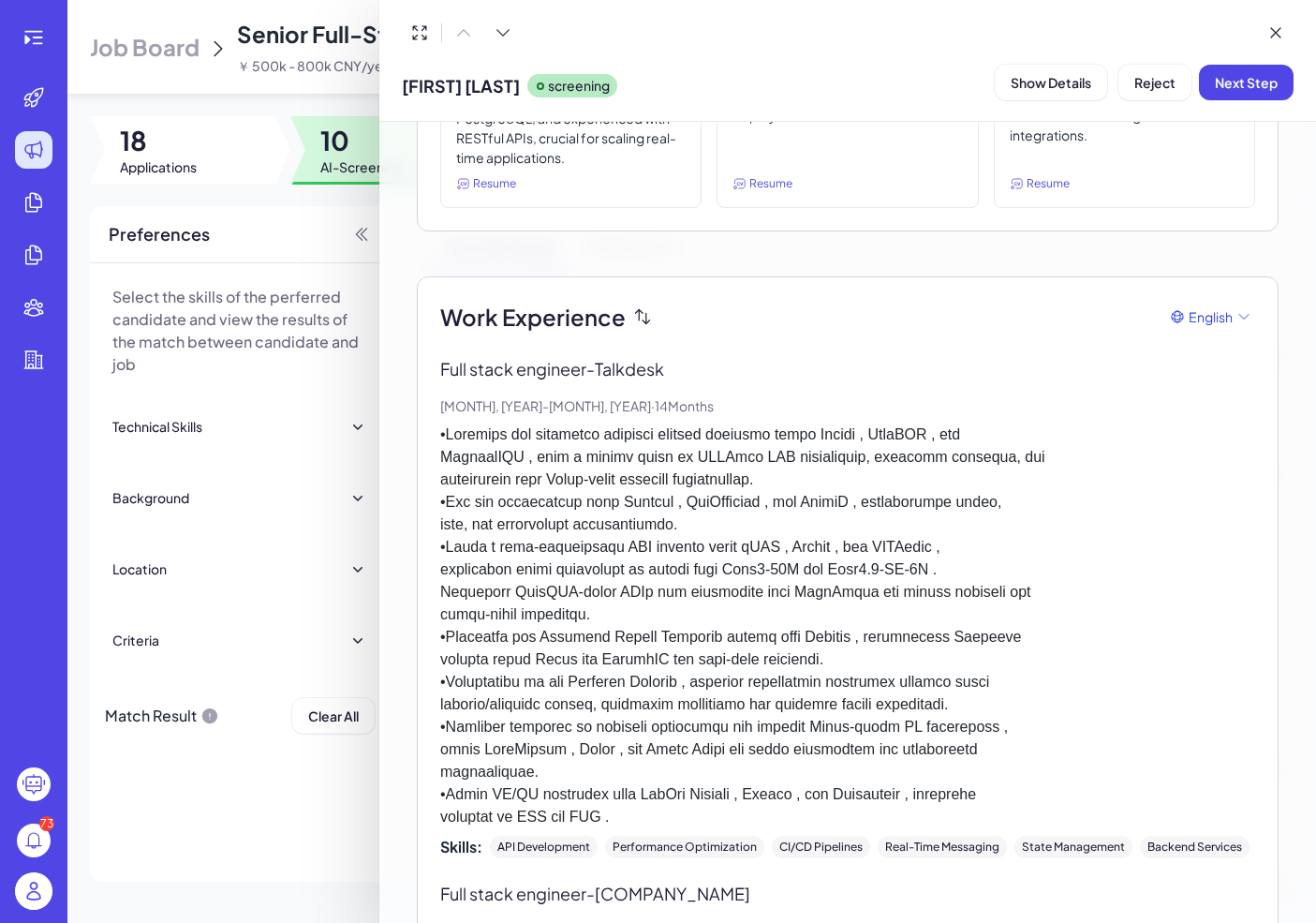 scroll, scrollTop: 274, scrollLeft: 0, axis: vertical 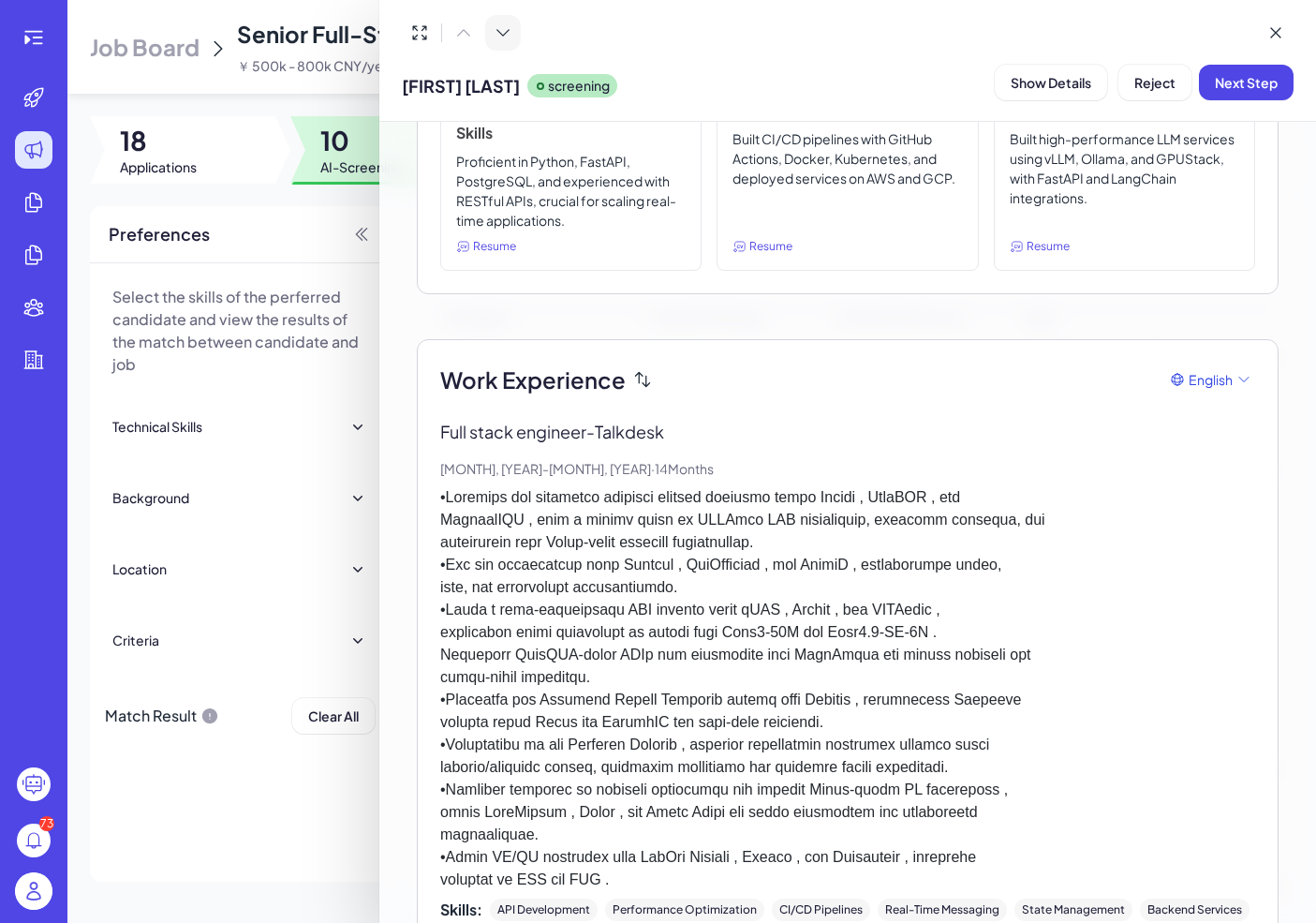 click 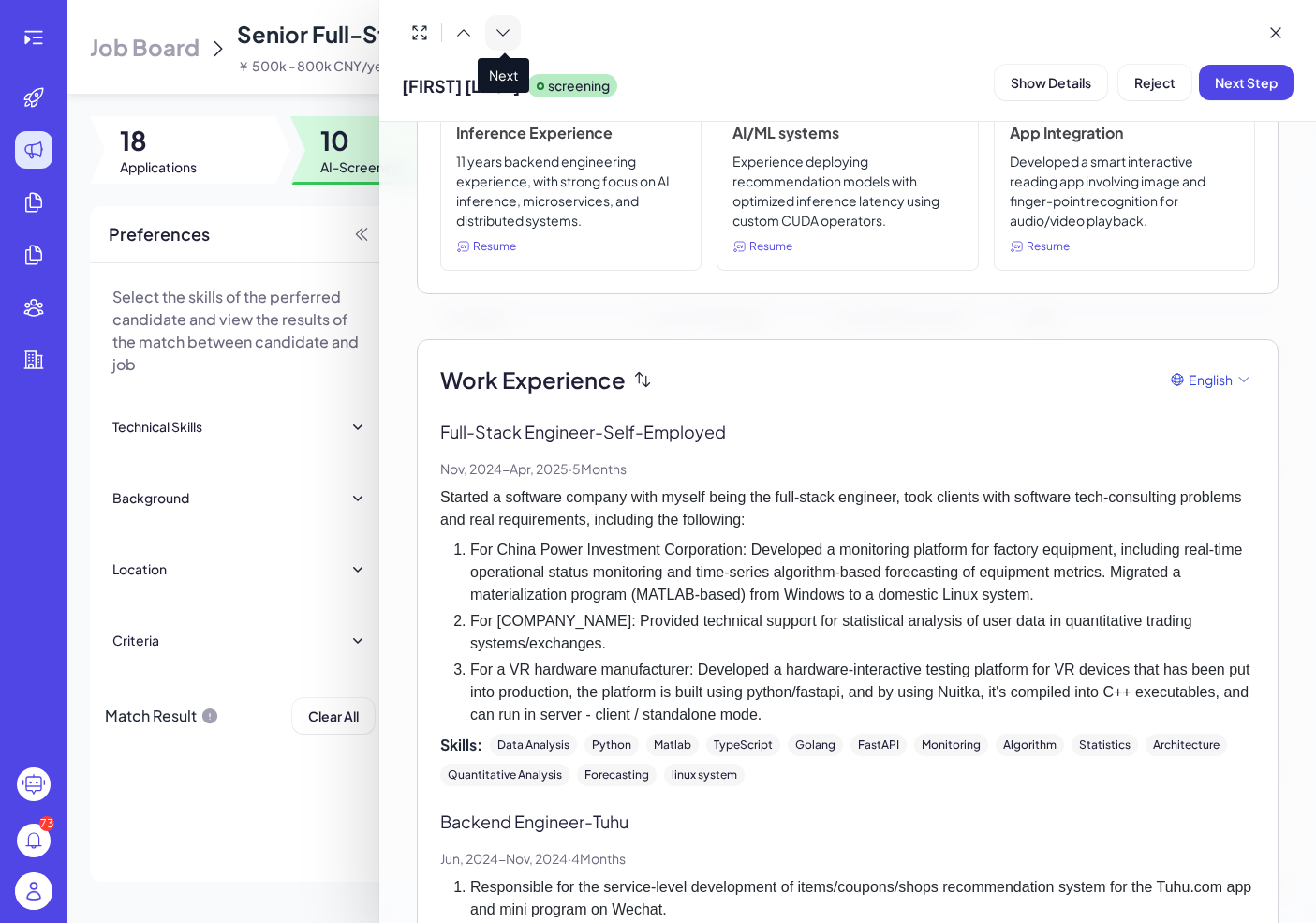 click 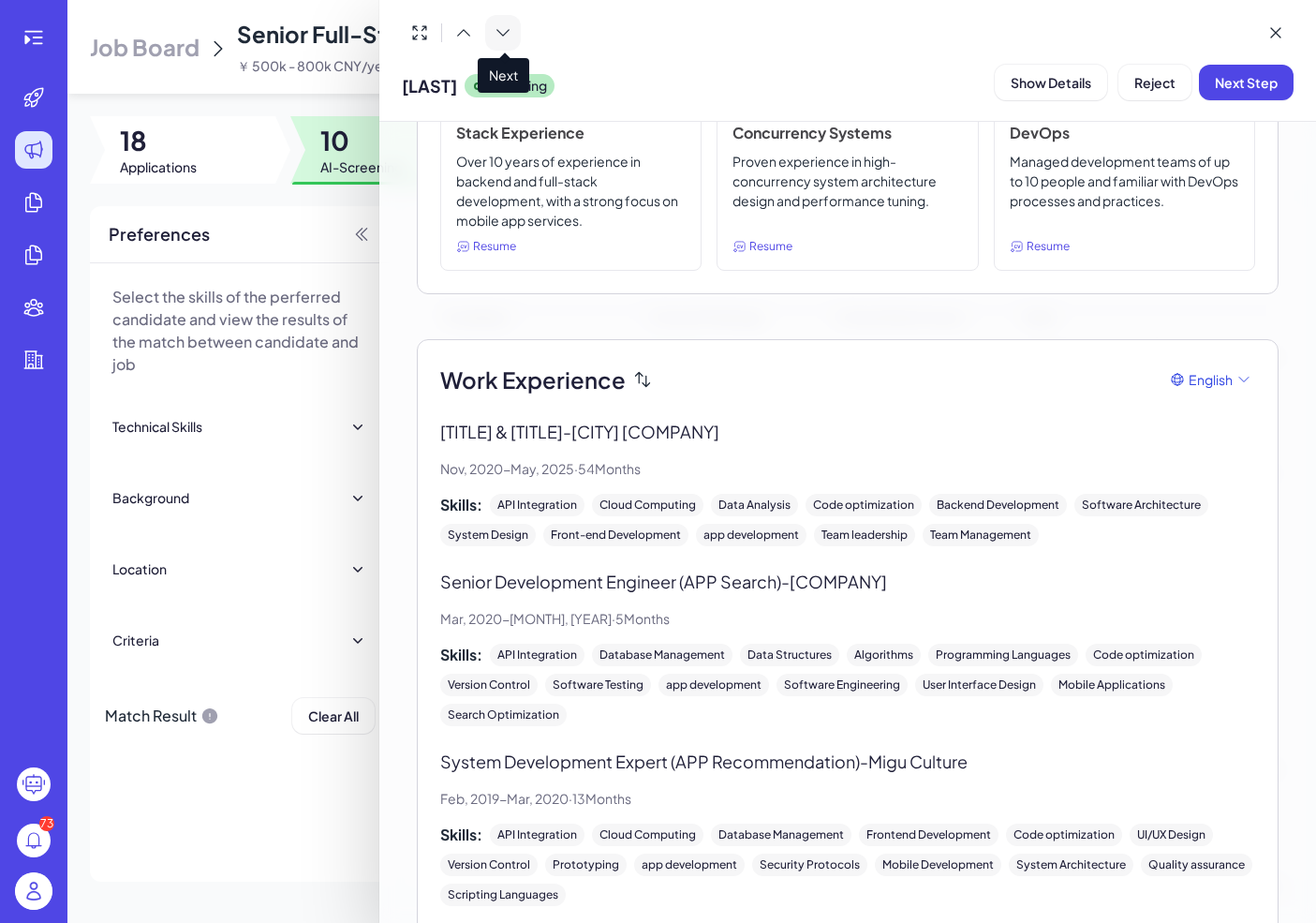 click 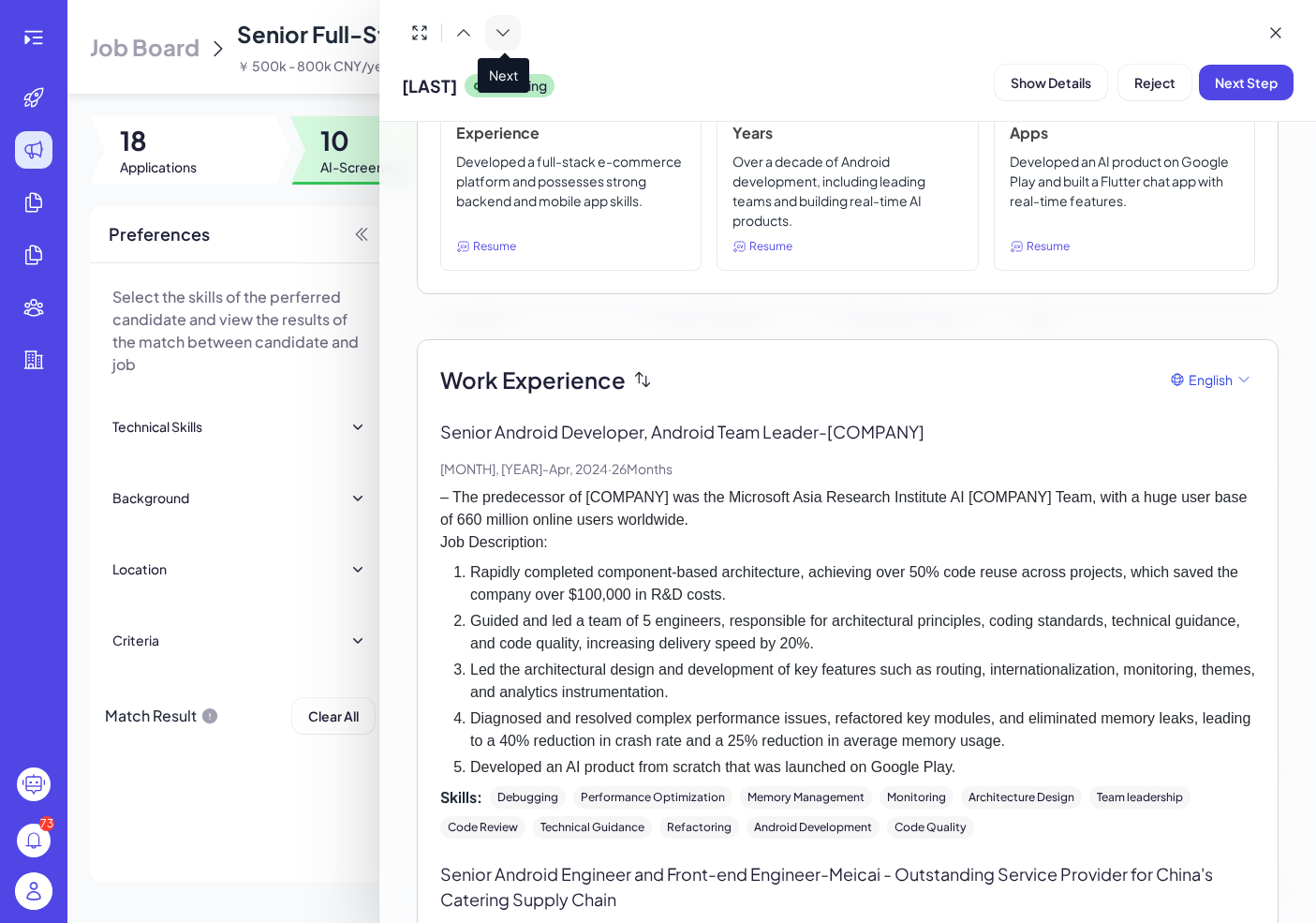 click 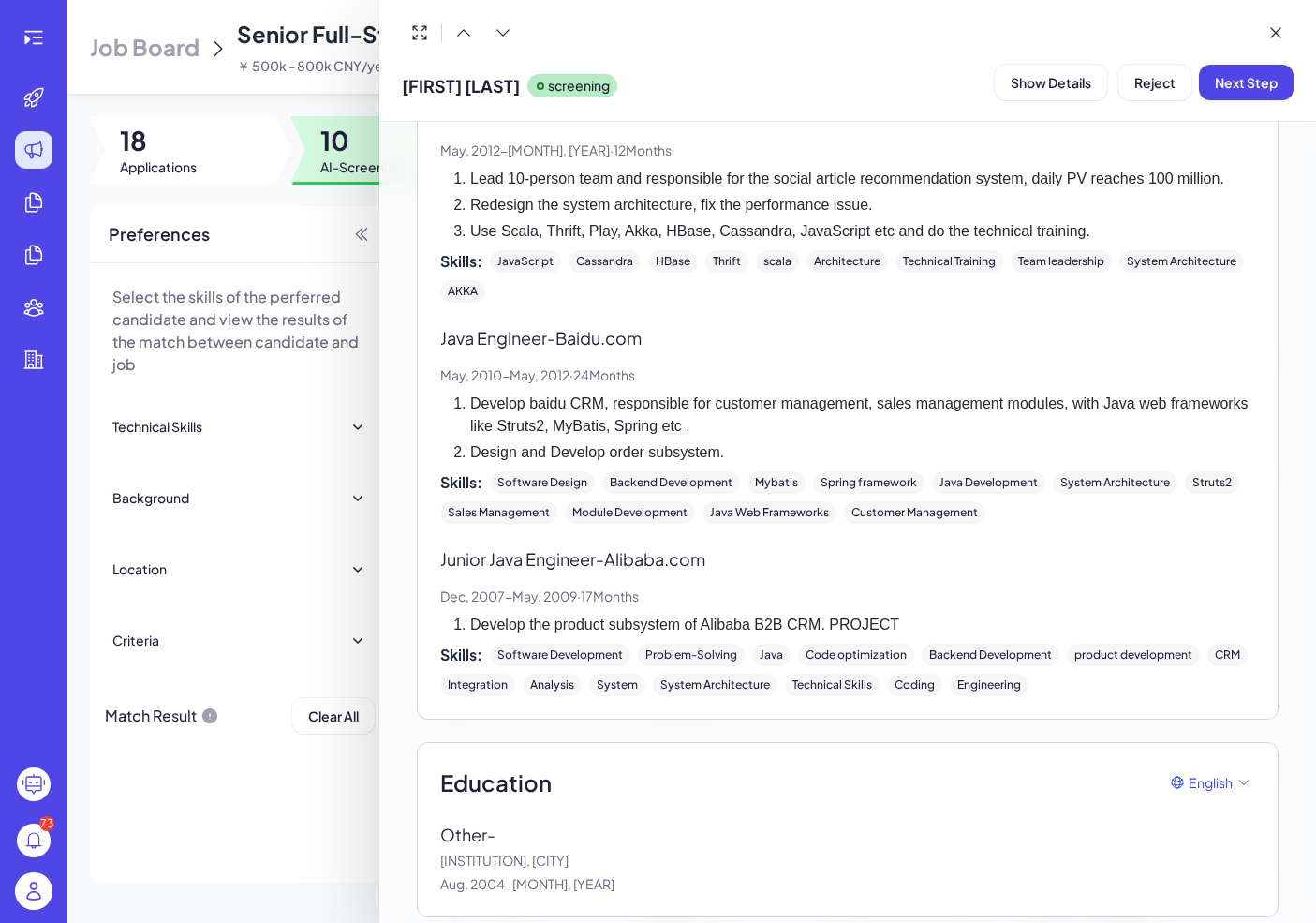 scroll, scrollTop: 1804, scrollLeft: 0, axis: vertical 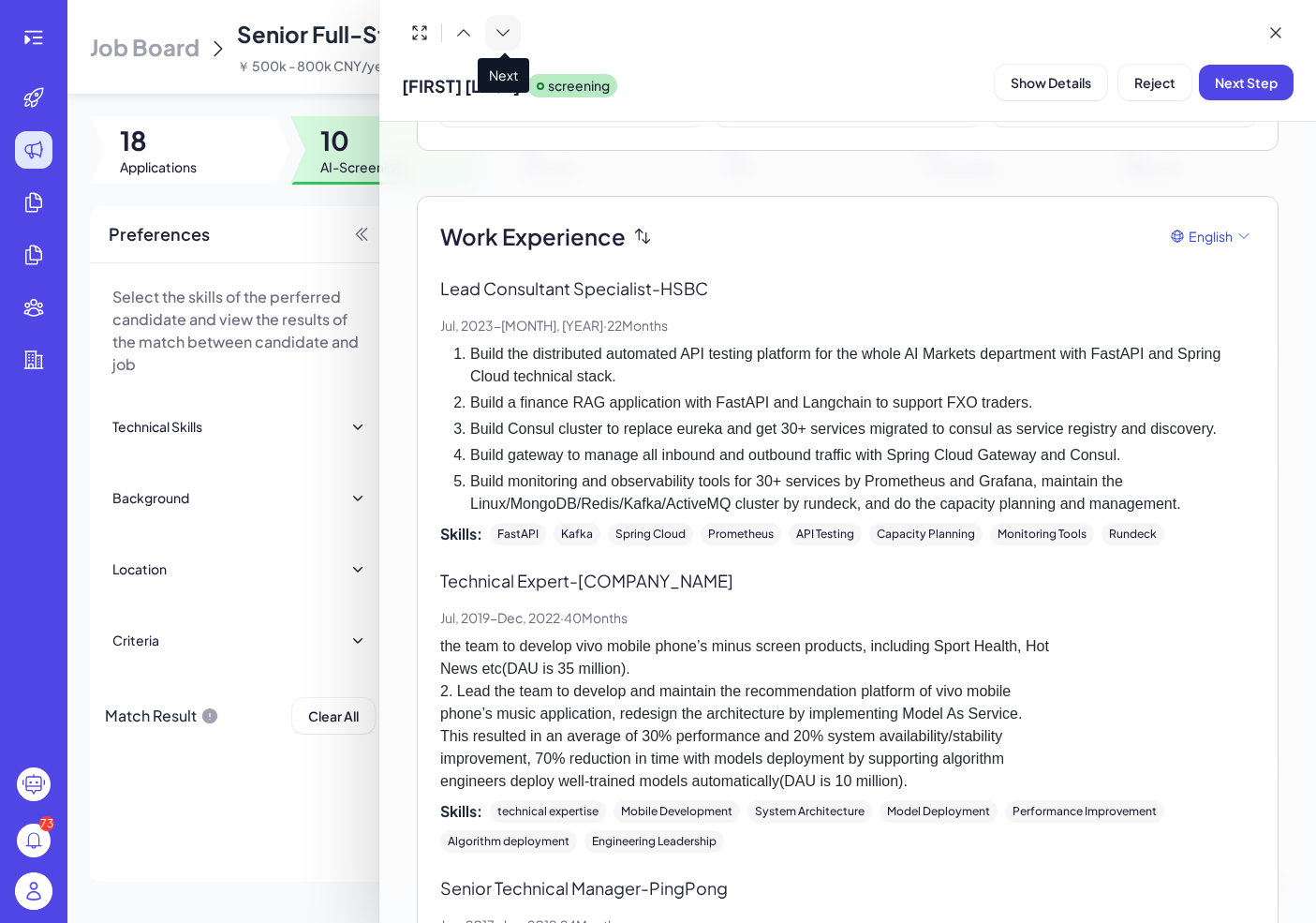 click 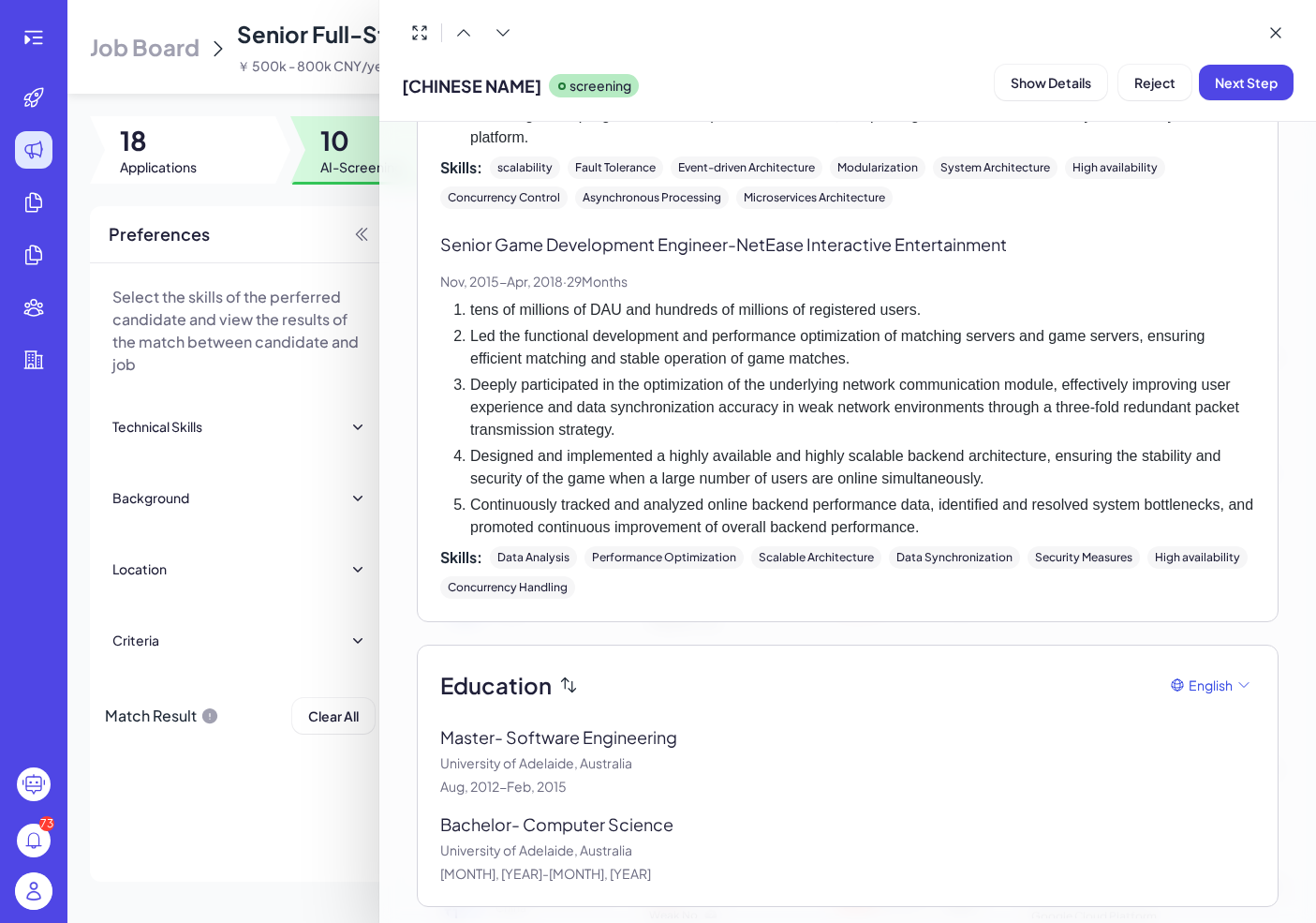 scroll, scrollTop: 1842, scrollLeft: 0, axis: vertical 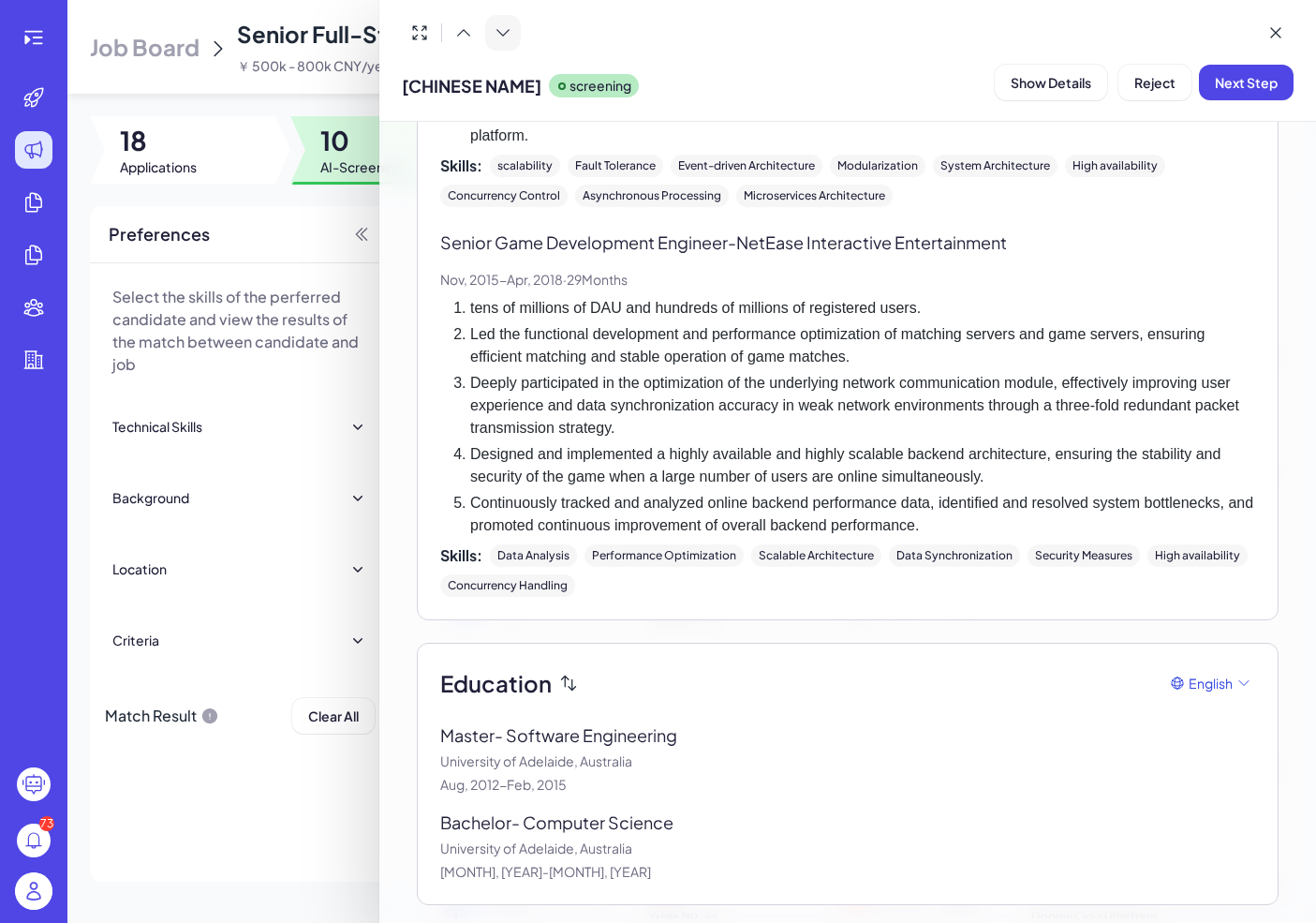 click 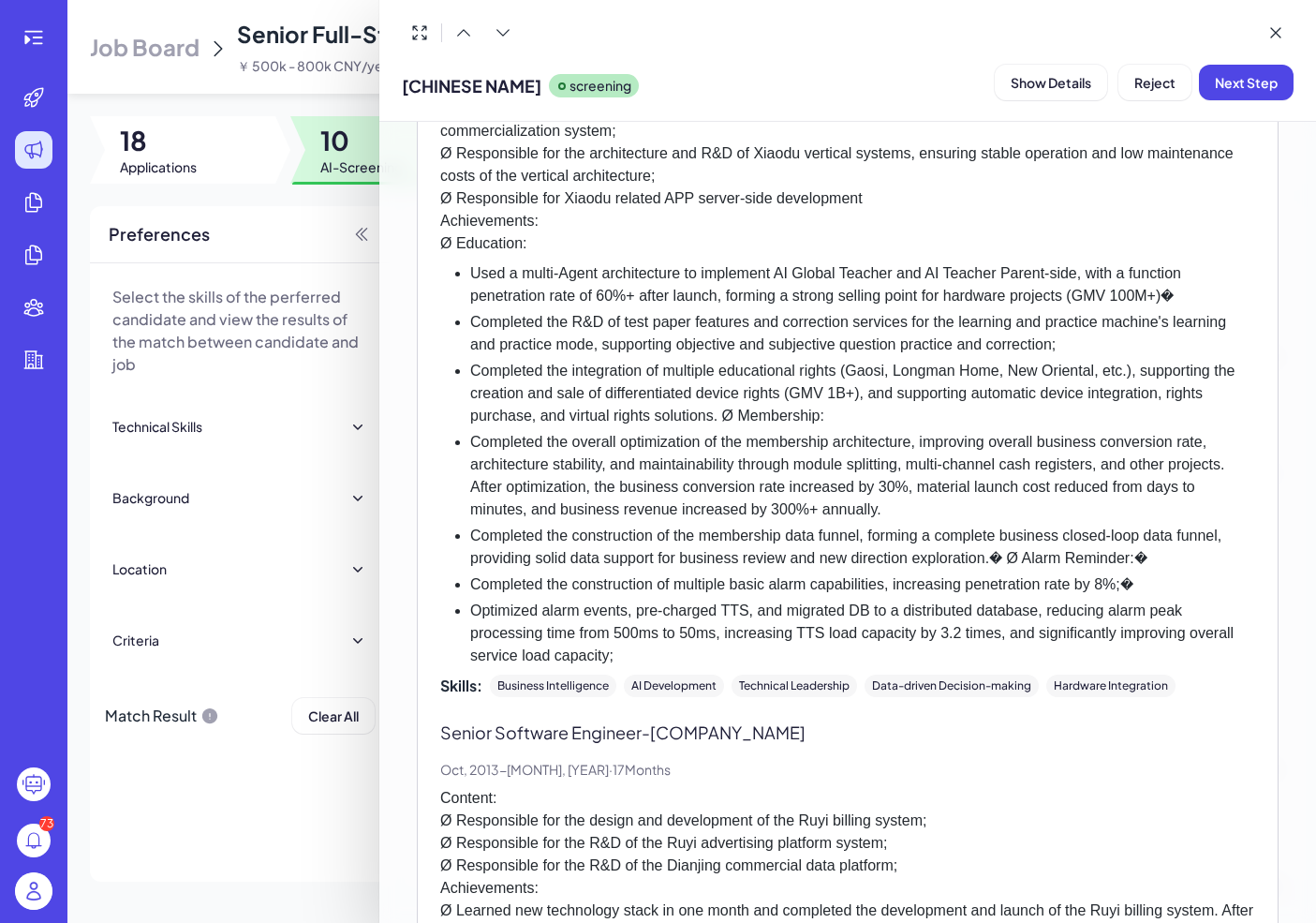 scroll, scrollTop: 229, scrollLeft: 0, axis: vertical 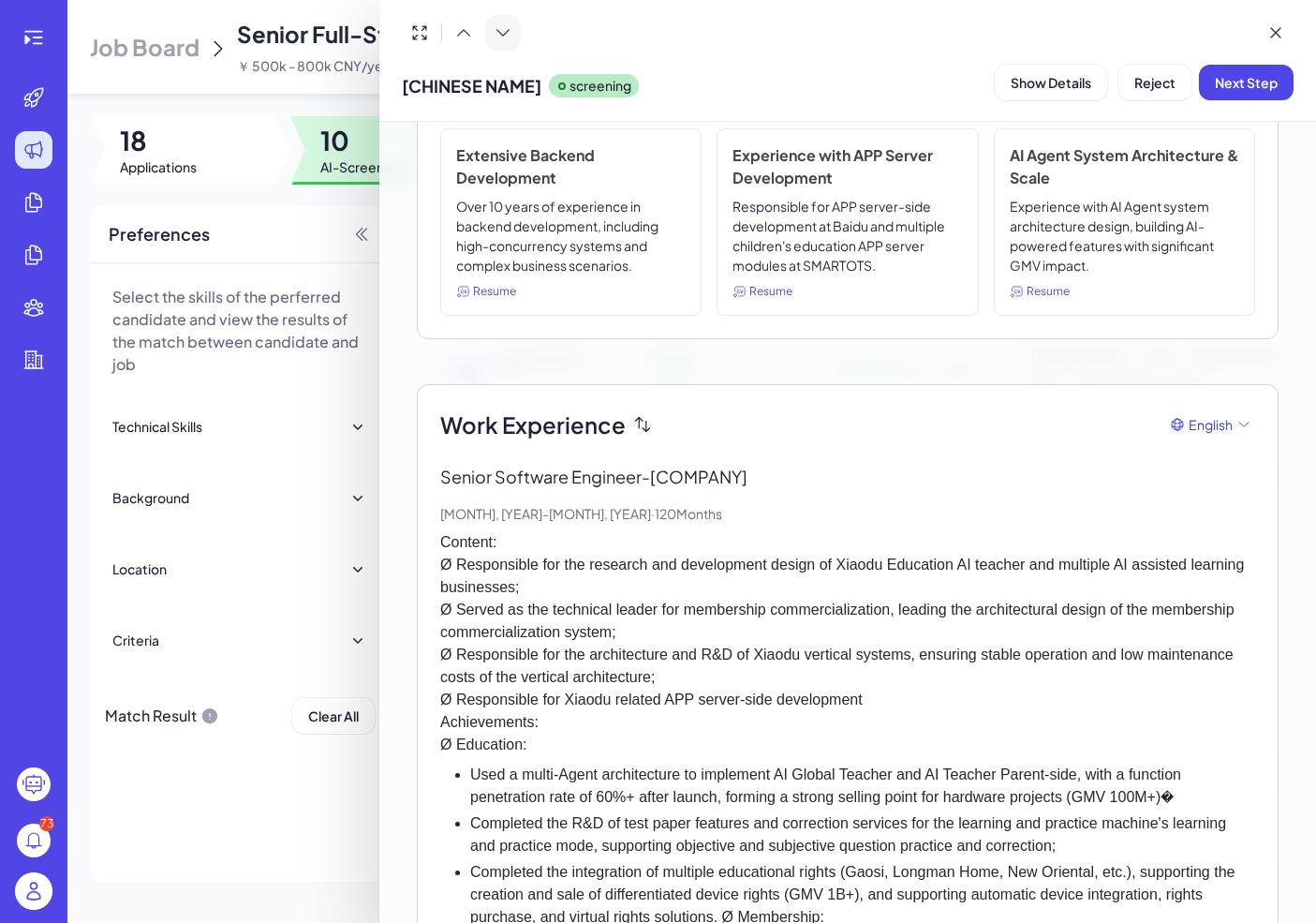 click at bounding box center [503, 33] 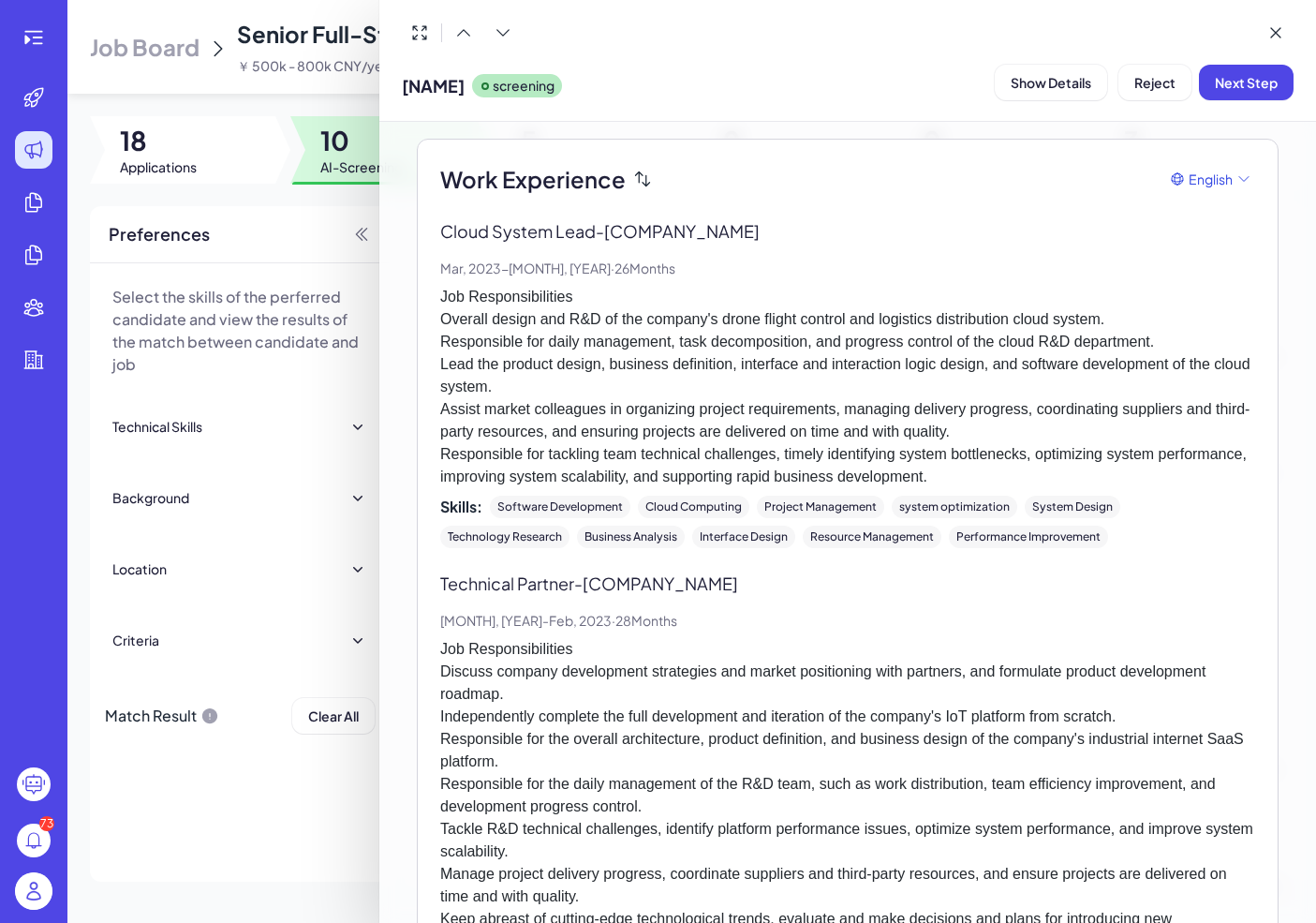 scroll, scrollTop: 453, scrollLeft: 0, axis: vertical 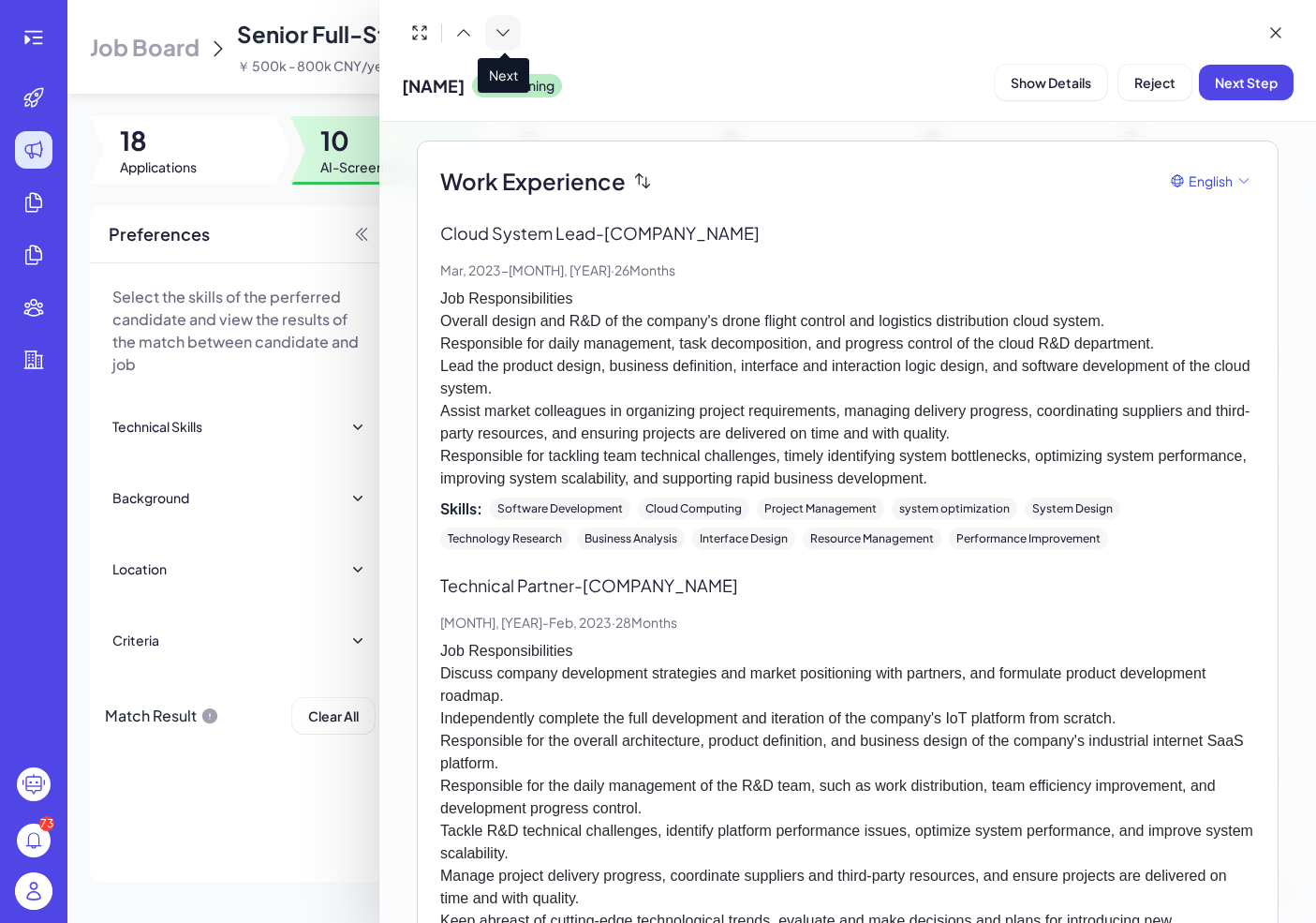 click 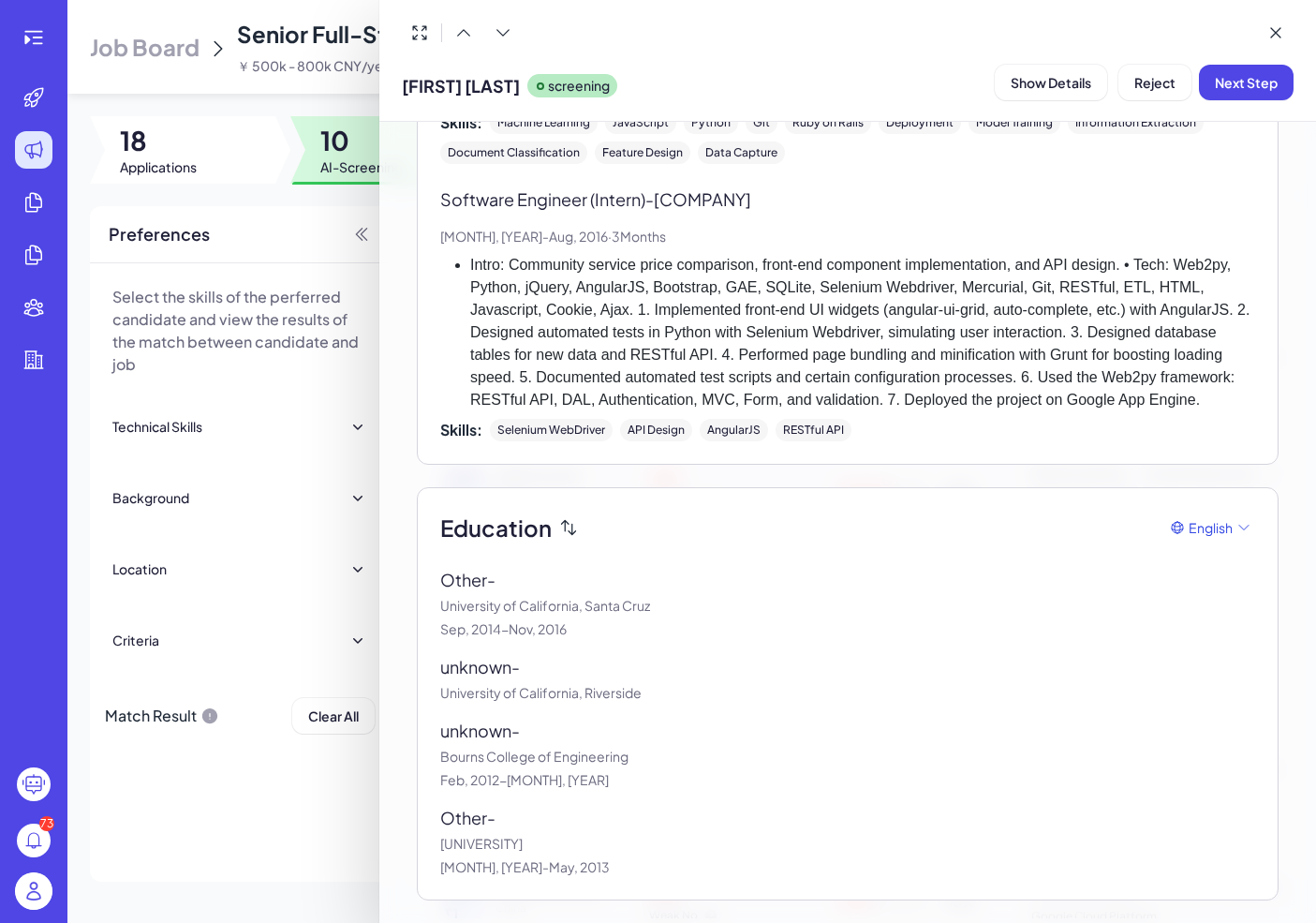 scroll, scrollTop: 2590, scrollLeft: 0, axis: vertical 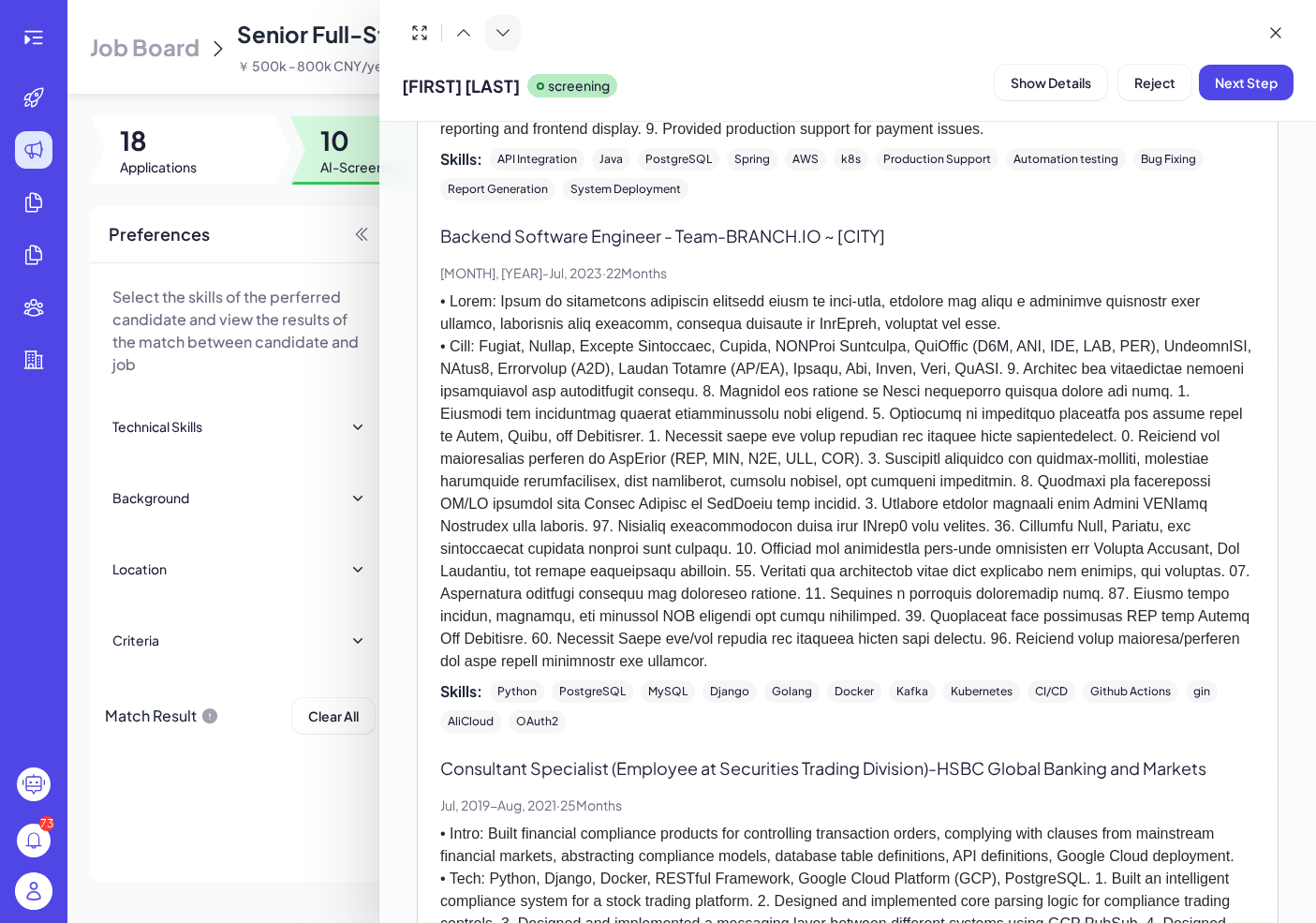 click at bounding box center (503, 33) 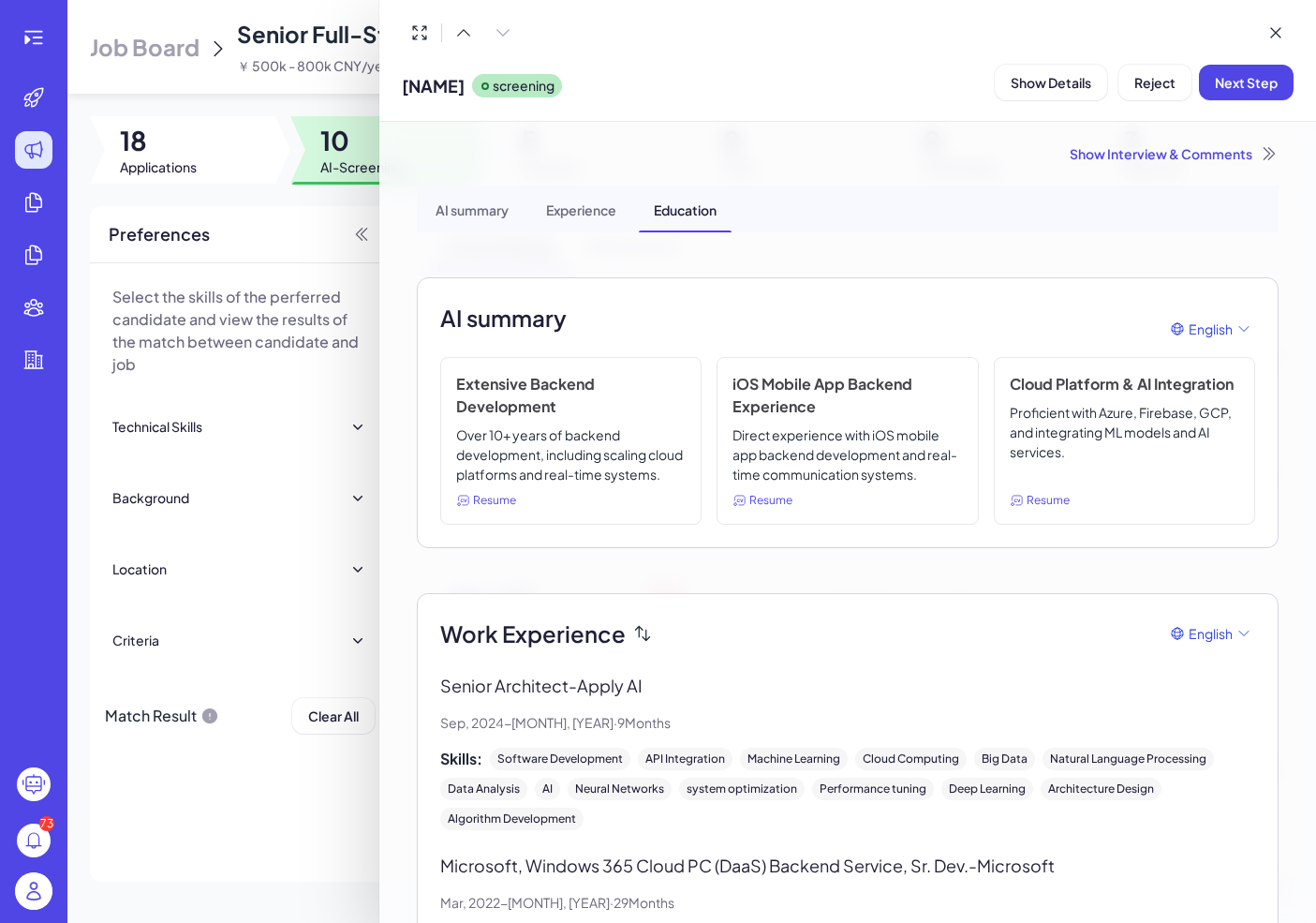 scroll, scrollTop: 0, scrollLeft: 0, axis: both 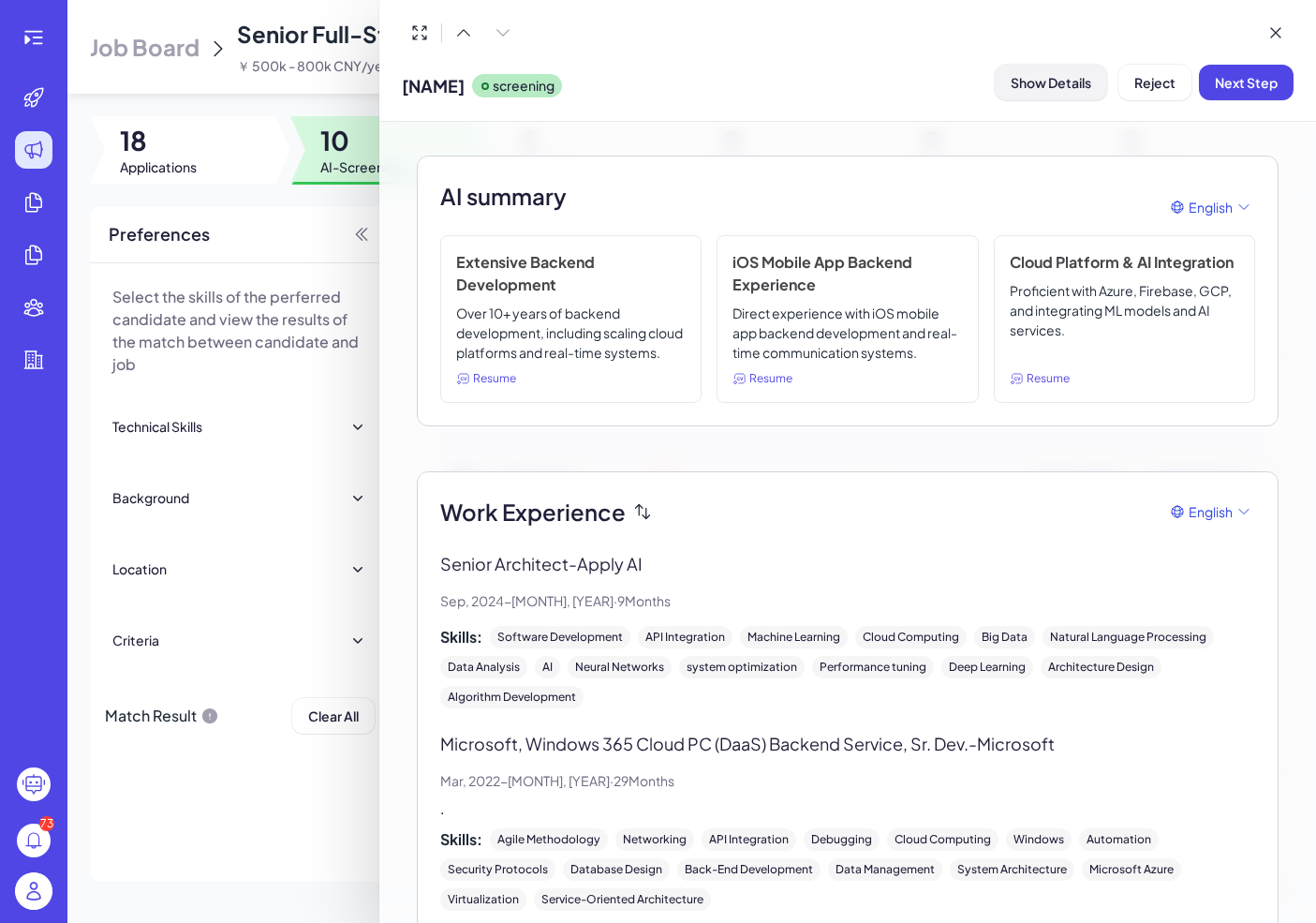 click on "Show Details" at bounding box center [1051, 82] 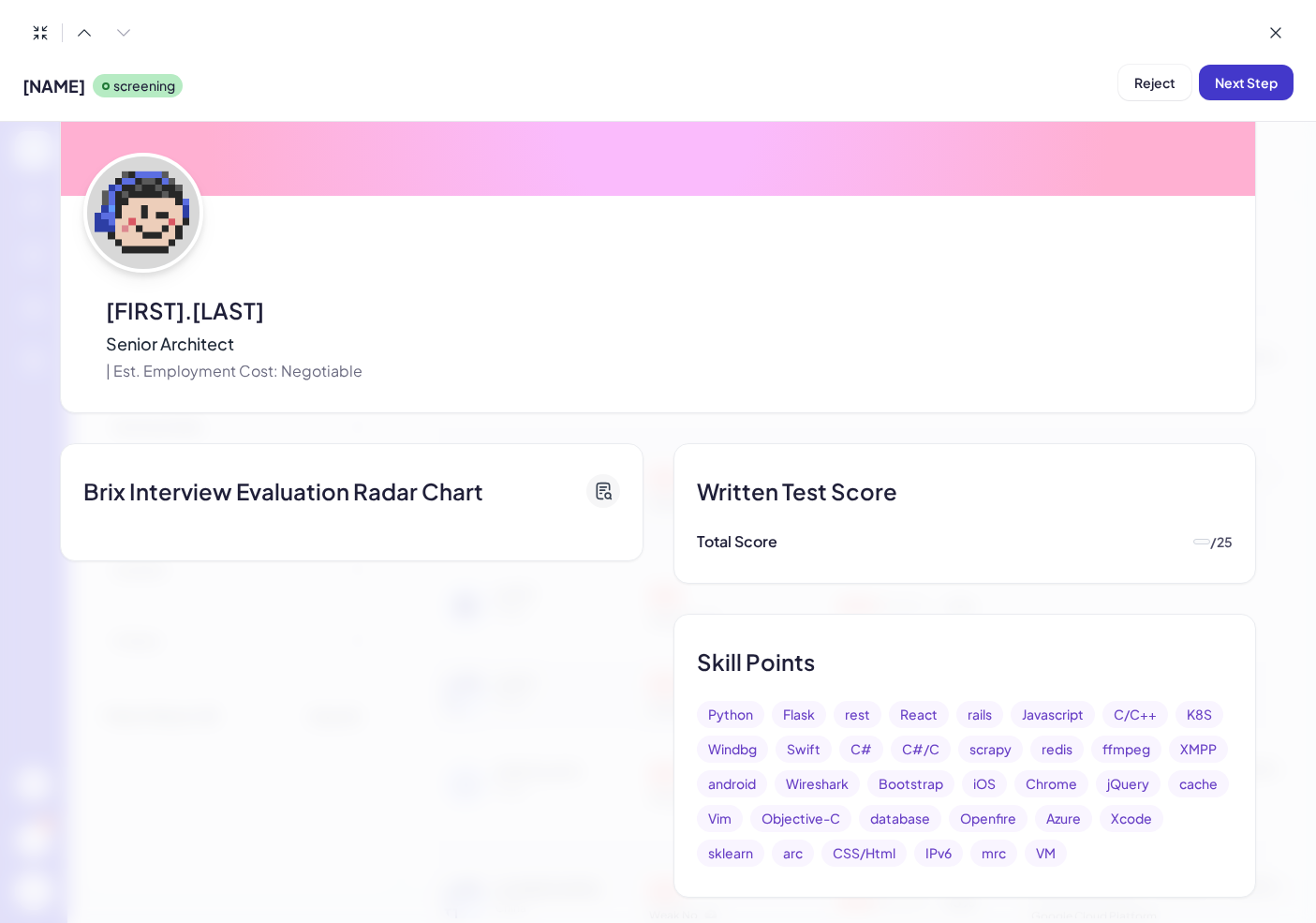 click on "Next Step" at bounding box center [1246, 82] 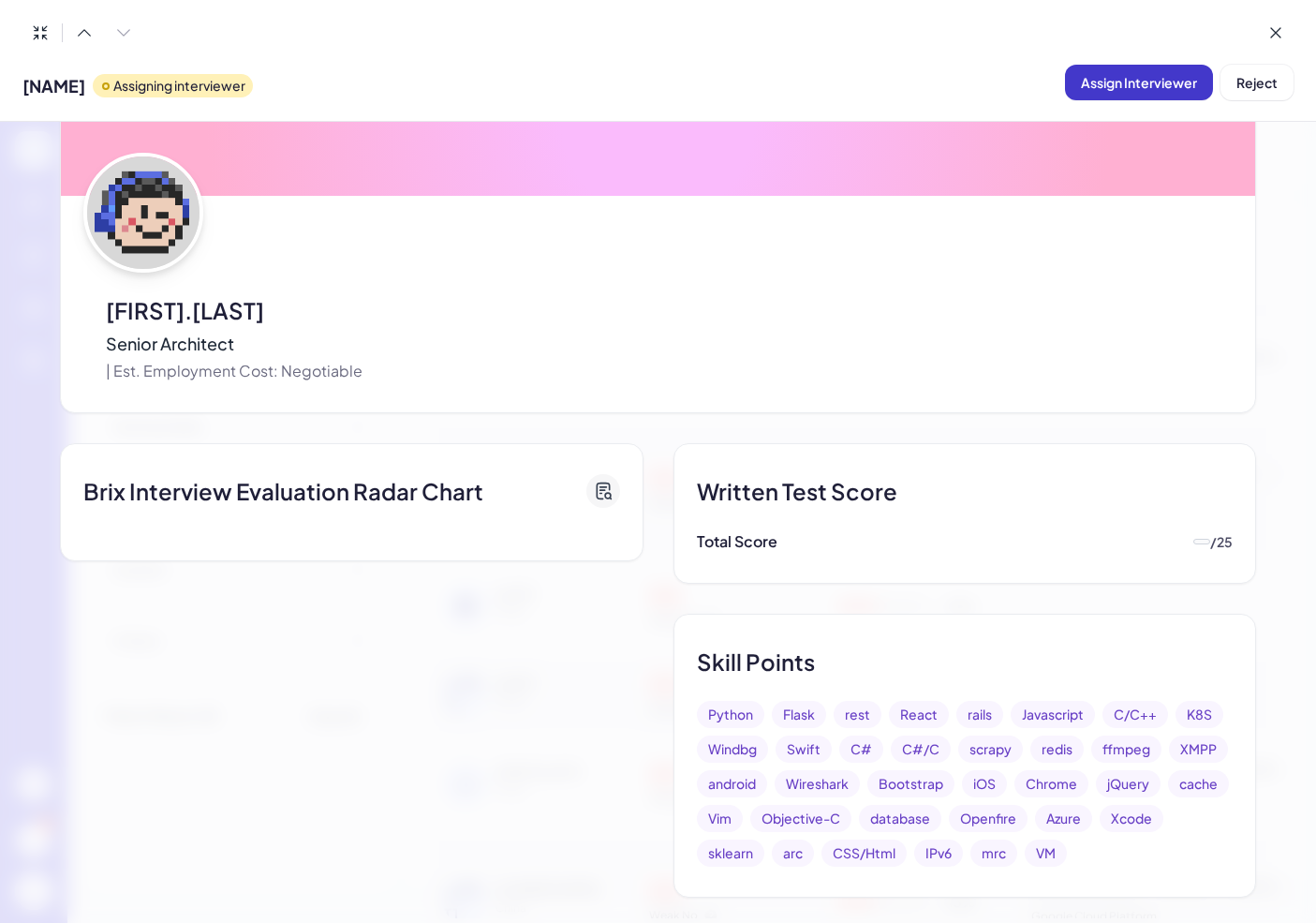 click on "Assign Interviewer" at bounding box center (1139, 82) 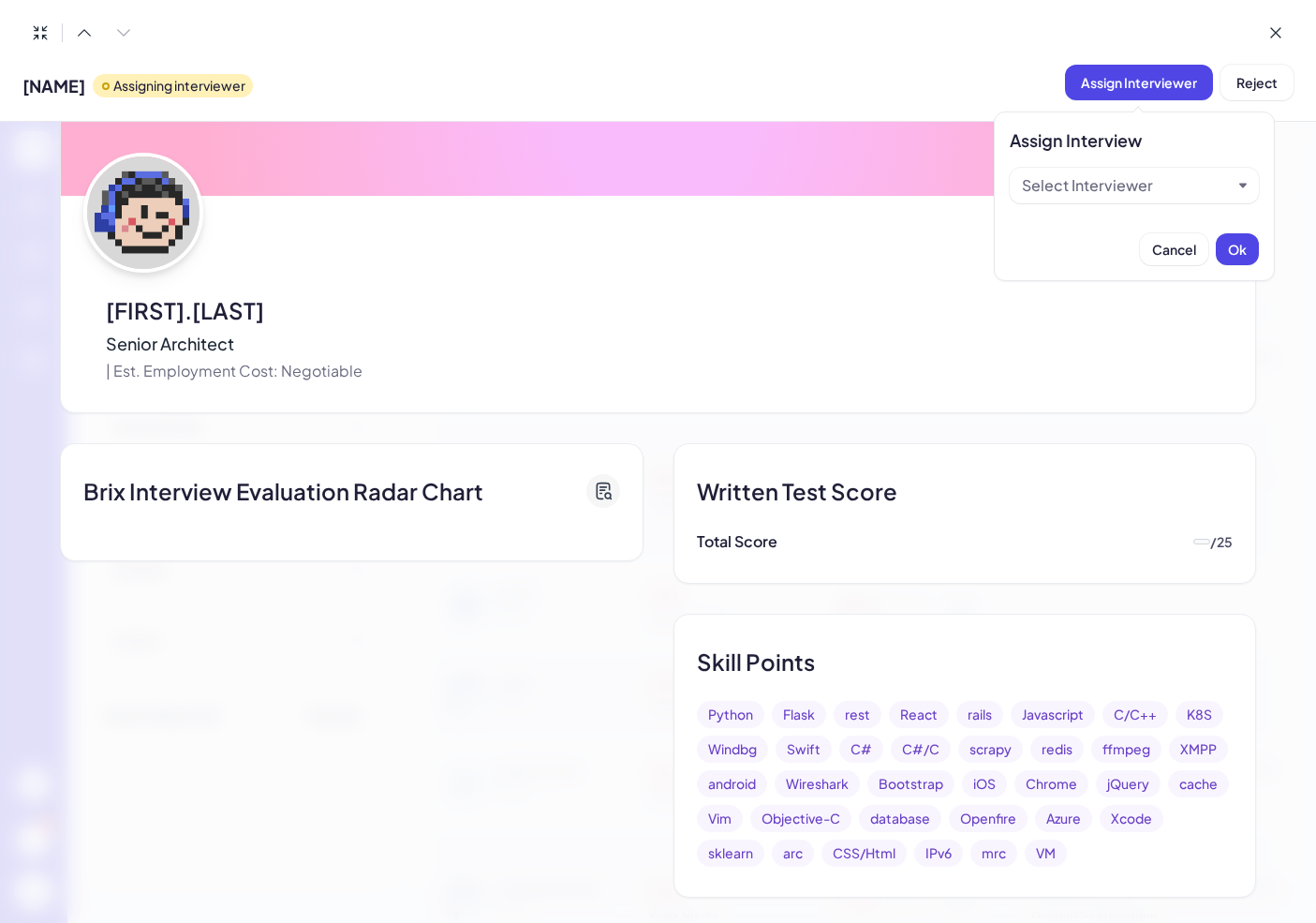 click on "Assign Interview Select Interviewer" at bounding box center [1134, 172] 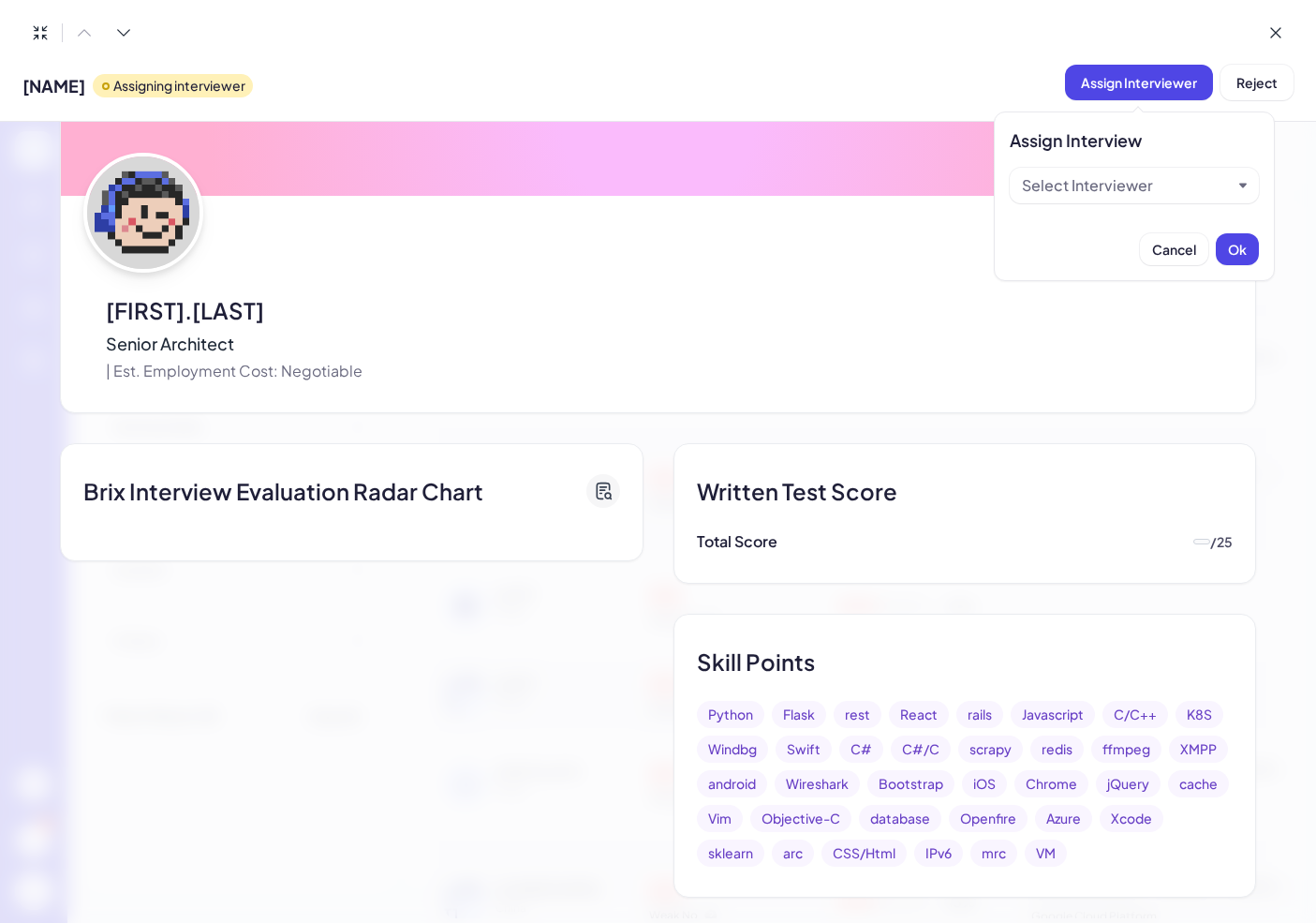 click on "Select Interviewer" at bounding box center (1087, 186) 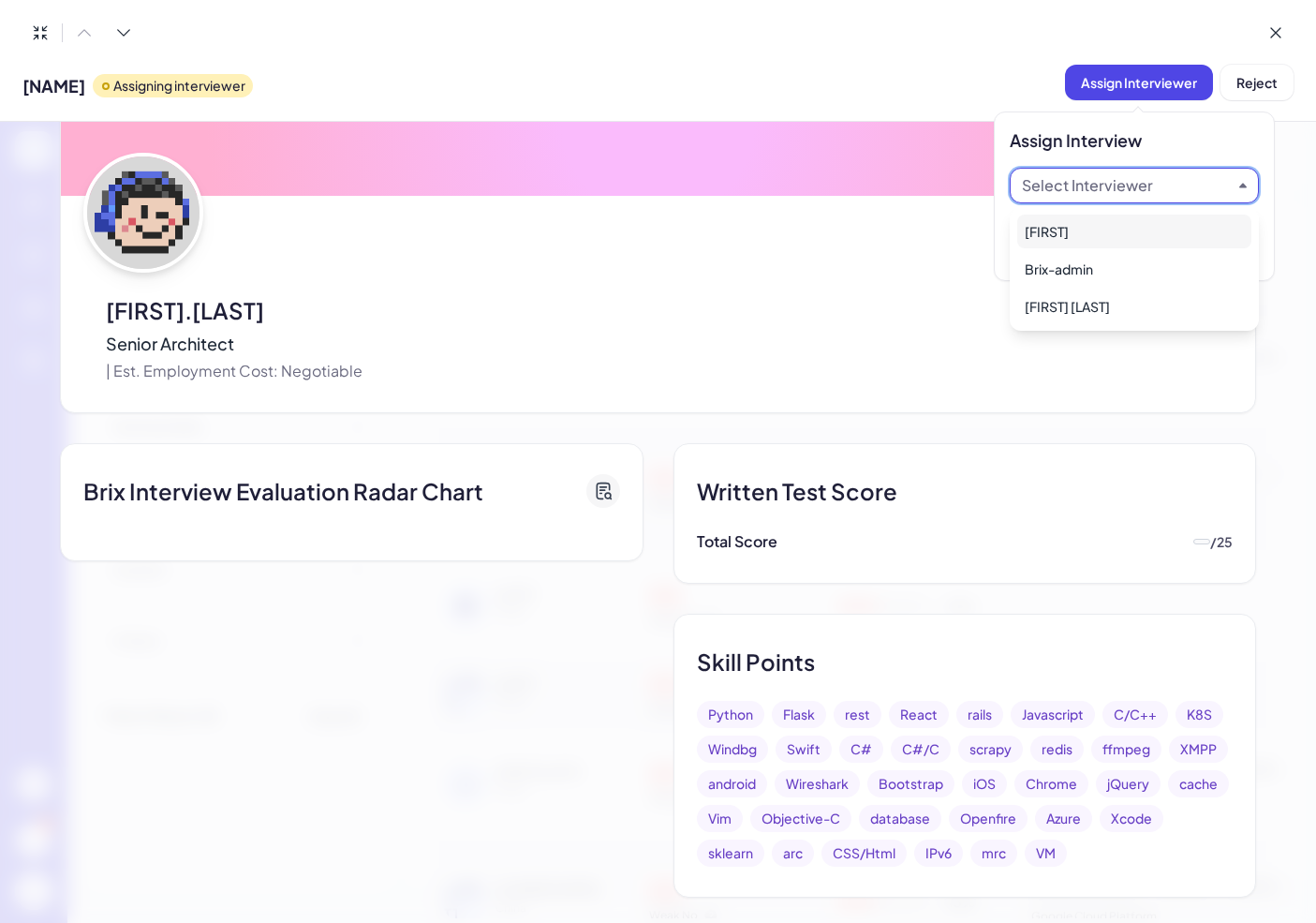 click on "[FIRST]" at bounding box center [1134, 231] 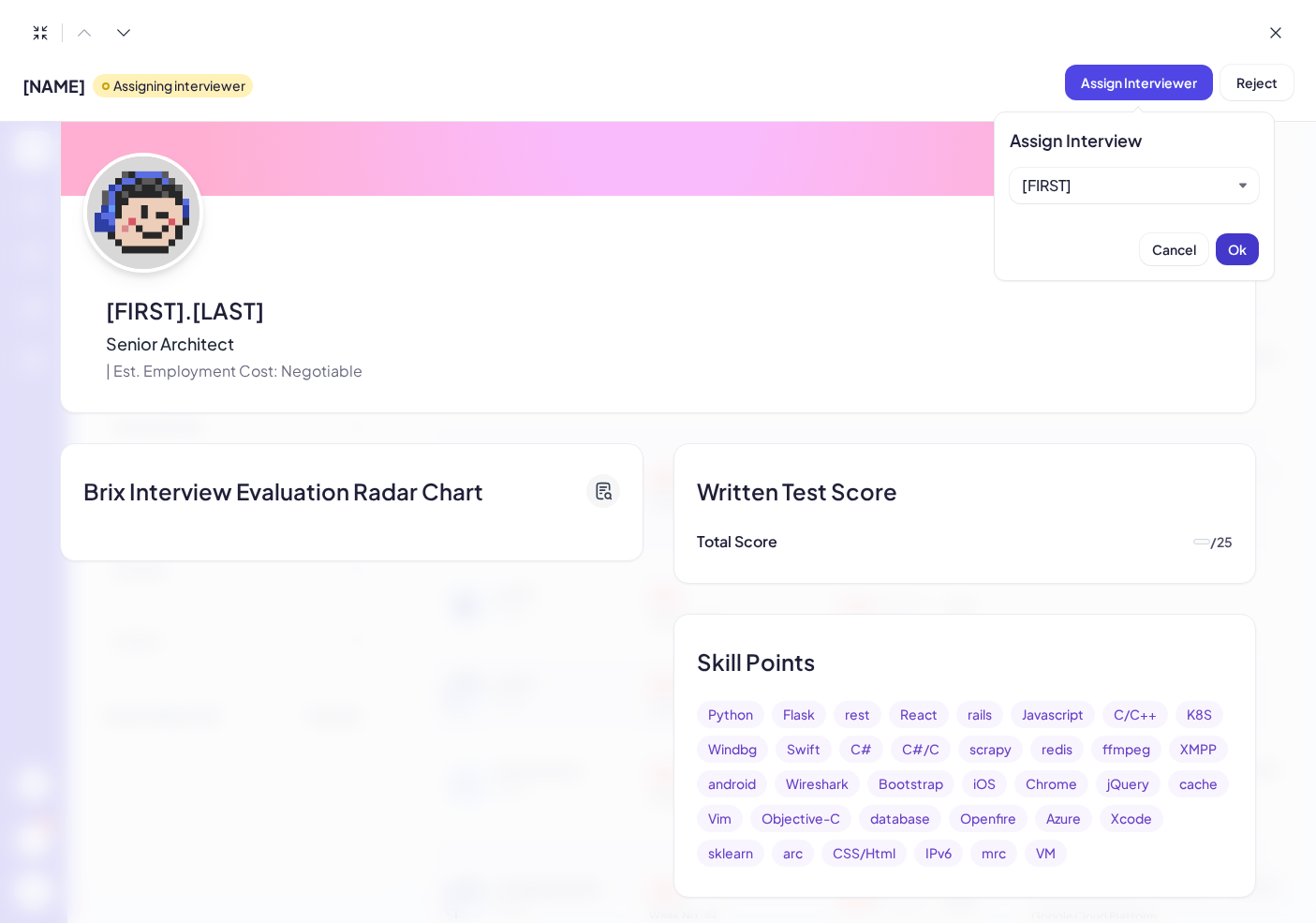 click on "Ok" at bounding box center (1237, 249) 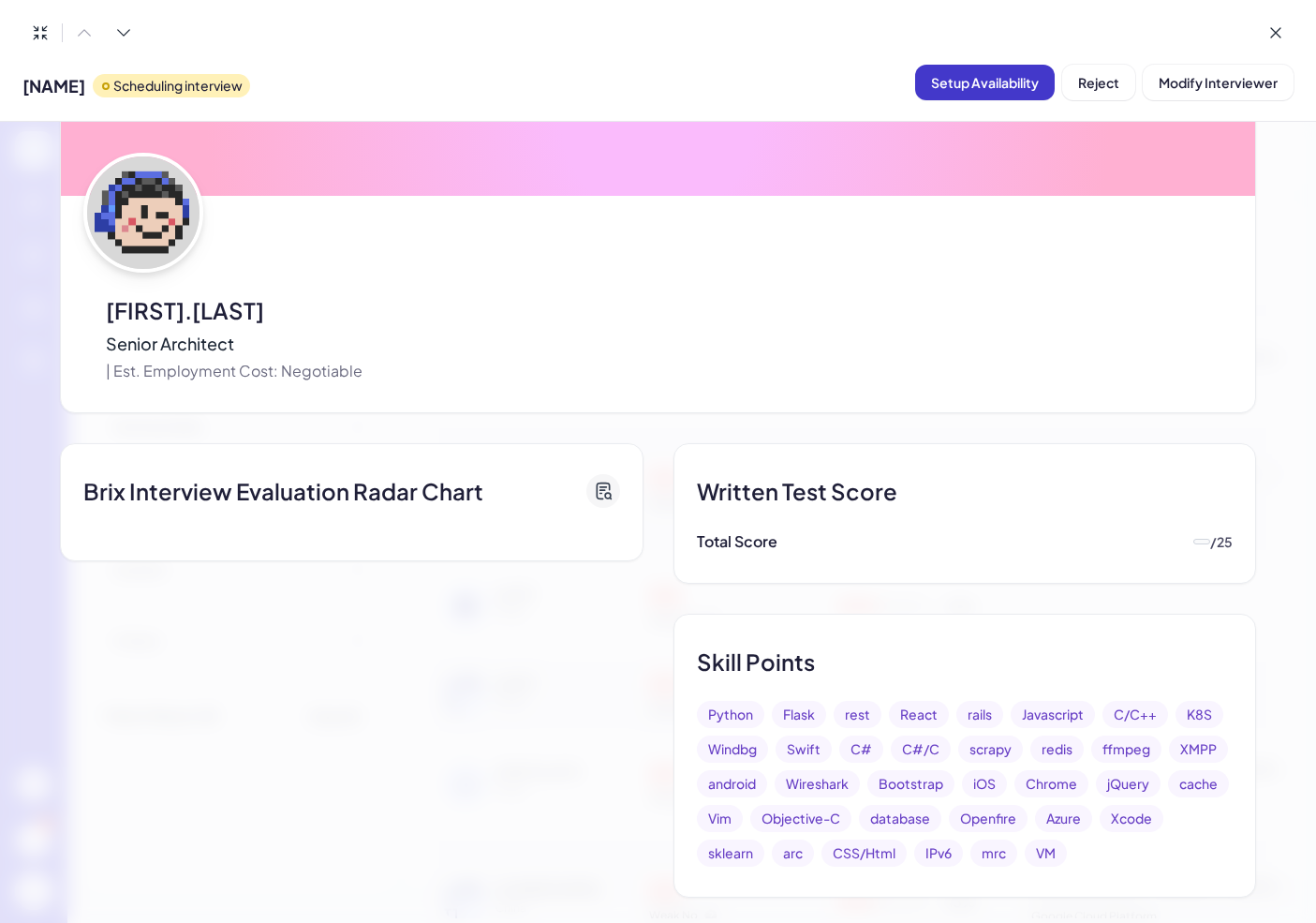 click on "Setup Availability" at bounding box center (984, 82) 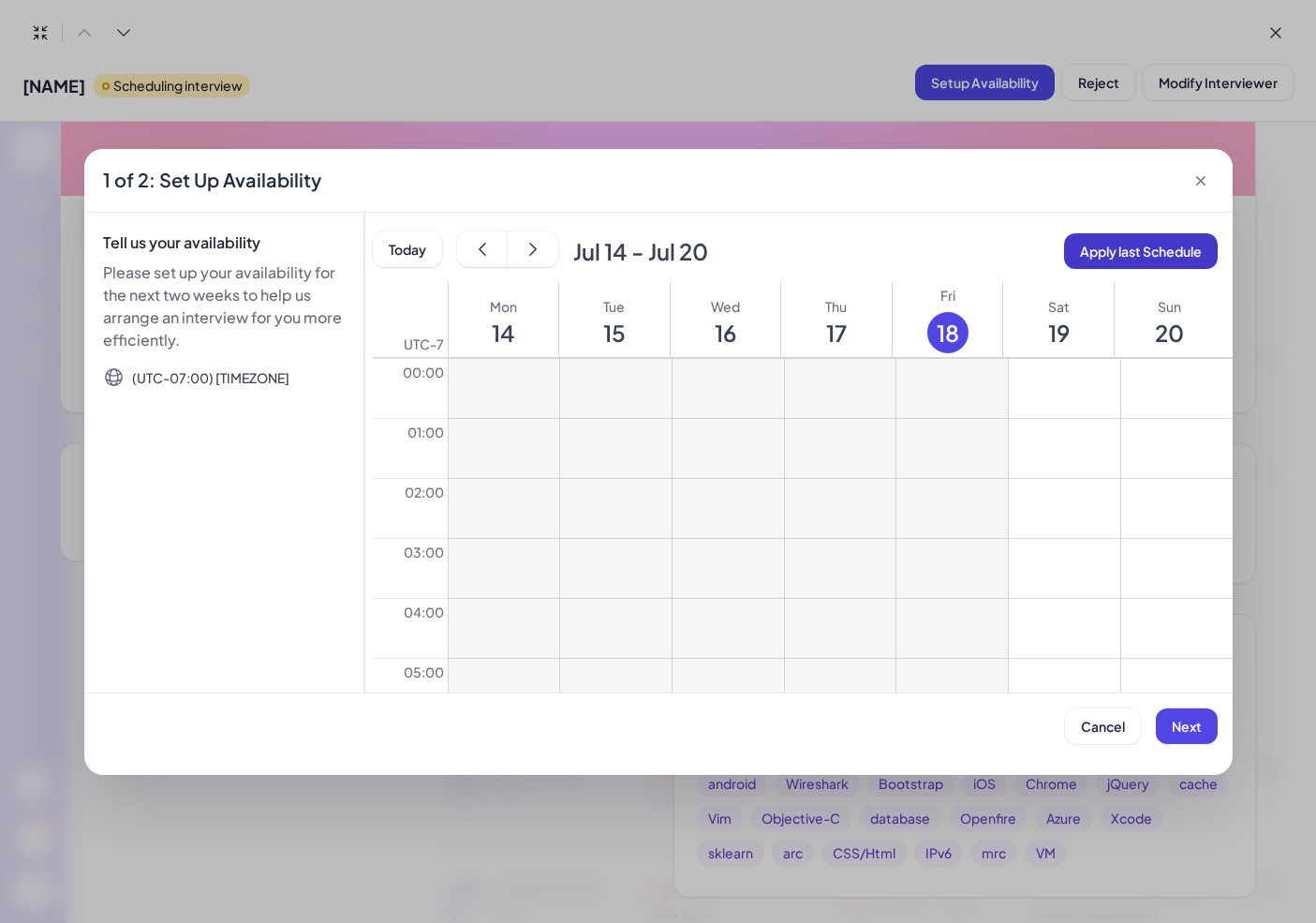 click on "Apply last Schedule" at bounding box center [1141, 251] 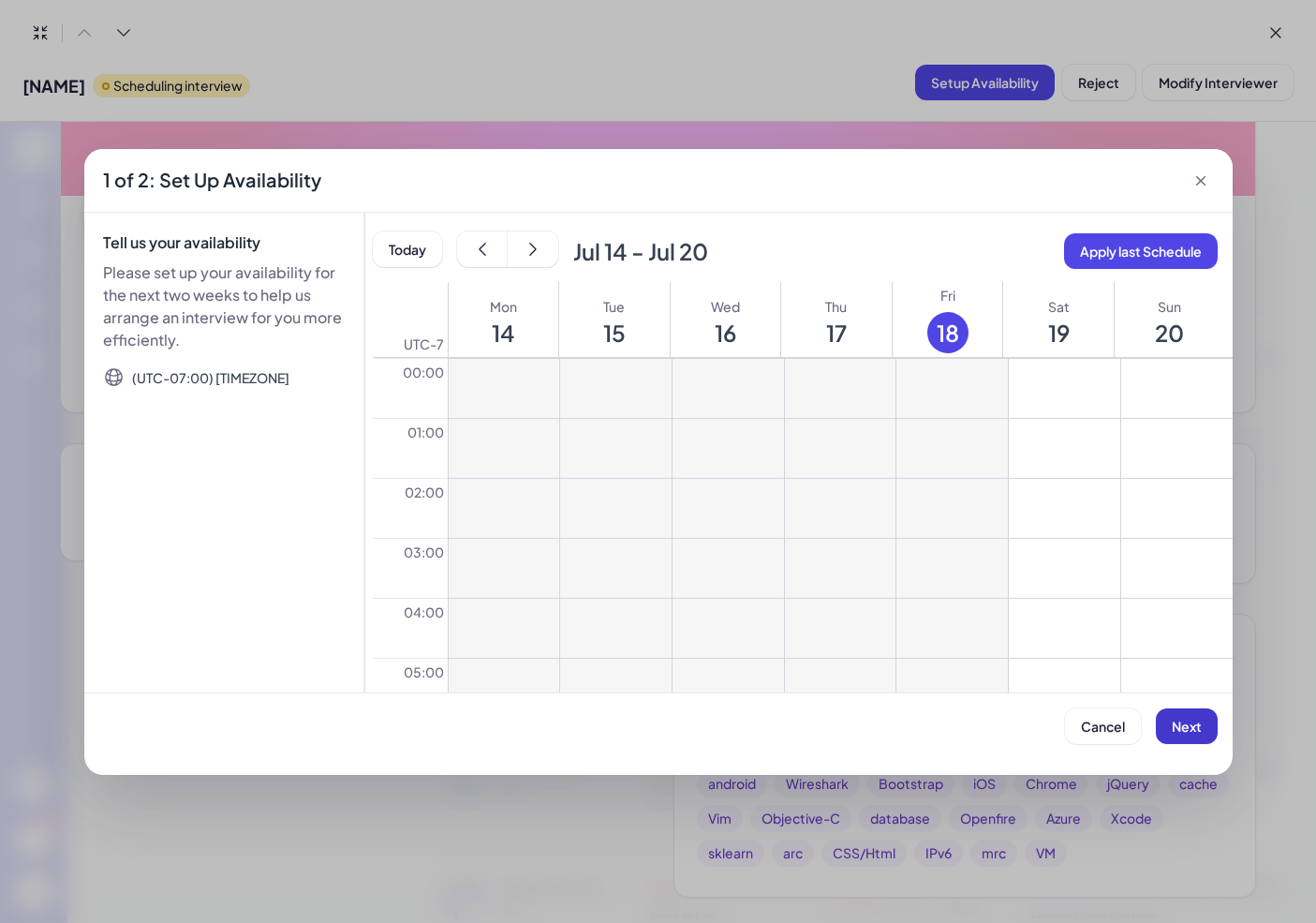 click on "Next" at bounding box center [1187, 726] 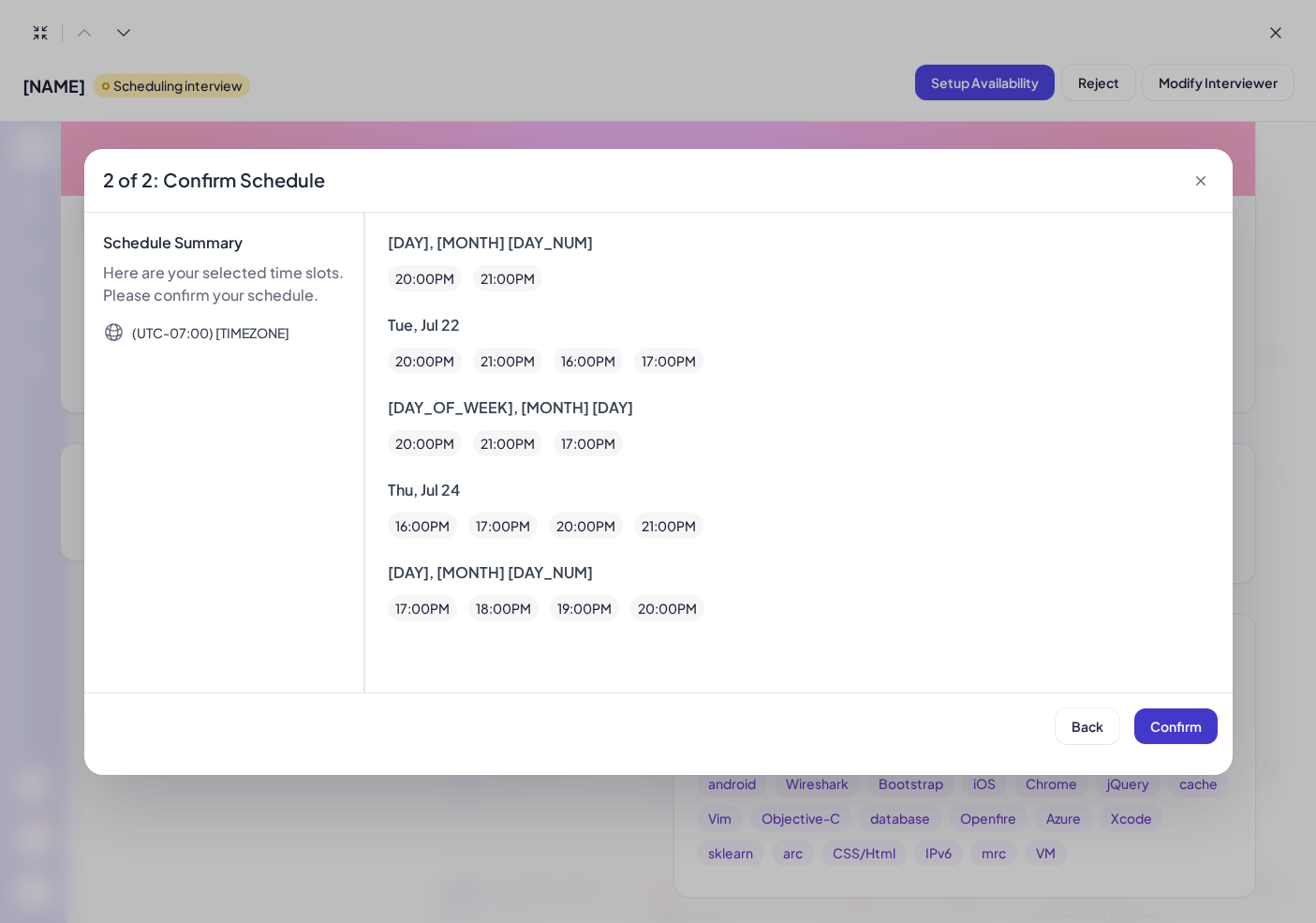 click on "Confirm" at bounding box center [1176, 726] 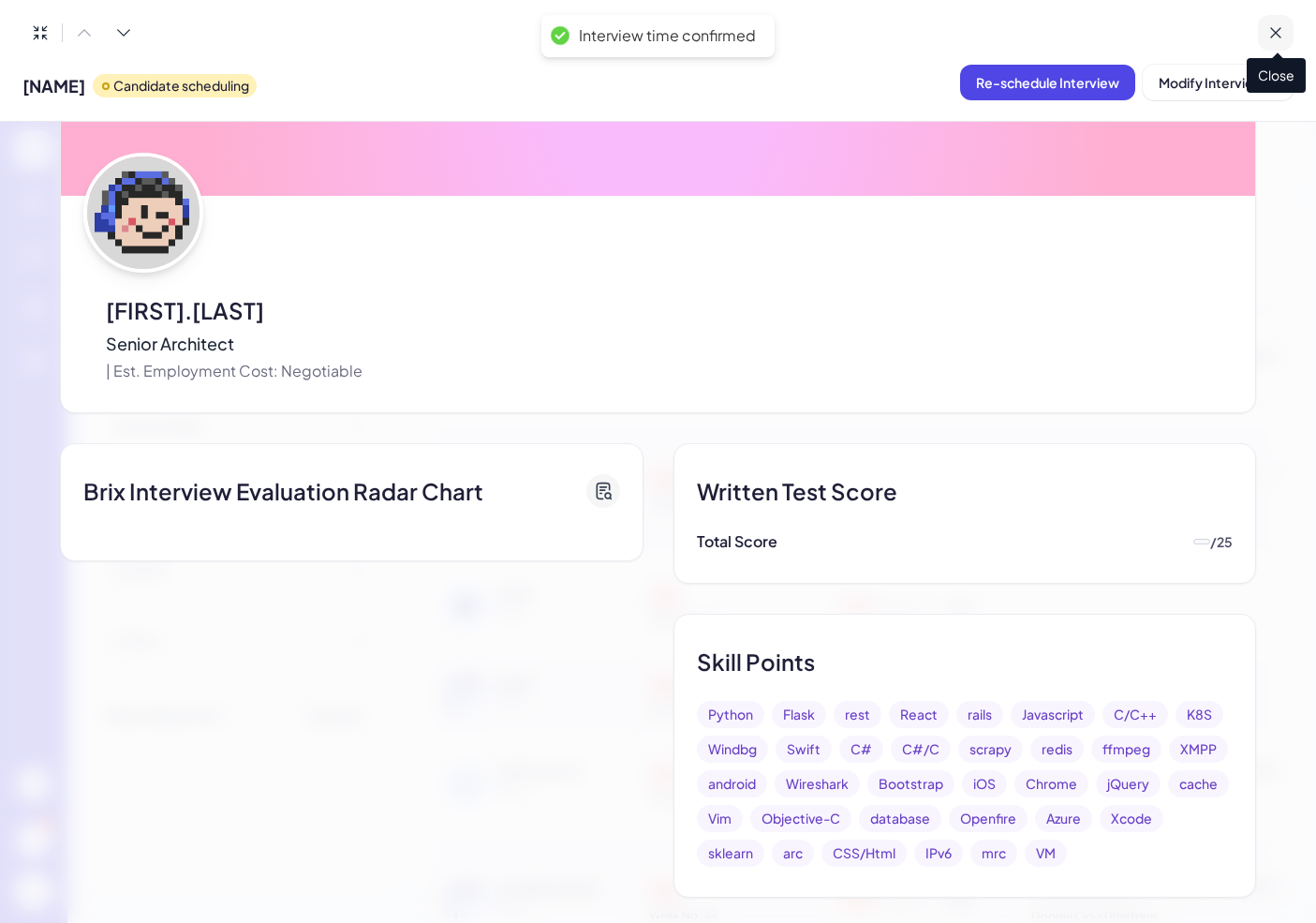 click at bounding box center (1276, 33) 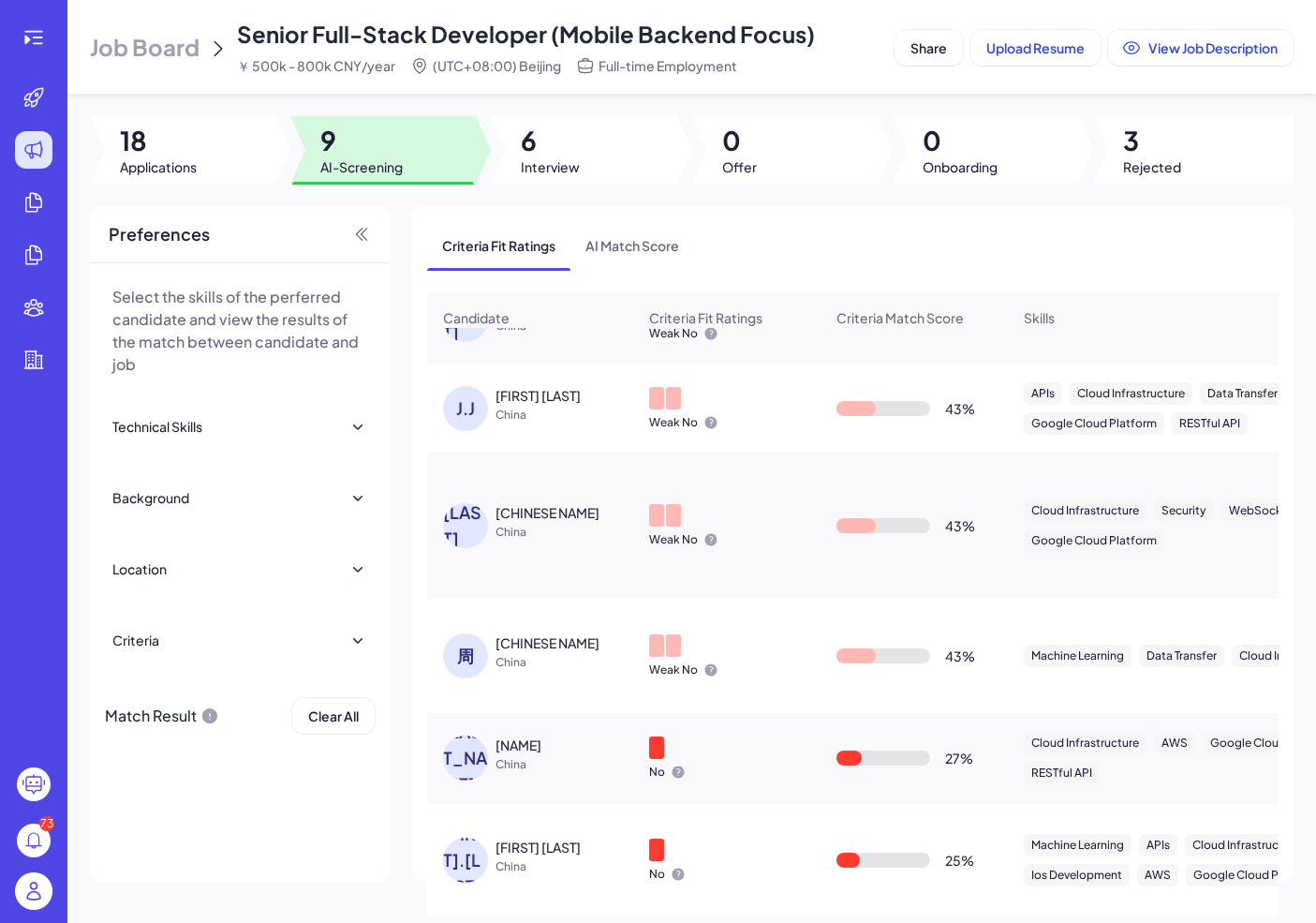 scroll, scrollTop: 376, scrollLeft: 0, axis: vertical 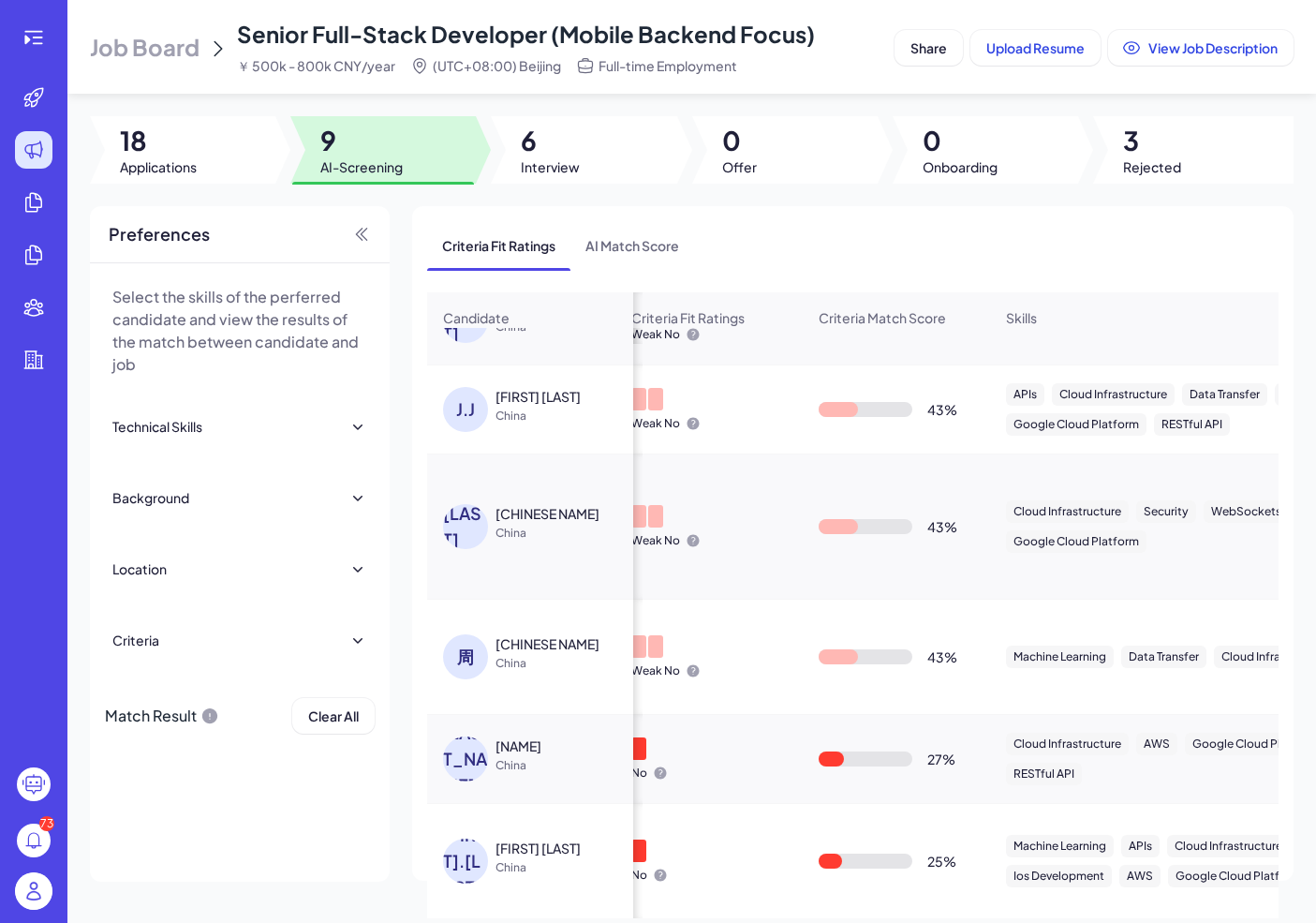 click on "[FIRST] [LAST]" at bounding box center [538, 848] 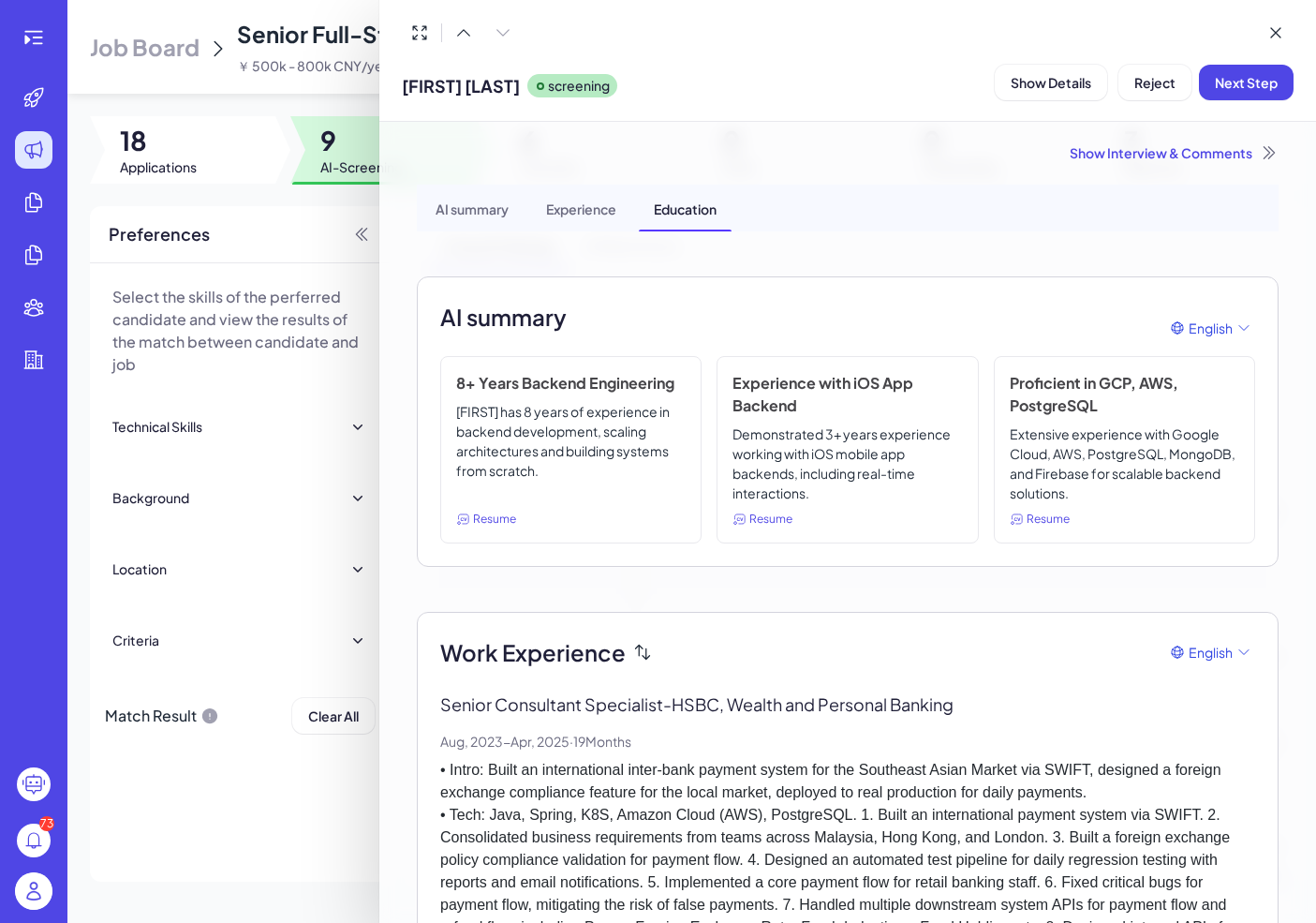scroll, scrollTop: 33, scrollLeft: 0, axis: vertical 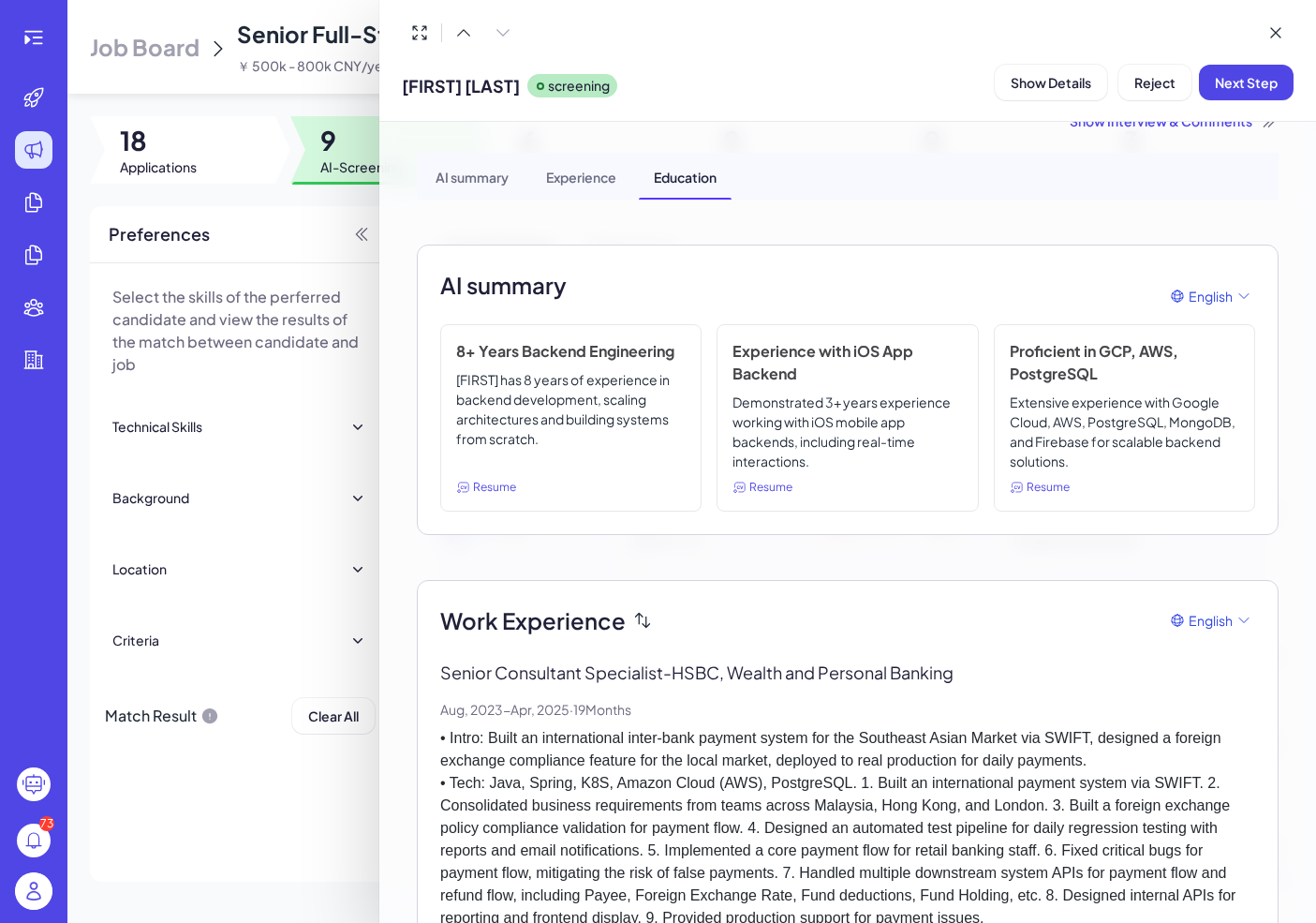 click at bounding box center (658, 461) 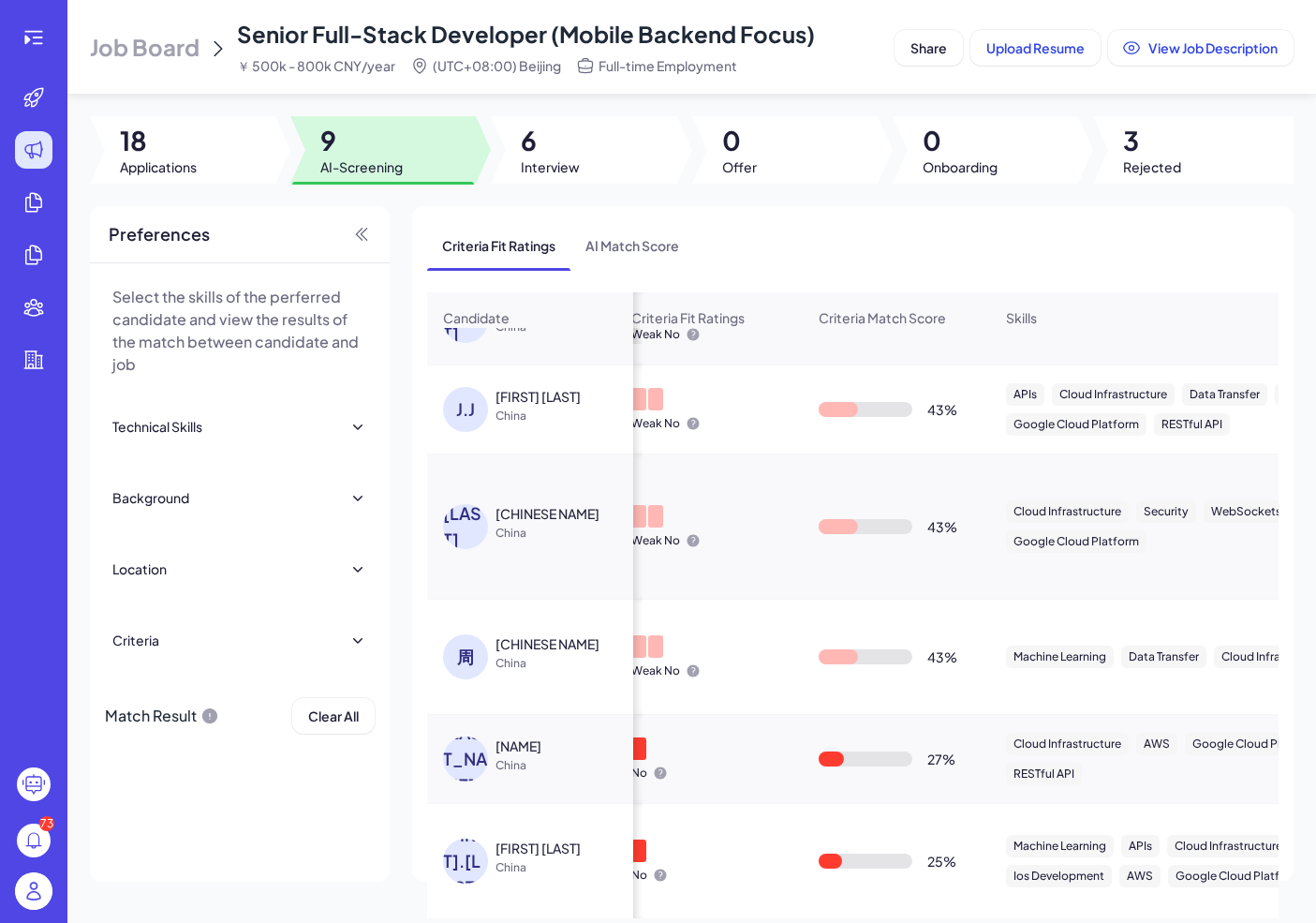 click on "[FIRST] [LAST]" at bounding box center [538, 848] 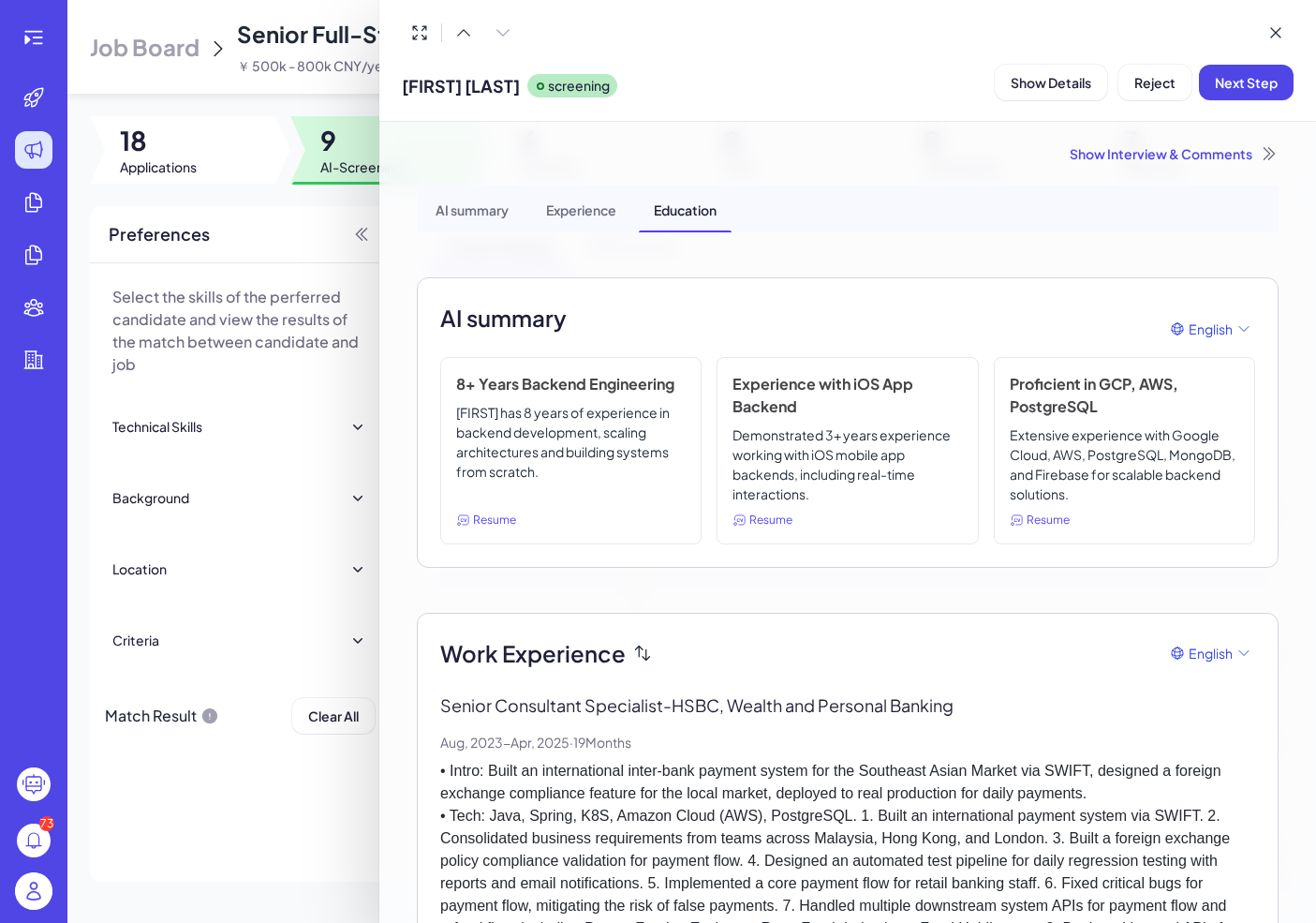scroll, scrollTop: 0, scrollLeft: 0, axis: both 